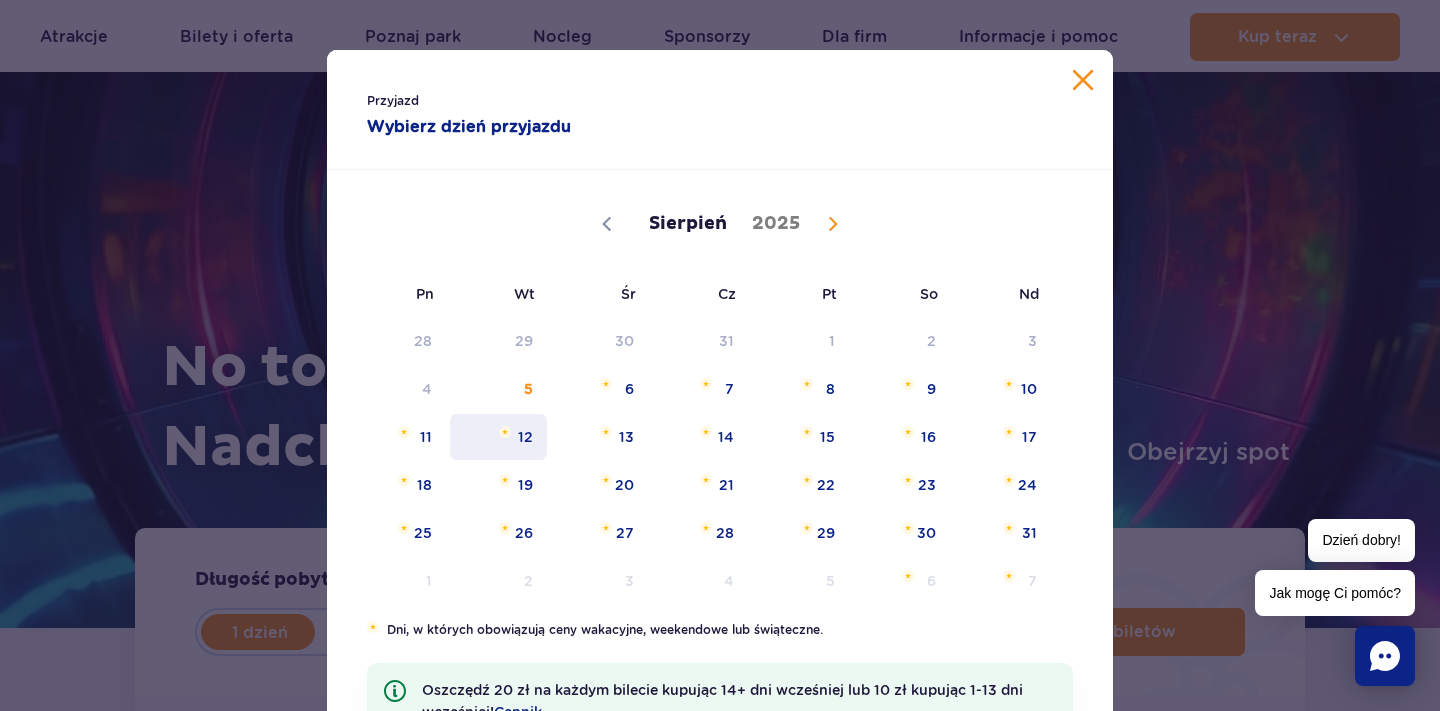 scroll, scrollTop: 281, scrollLeft: 0, axis: vertical 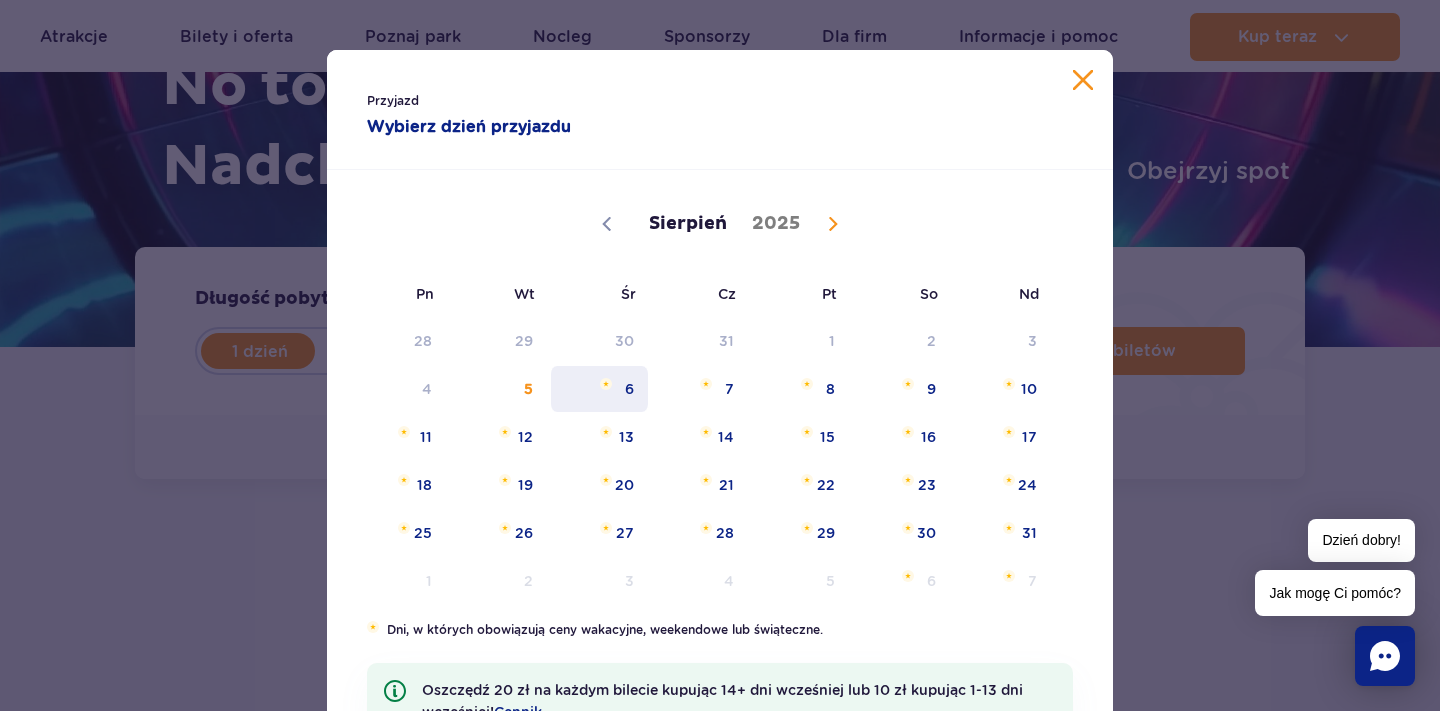 click on "6" at bounding box center [599, 389] 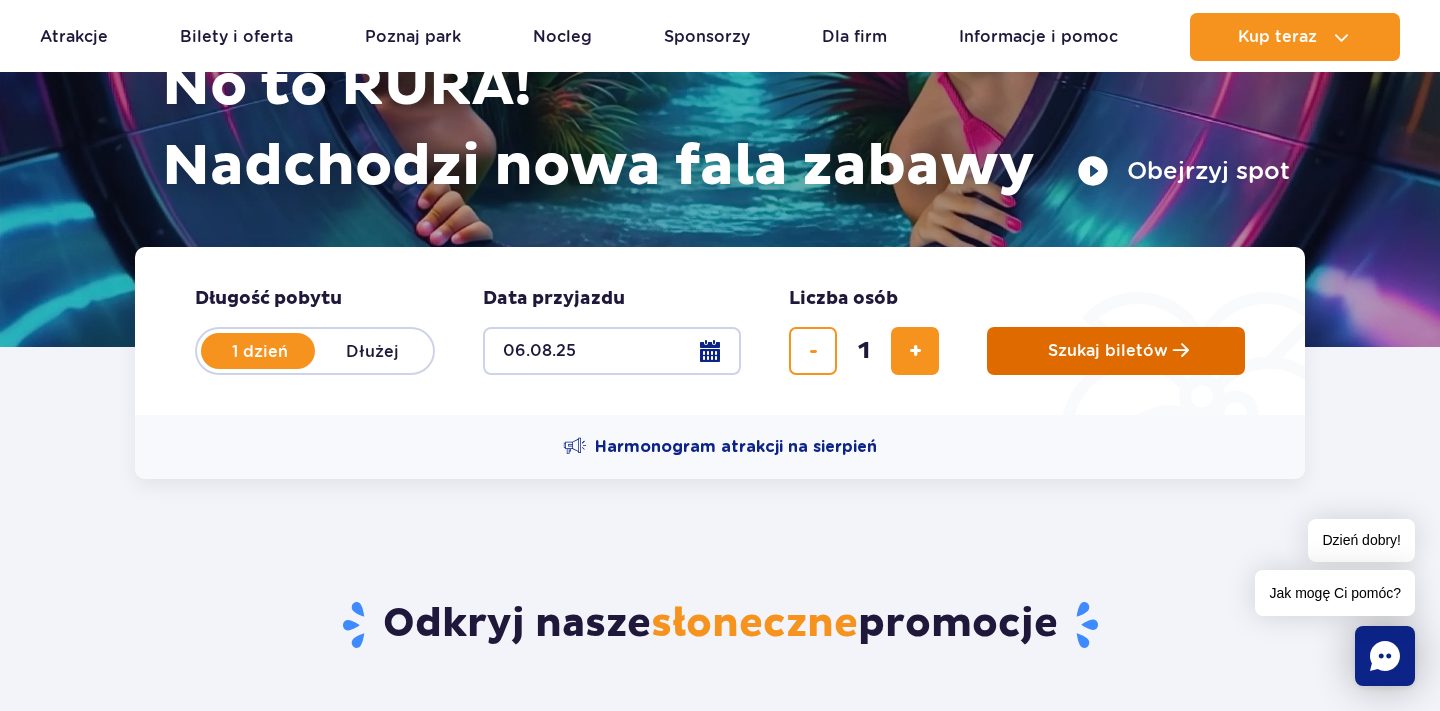 click on "Szukaj biletów" at bounding box center (1108, 351) 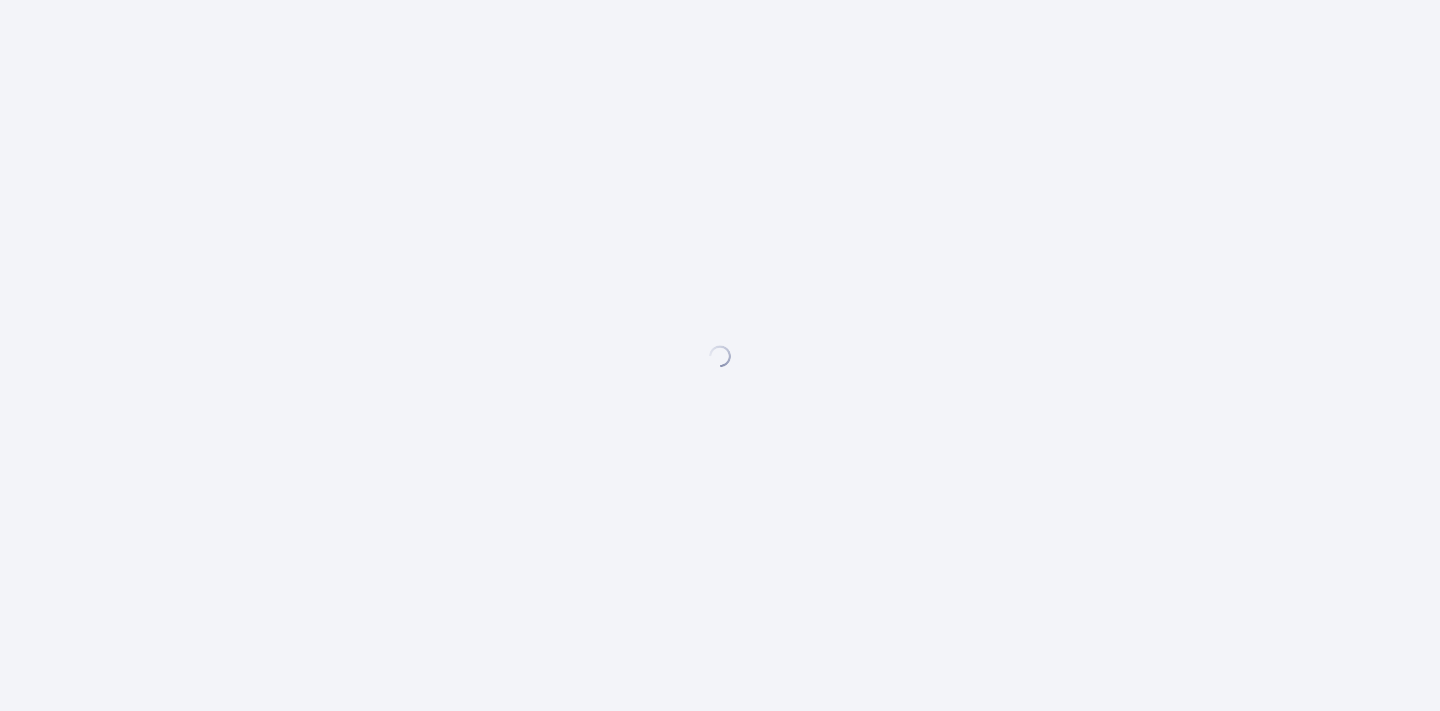 scroll, scrollTop: 0, scrollLeft: 0, axis: both 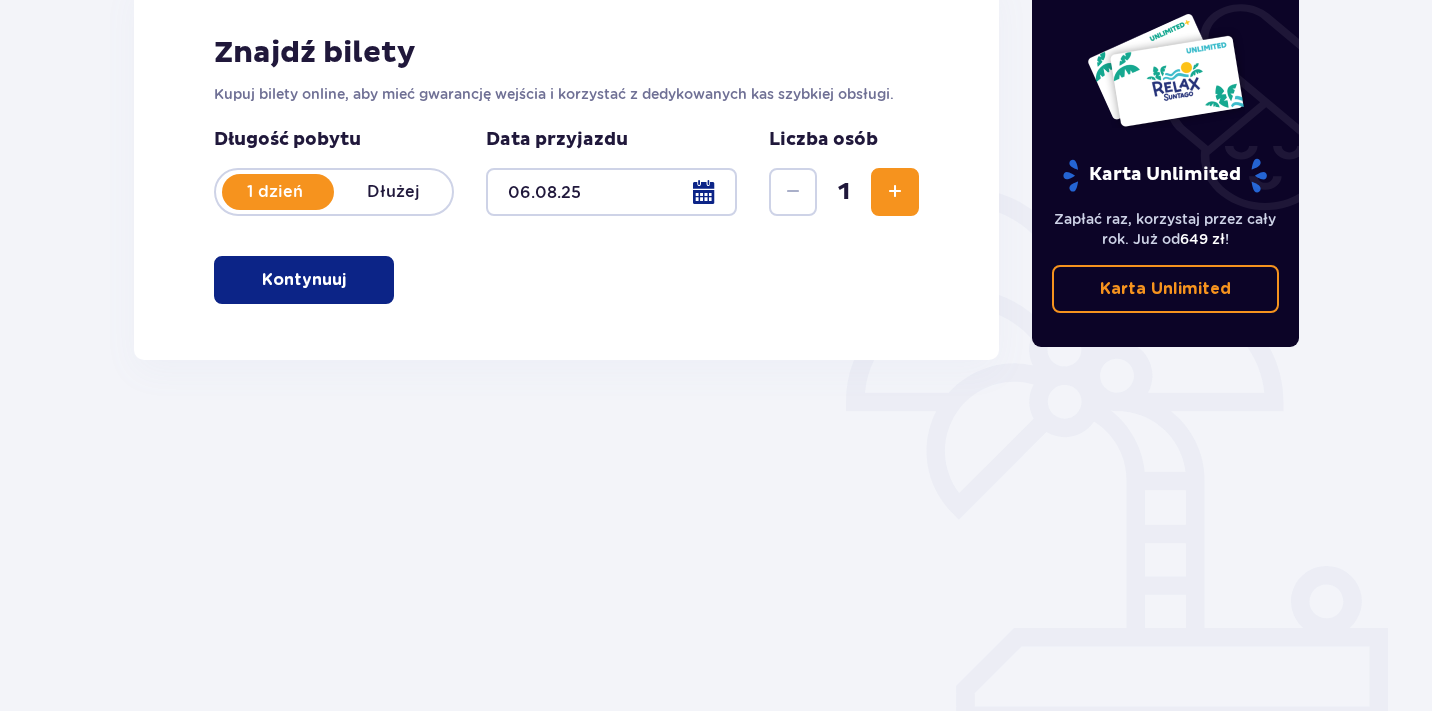 click on "Kontynuuj" at bounding box center (304, 280) 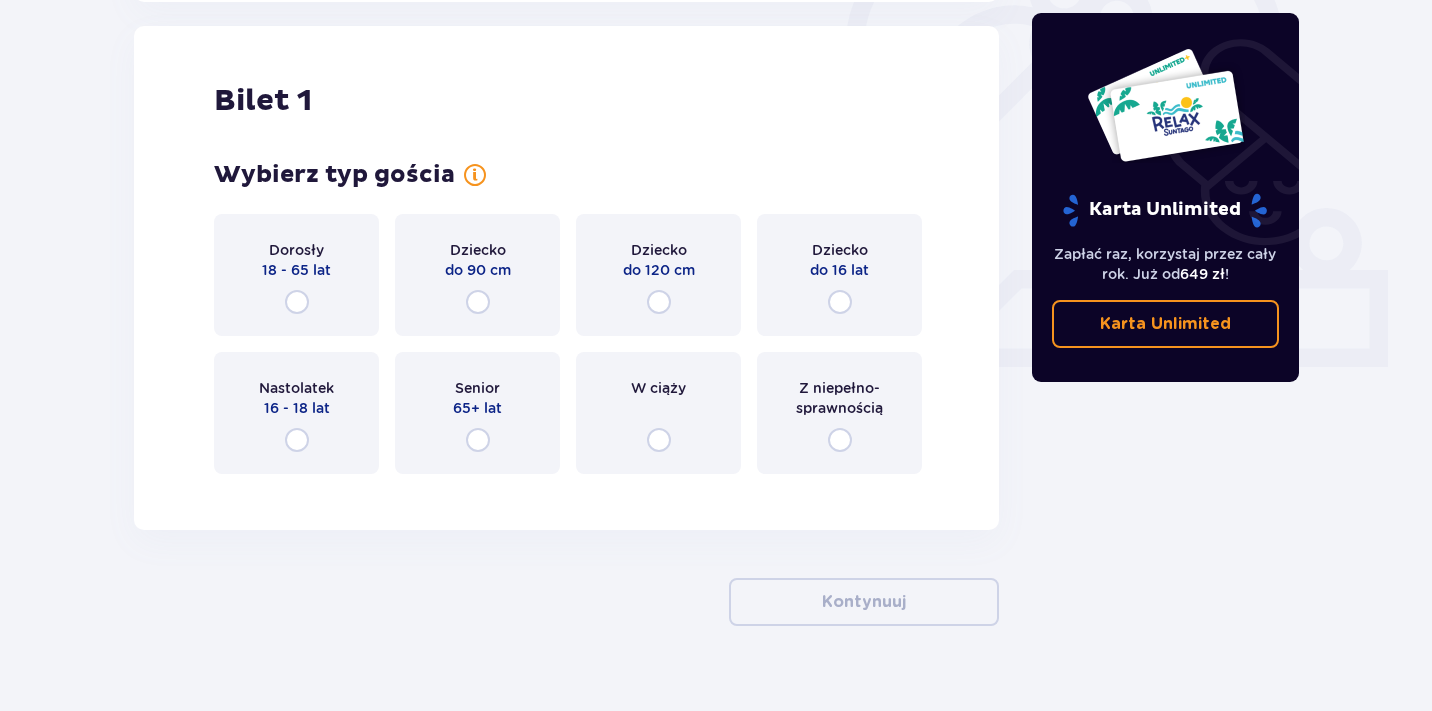 scroll, scrollTop: 668, scrollLeft: 0, axis: vertical 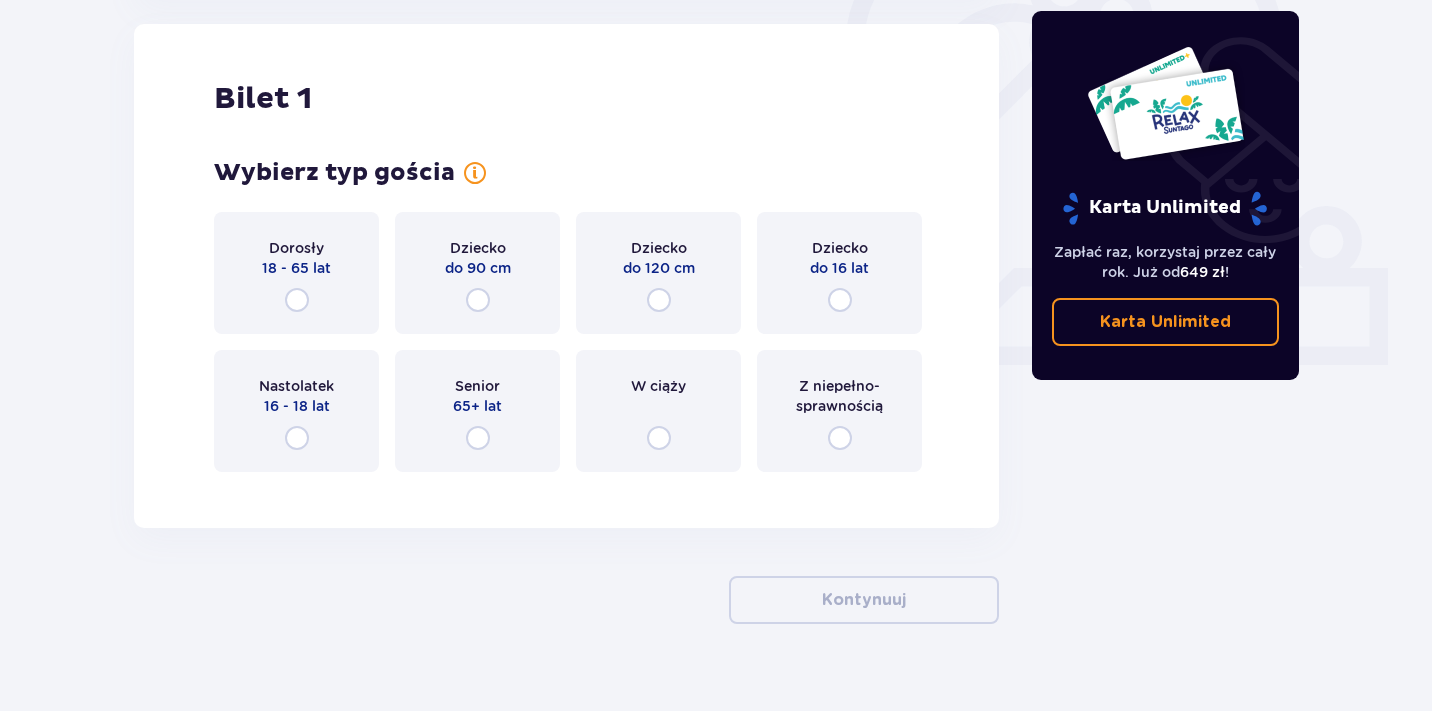 click on "18 - 65 lat" at bounding box center (296, 268) 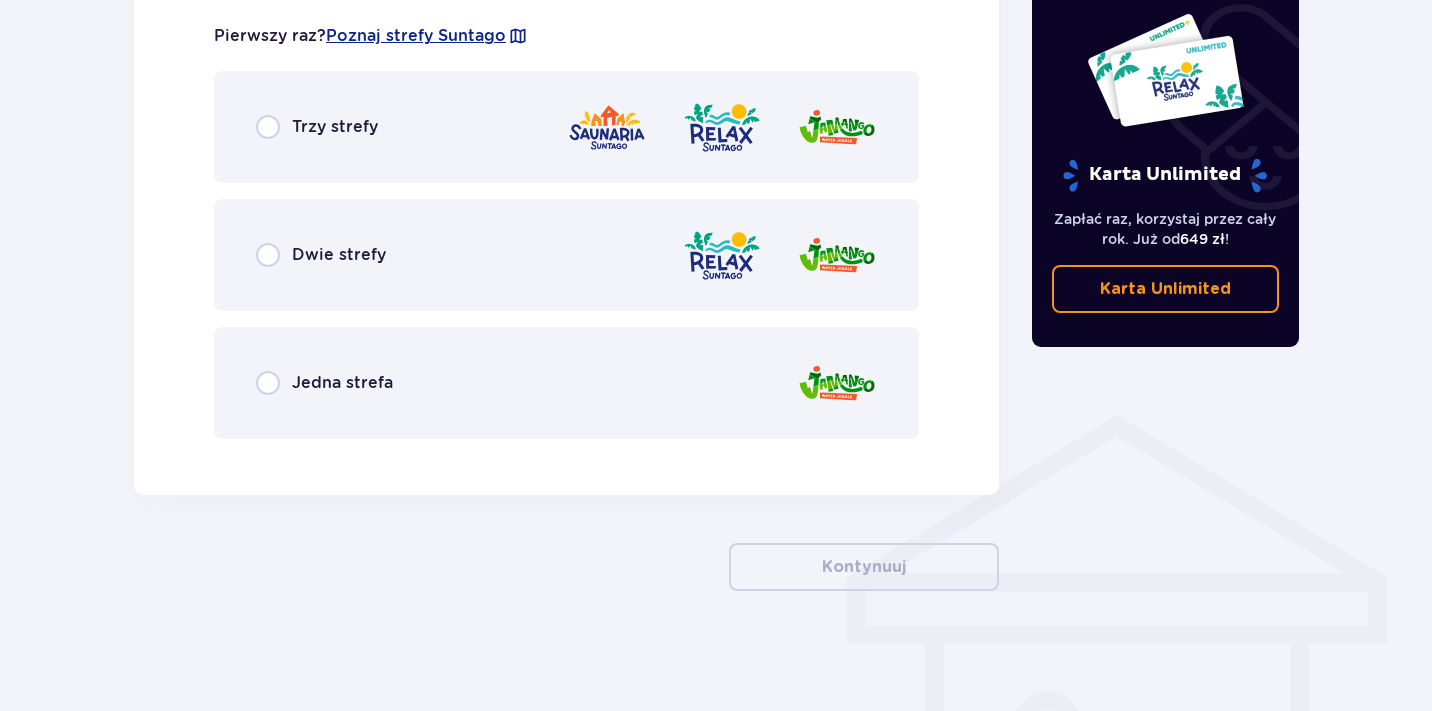 scroll, scrollTop: 1209, scrollLeft: 0, axis: vertical 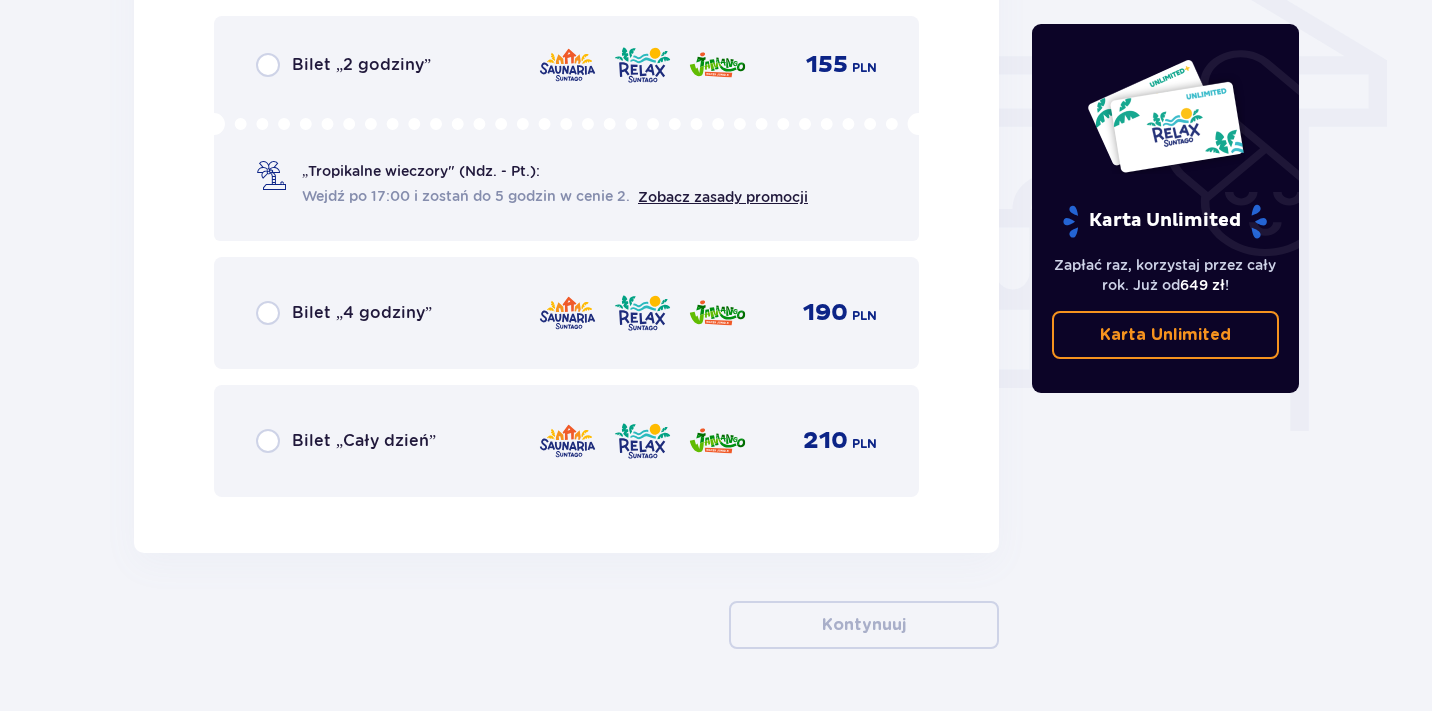 click on "Bilet „Cały dzień”" at bounding box center [346, 441] 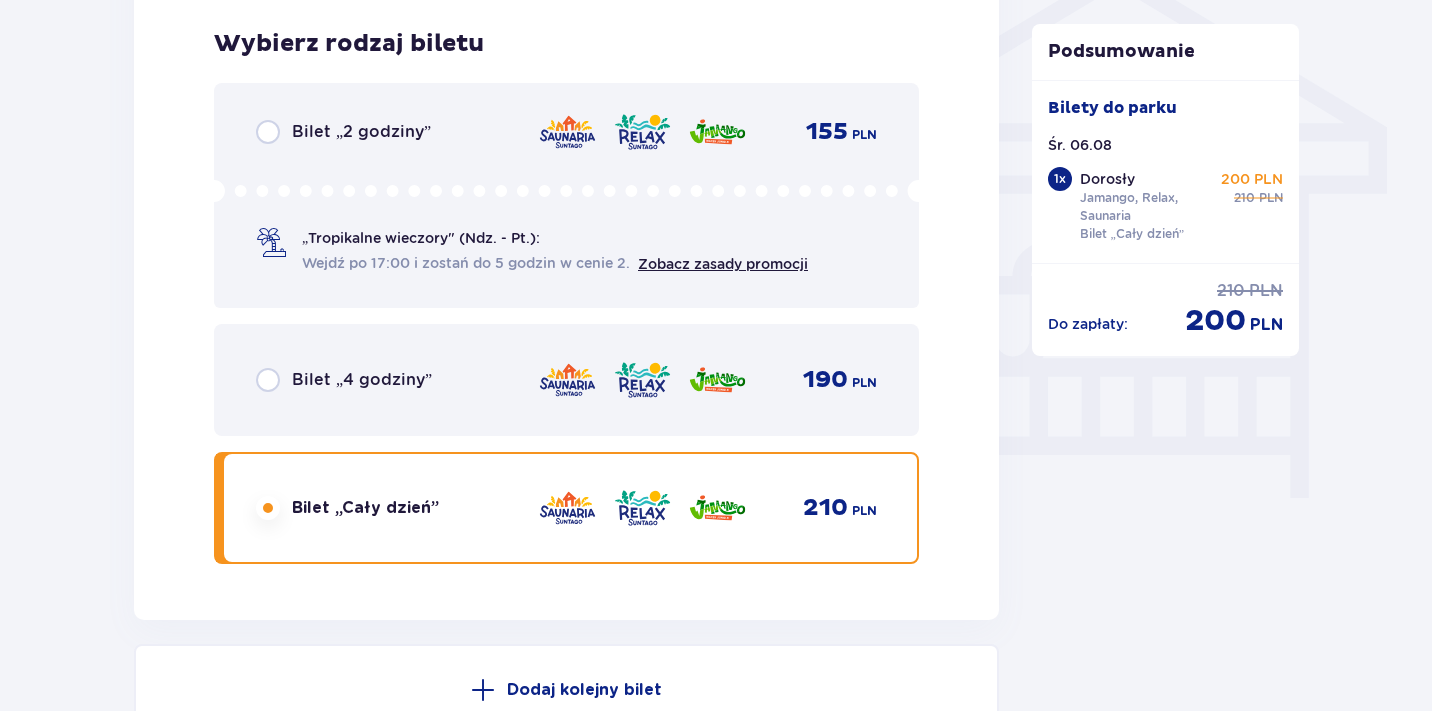scroll, scrollTop: 1663, scrollLeft: 0, axis: vertical 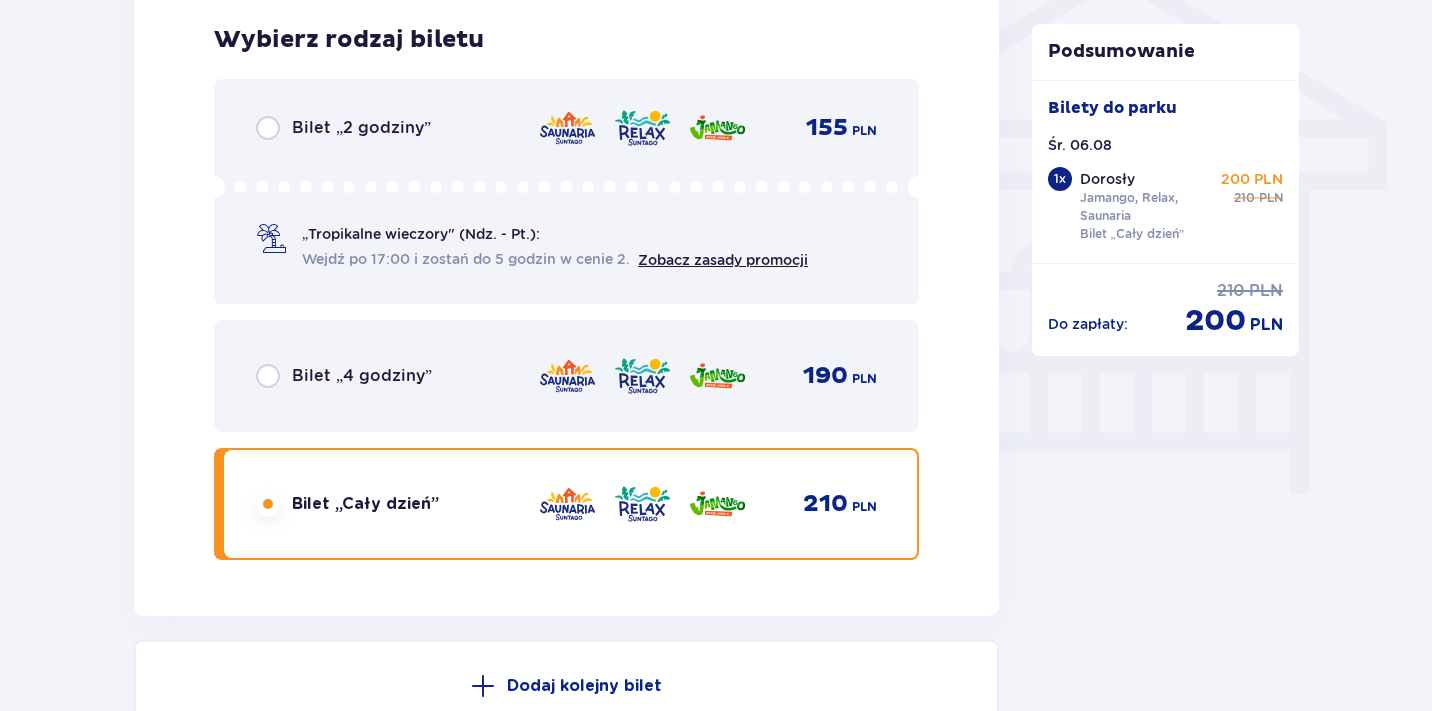 click on "Bilet „4 godziny”" at bounding box center (362, 376) 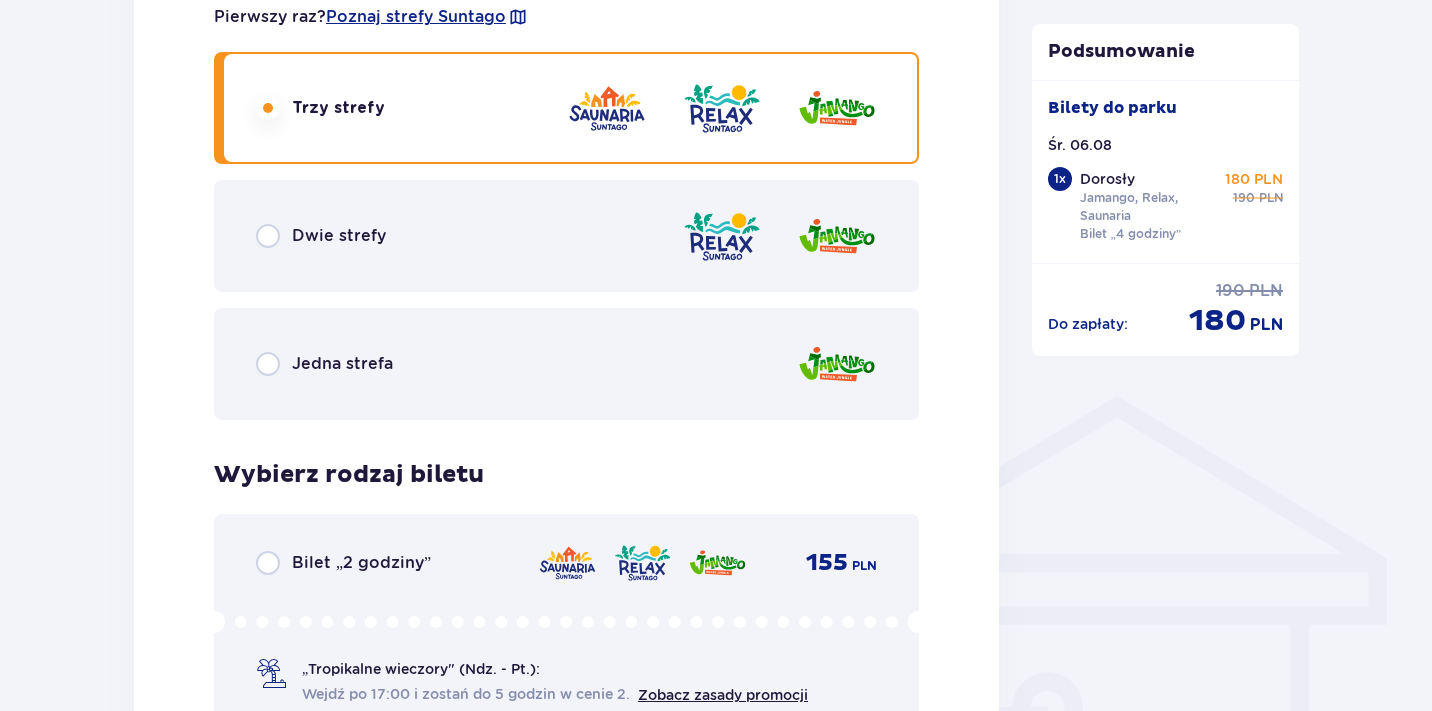 scroll, scrollTop: 1222, scrollLeft: 0, axis: vertical 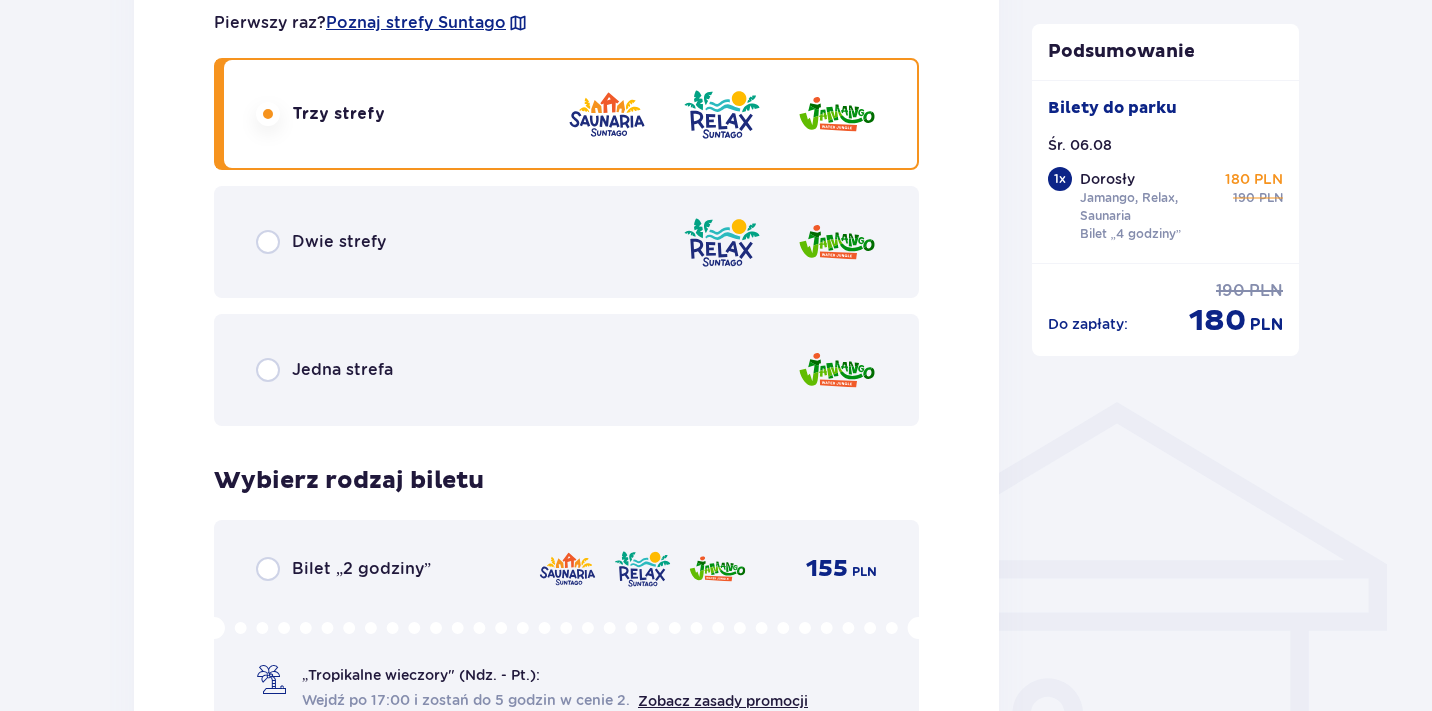 click on "Dwie strefy" at bounding box center (339, 242) 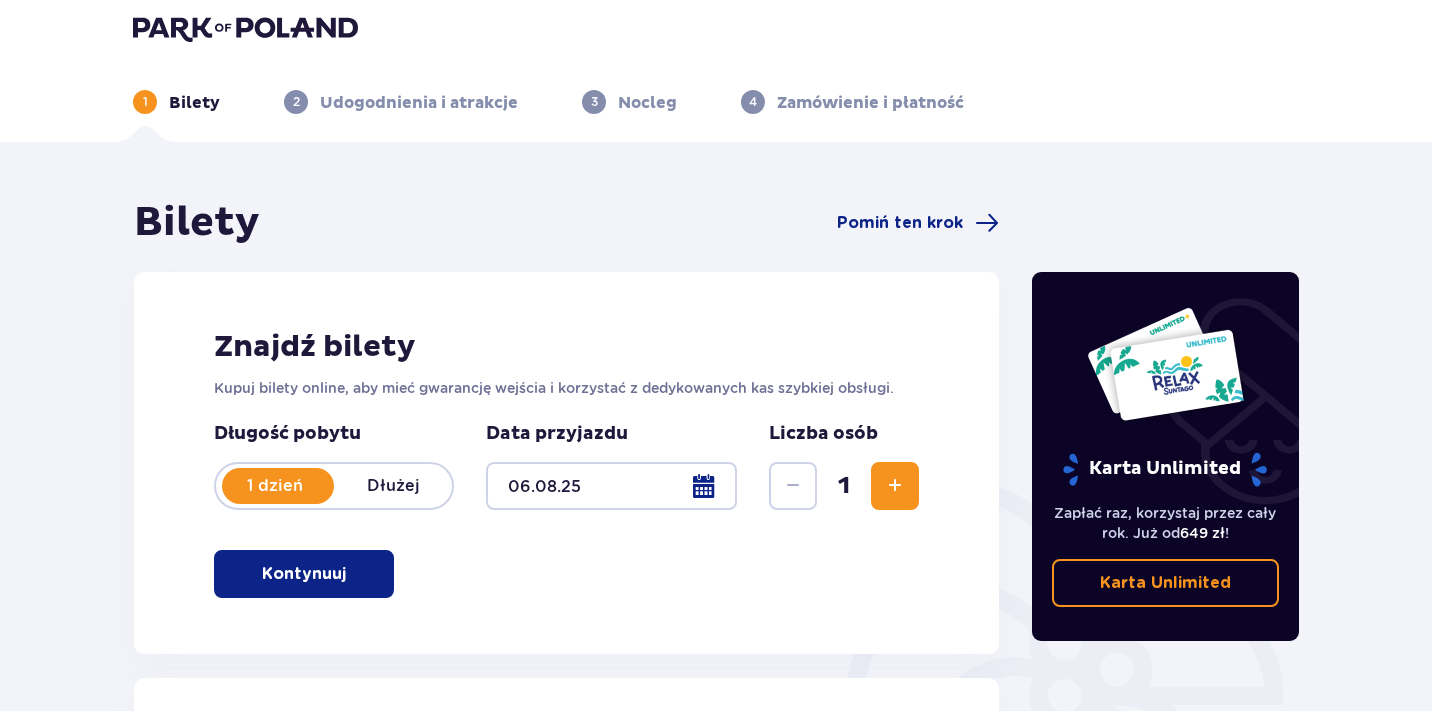 scroll, scrollTop: 16, scrollLeft: 0, axis: vertical 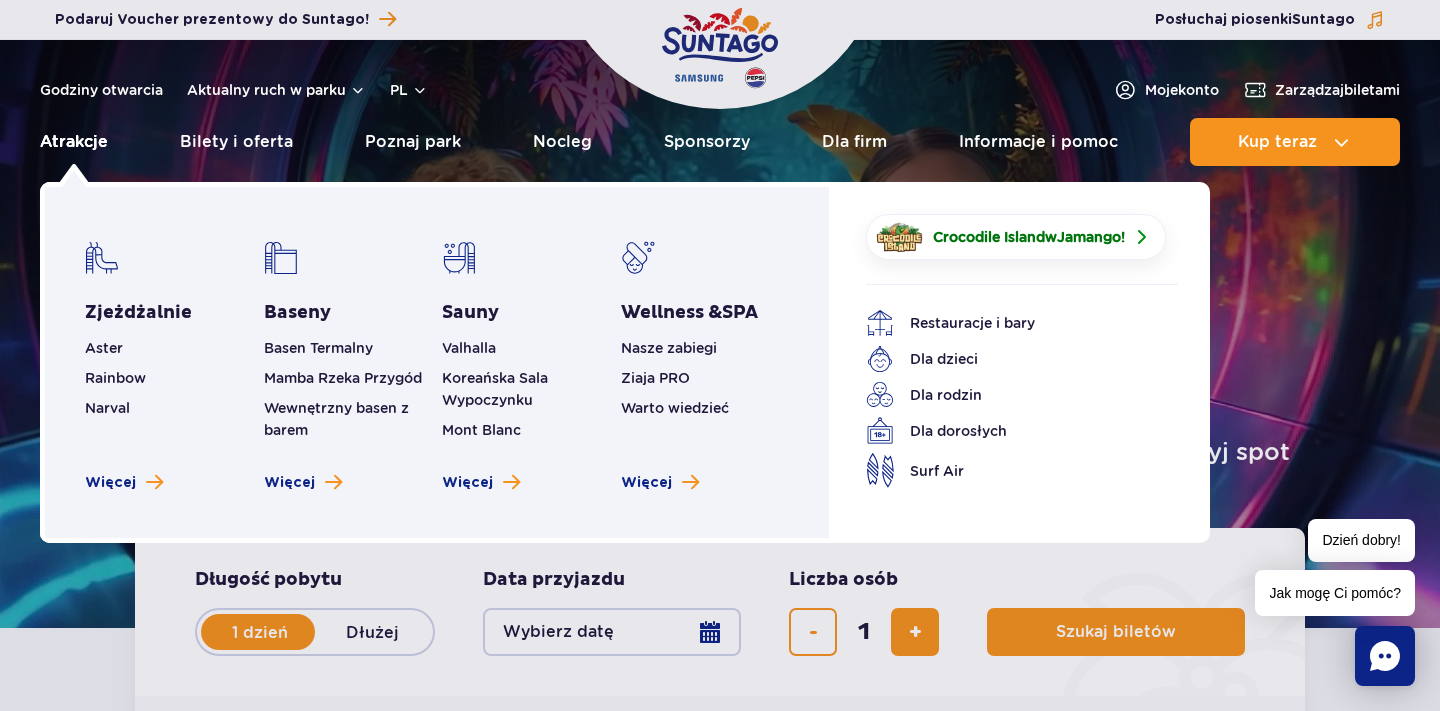 click on "Atrakcje" at bounding box center (74, 142) 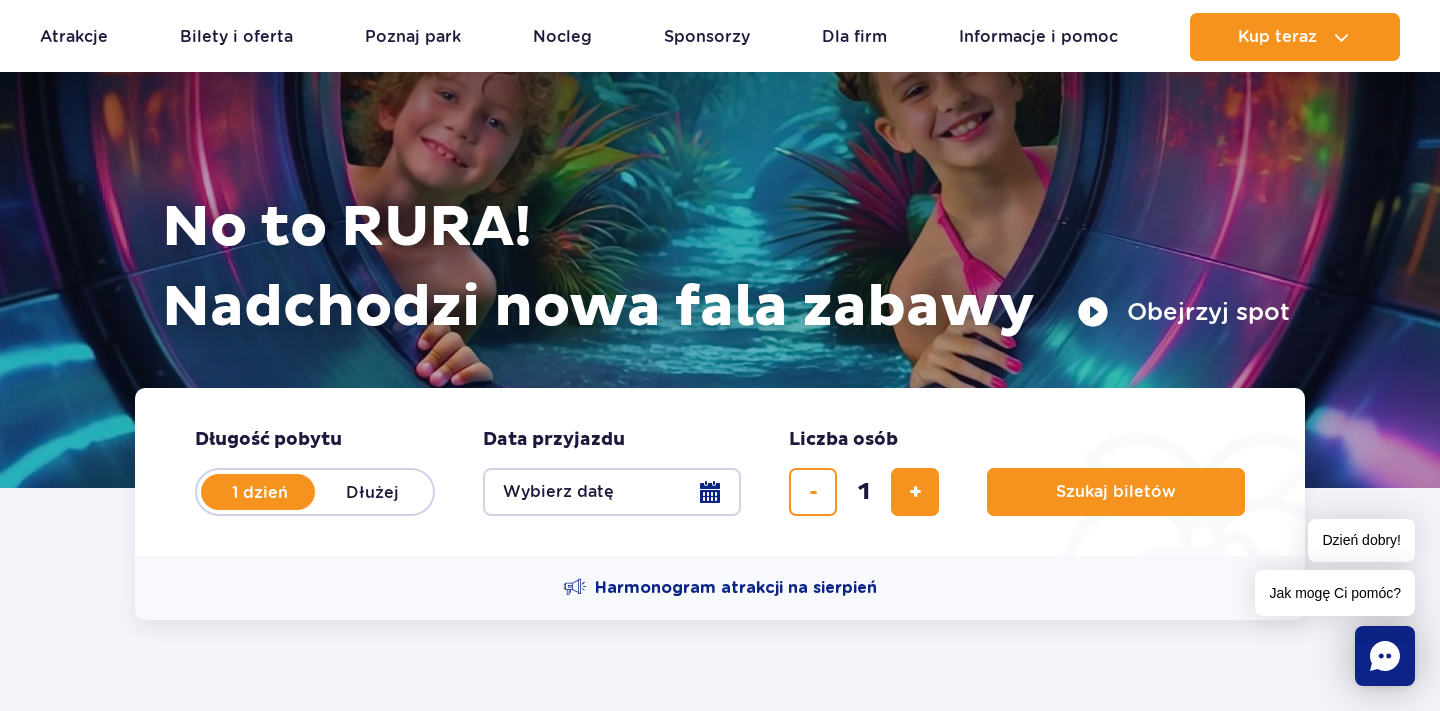 scroll, scrollTop: 151, scrollLeft: 0, axis: vertical 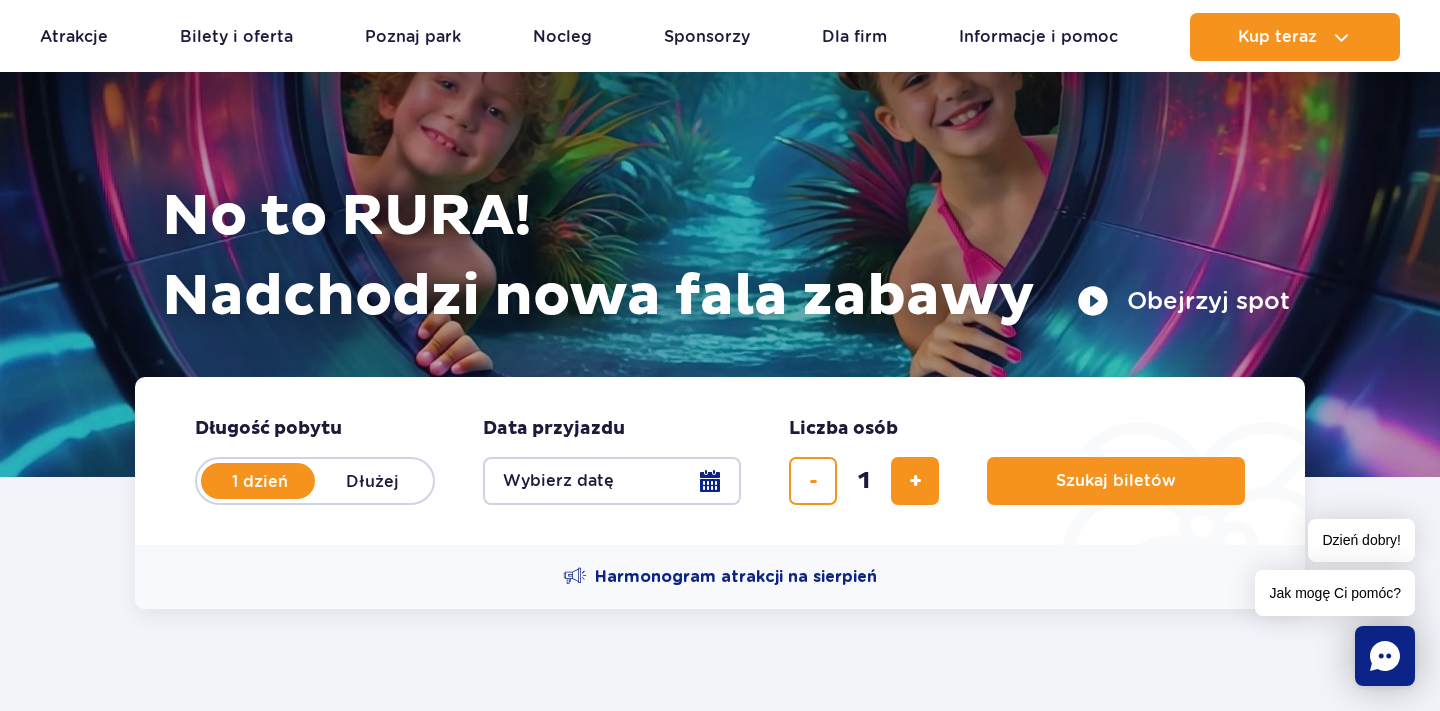 click on "Wybierz datę" at bounding box center [612, 481] 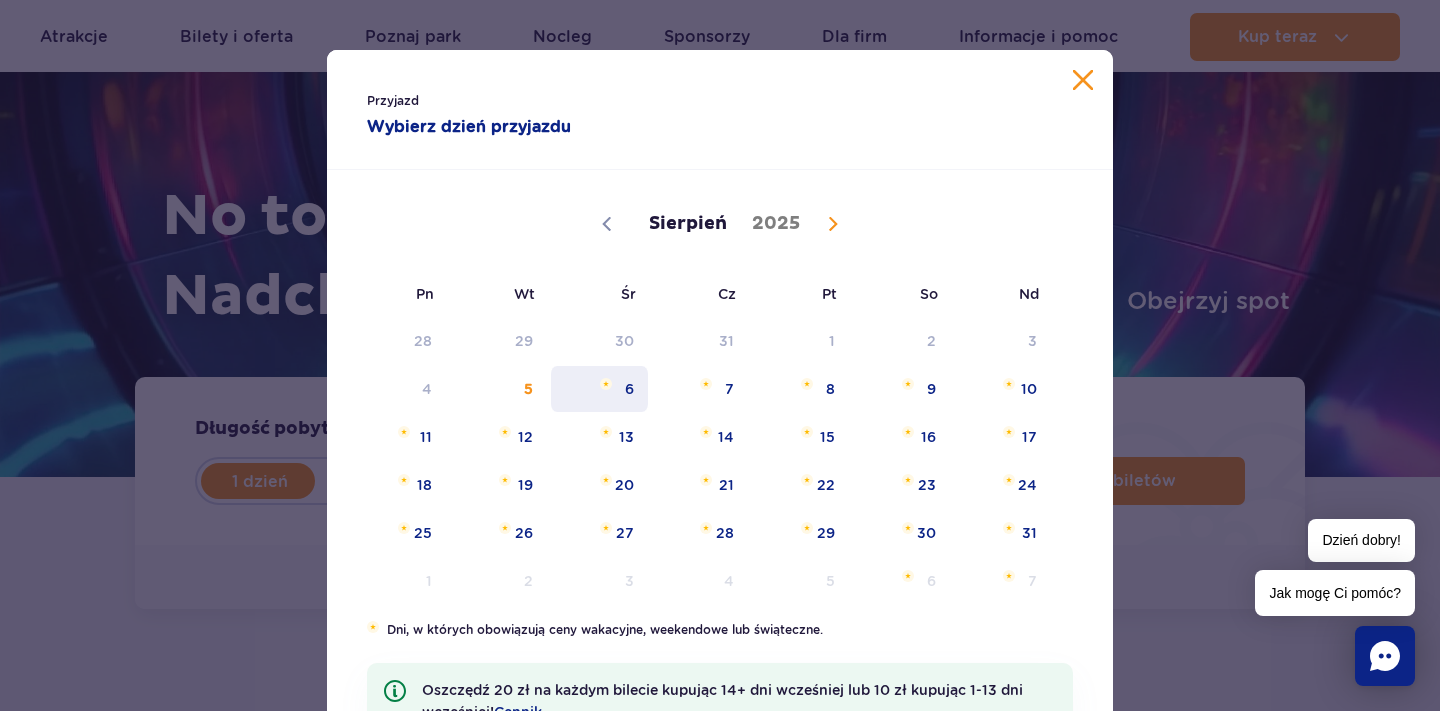 click on "6" at bounding box center [599, 389] 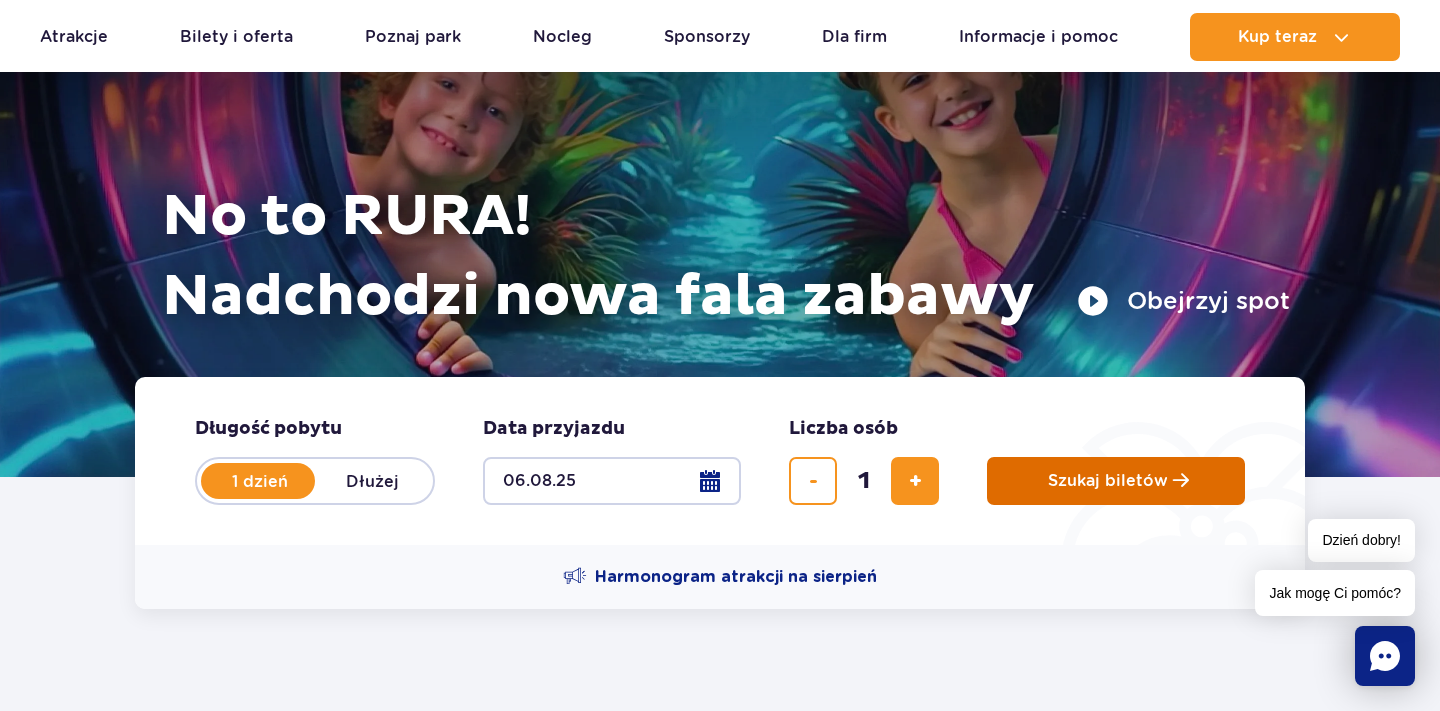 click on "Szukaj biletów" at bounding box center [1116, 481] 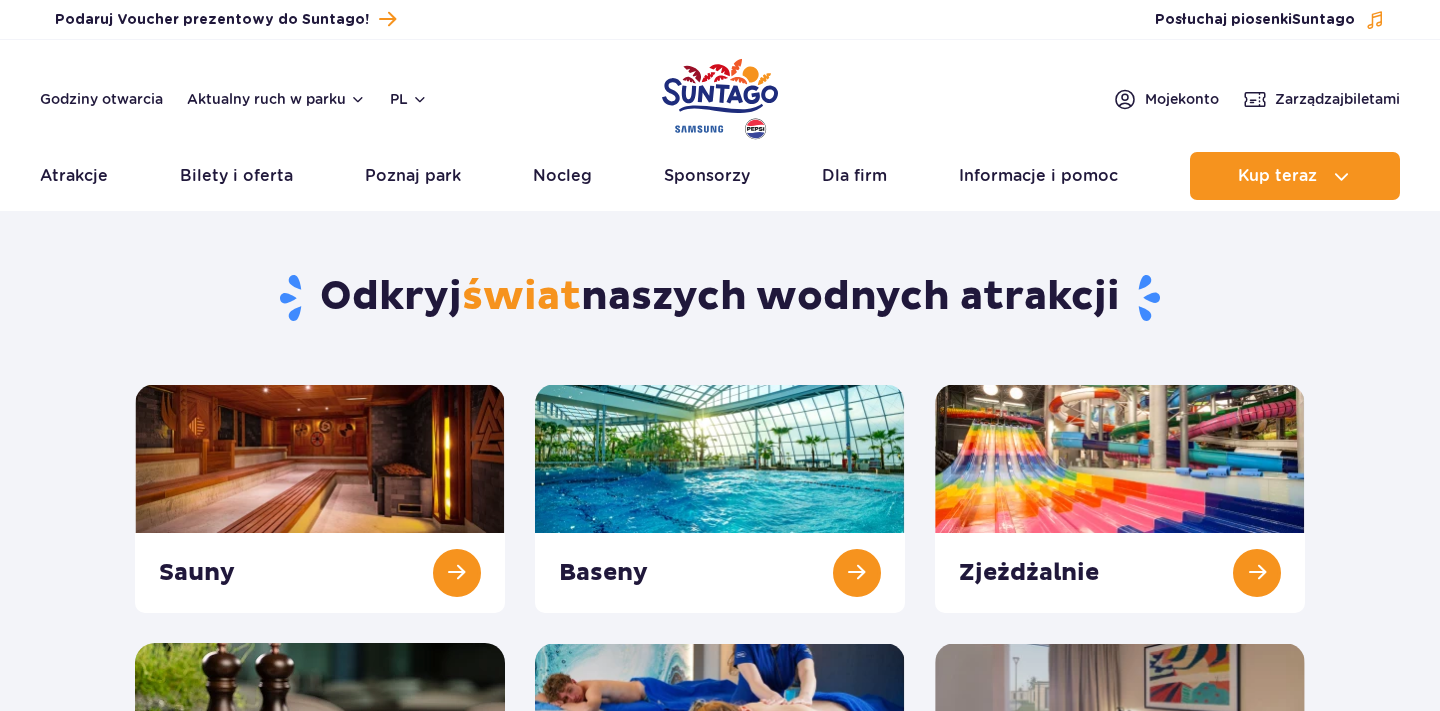 scroll, scrollTop: 0, scrollLeft: 0, axis: both 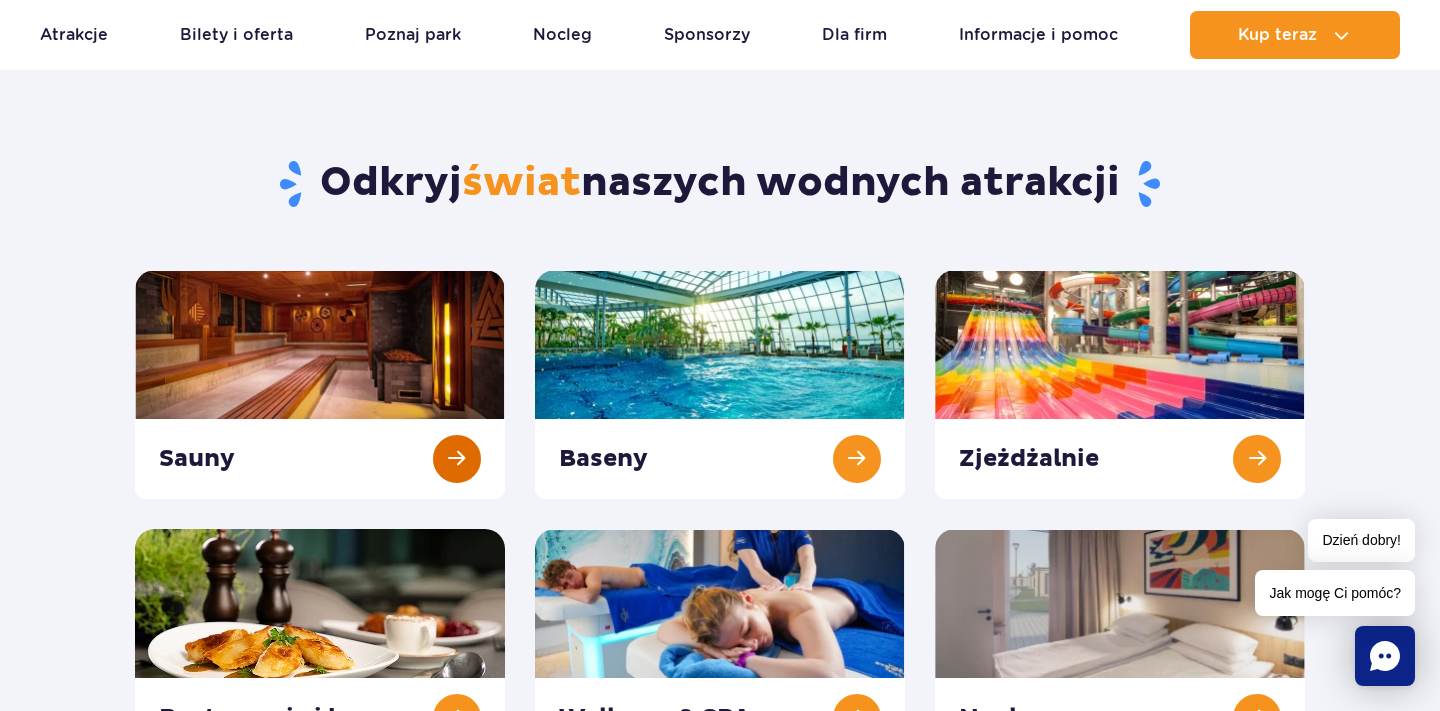click at bounding box center [320, 384] 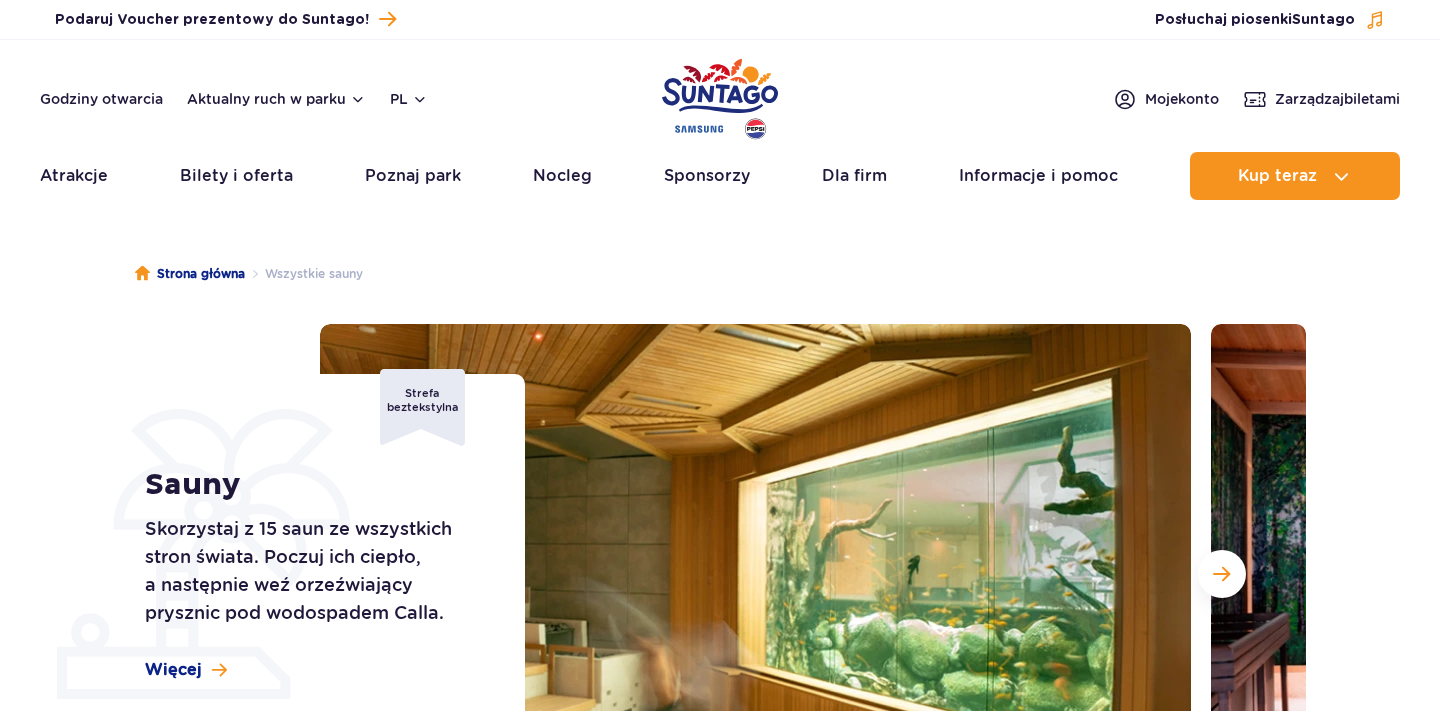 scroll, scrollTop: 0, scrollLeft: 0, axis: both 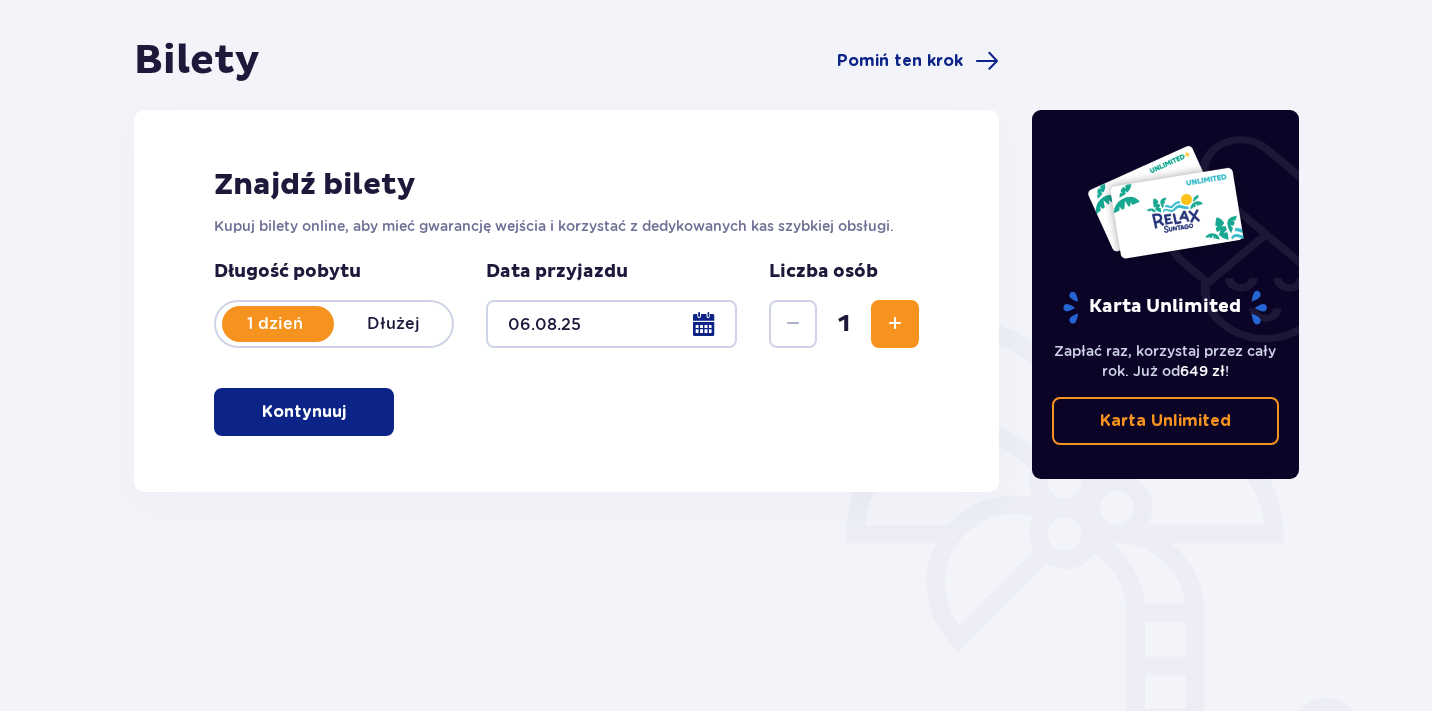 click on "Kontynuuj" at bounding box center (304, 412) 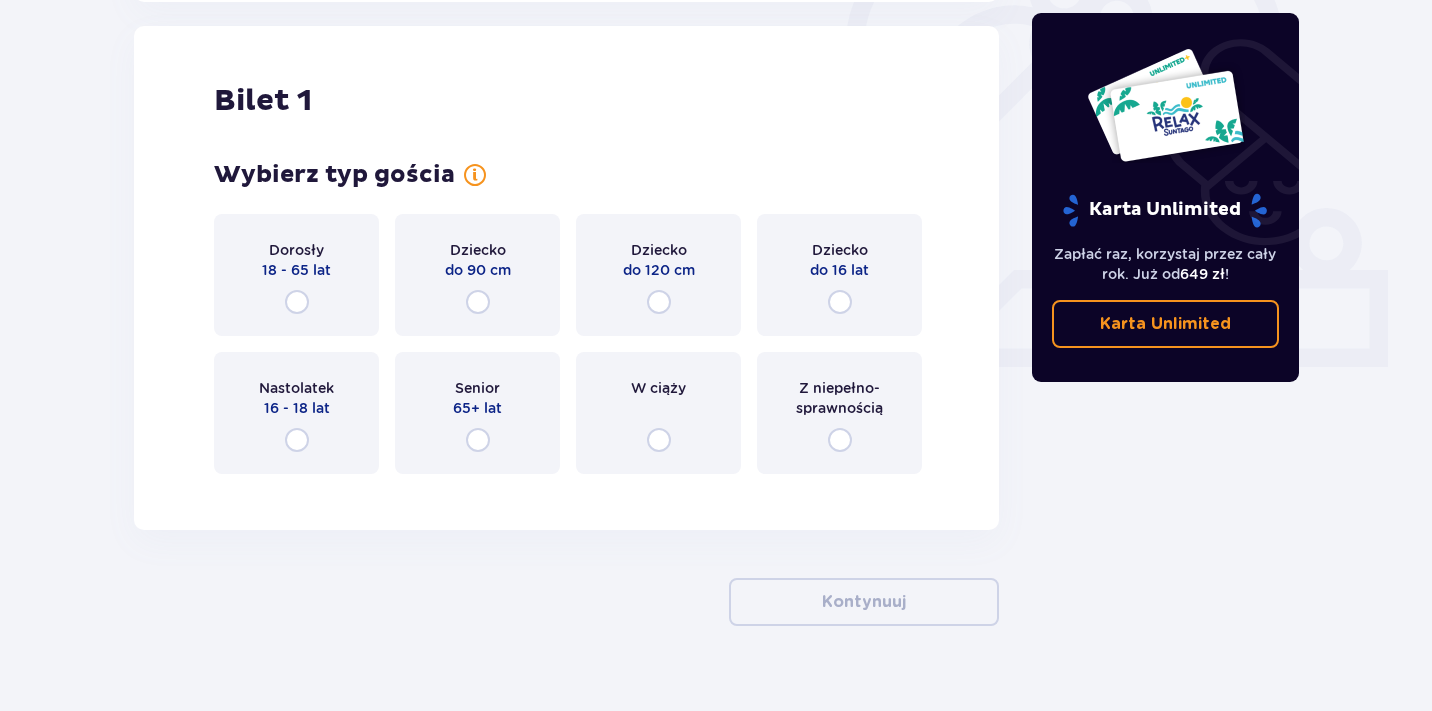 scroll, scrollTop: 668, scrollLeft: 0, axis: vertical 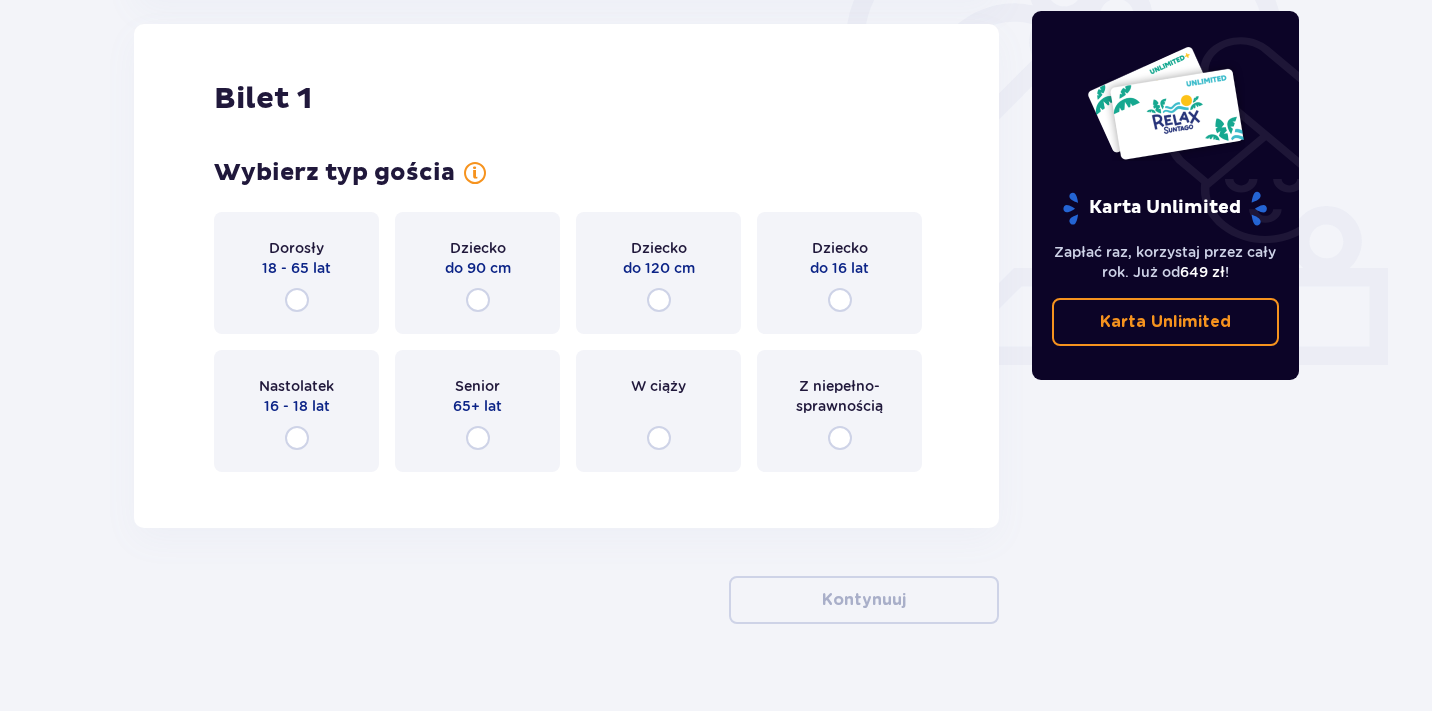 click at bounding box center (297, 300) 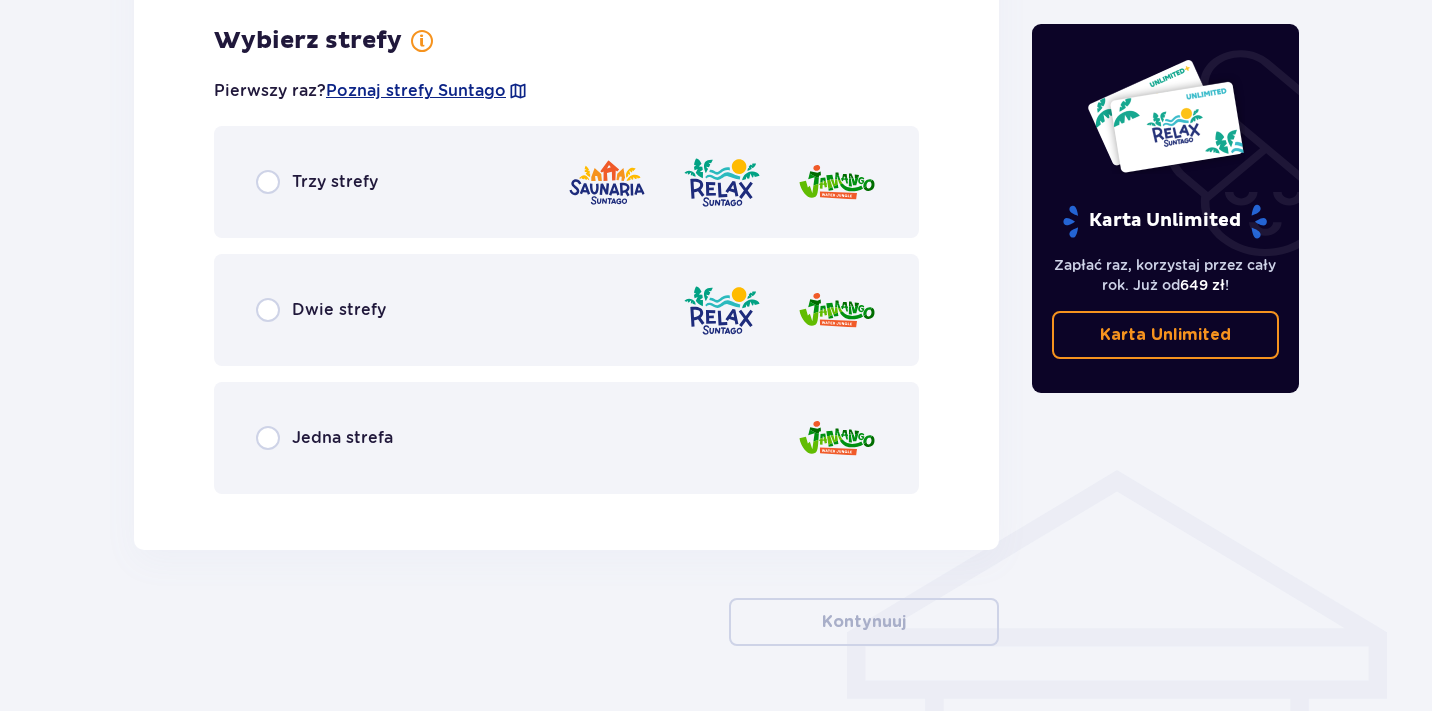 scroll, scrollTop: 1156, scrollLeft: 0, axis: vertical 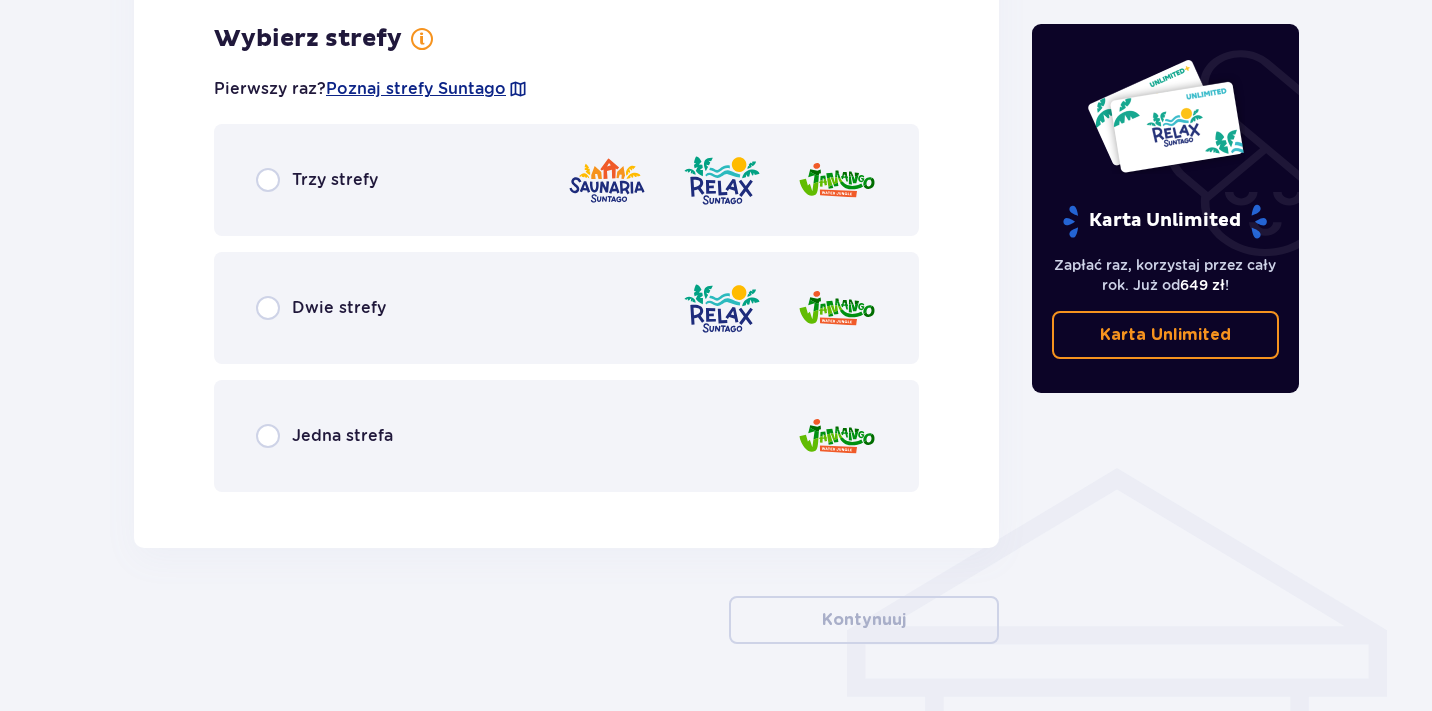 click on "Dwie strefy" at bounding box center (339, 308) 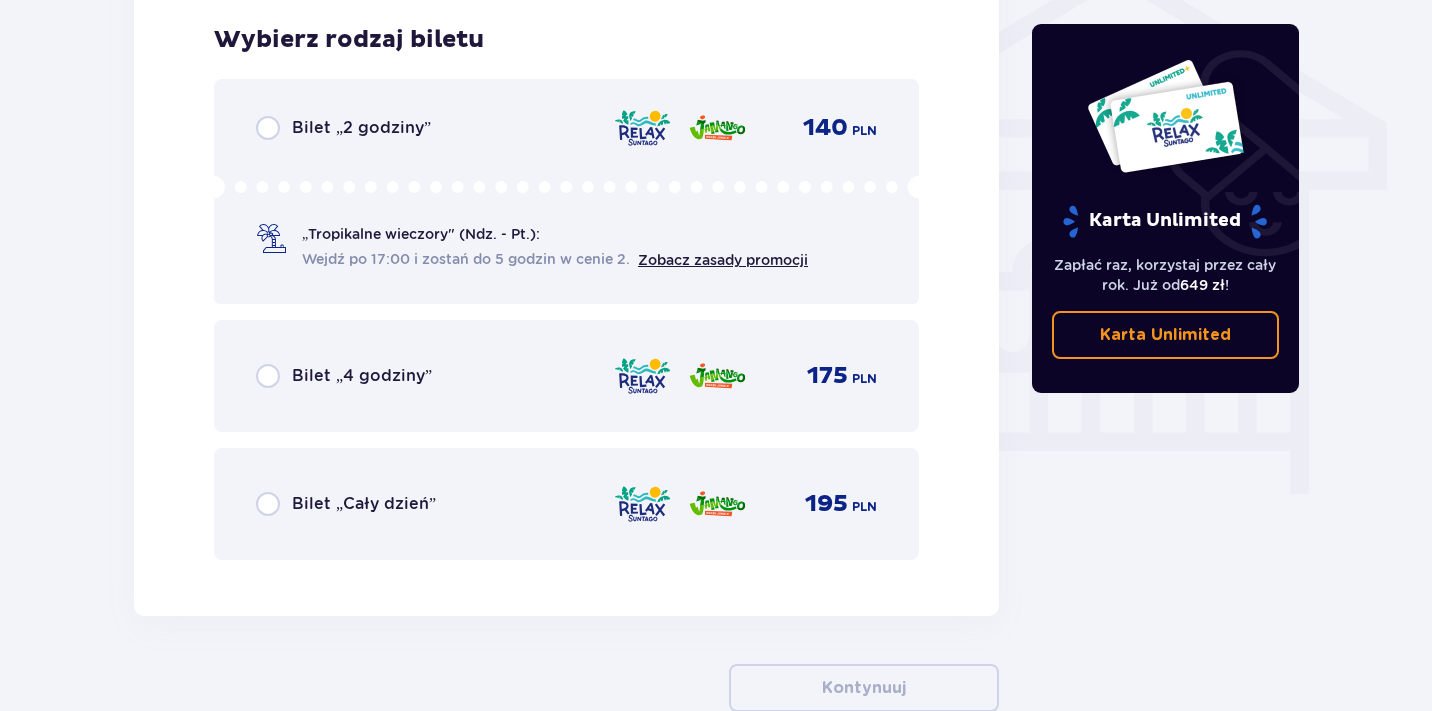 scroll, scrollTop: 1664, scrollLeft: 0, axis: vertical 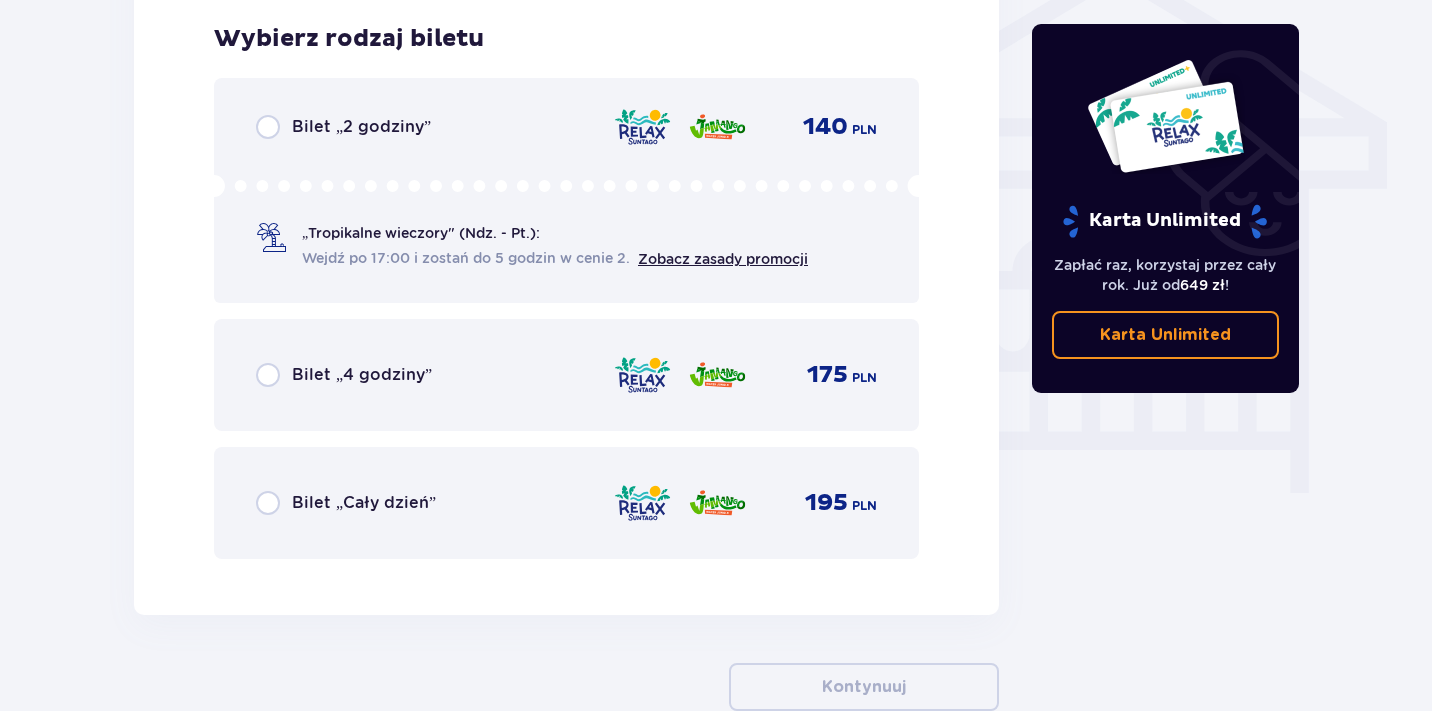 click at bounding box center (268, 503) 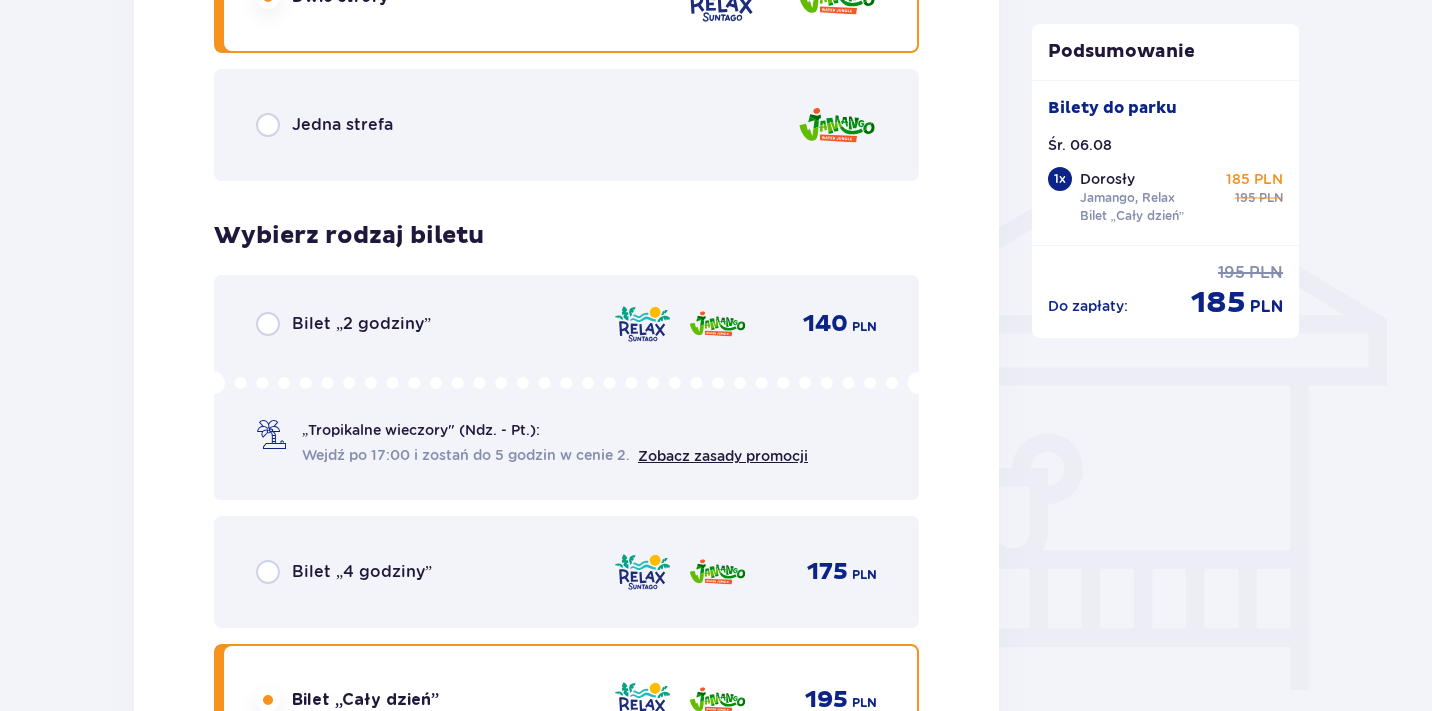 scroll, scrollTop: 1564, scrollLeft: 0, axis: vertical 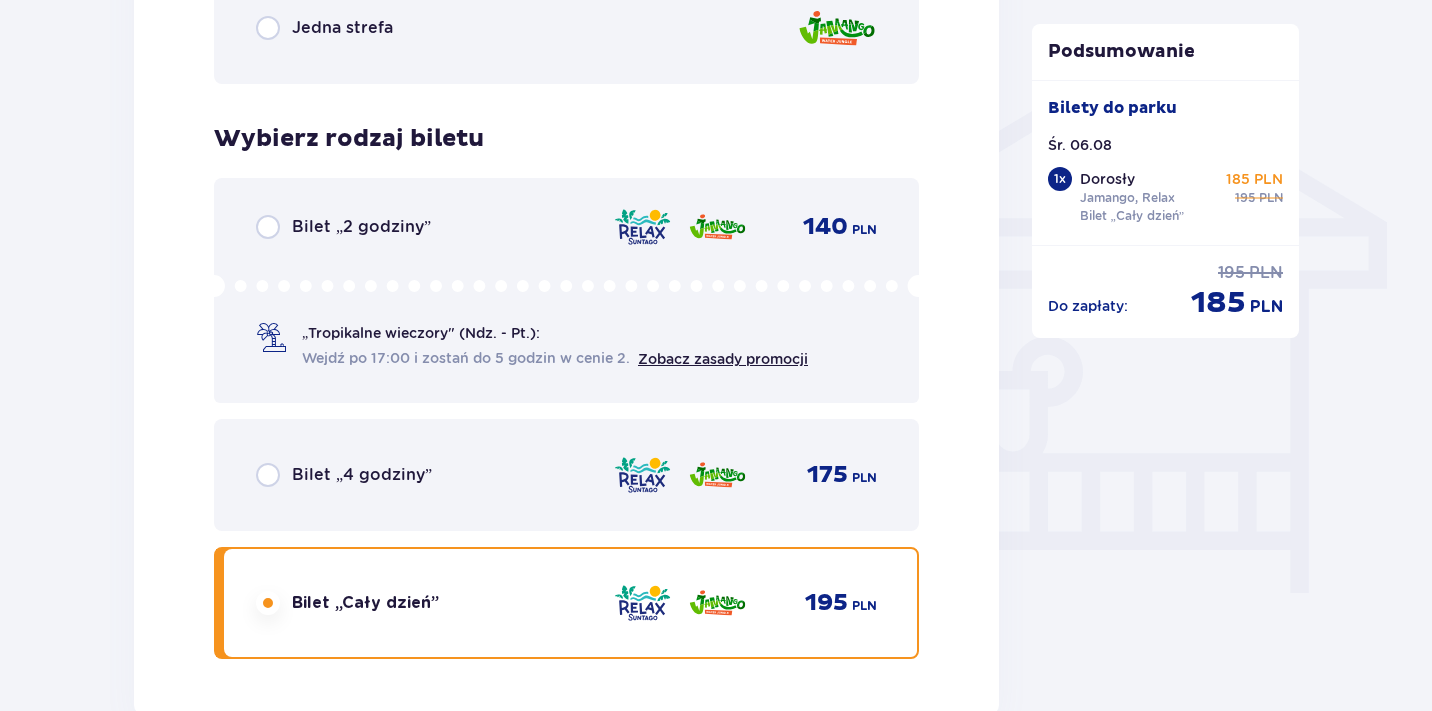 click on "Bilet „4 godziny” 175 PLN" at bounding box center (566, 475) 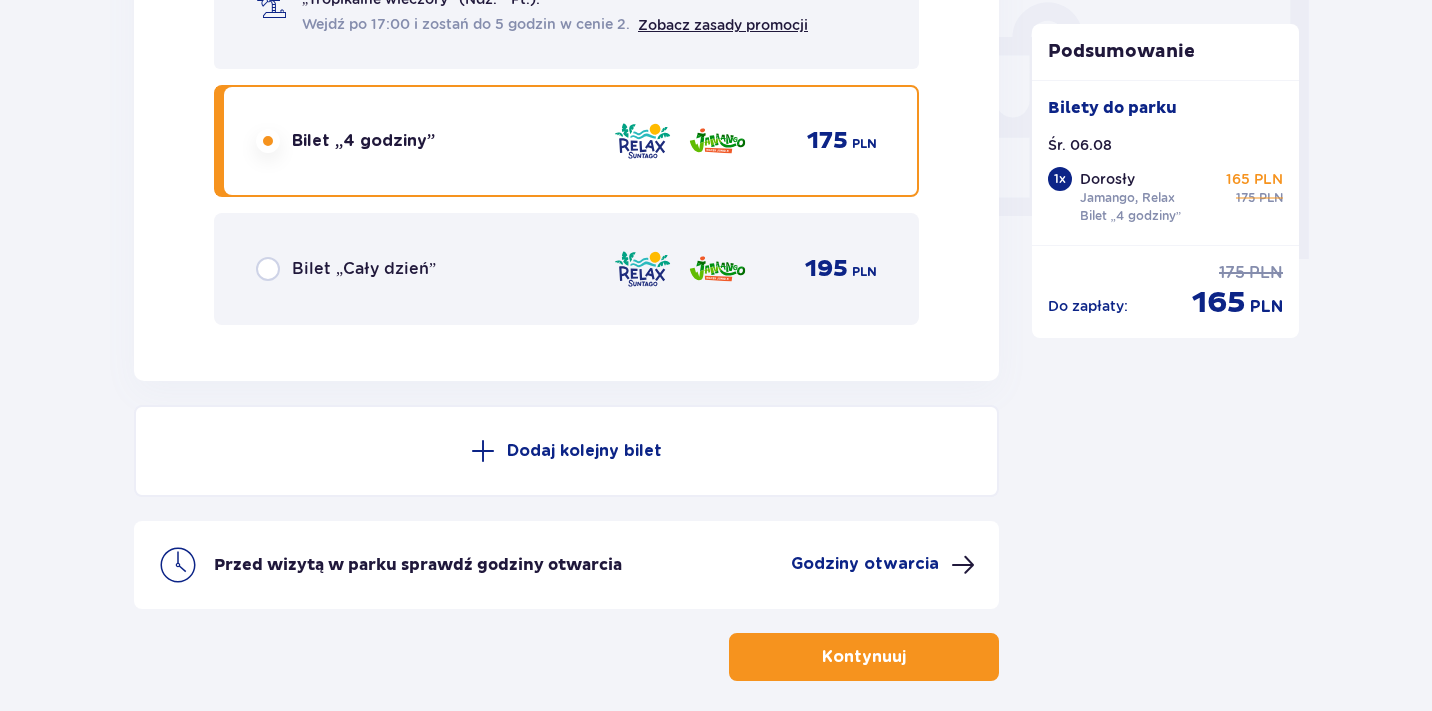 scroll, scrollTop: 1807, scrollLeft: 0, axis: vertical 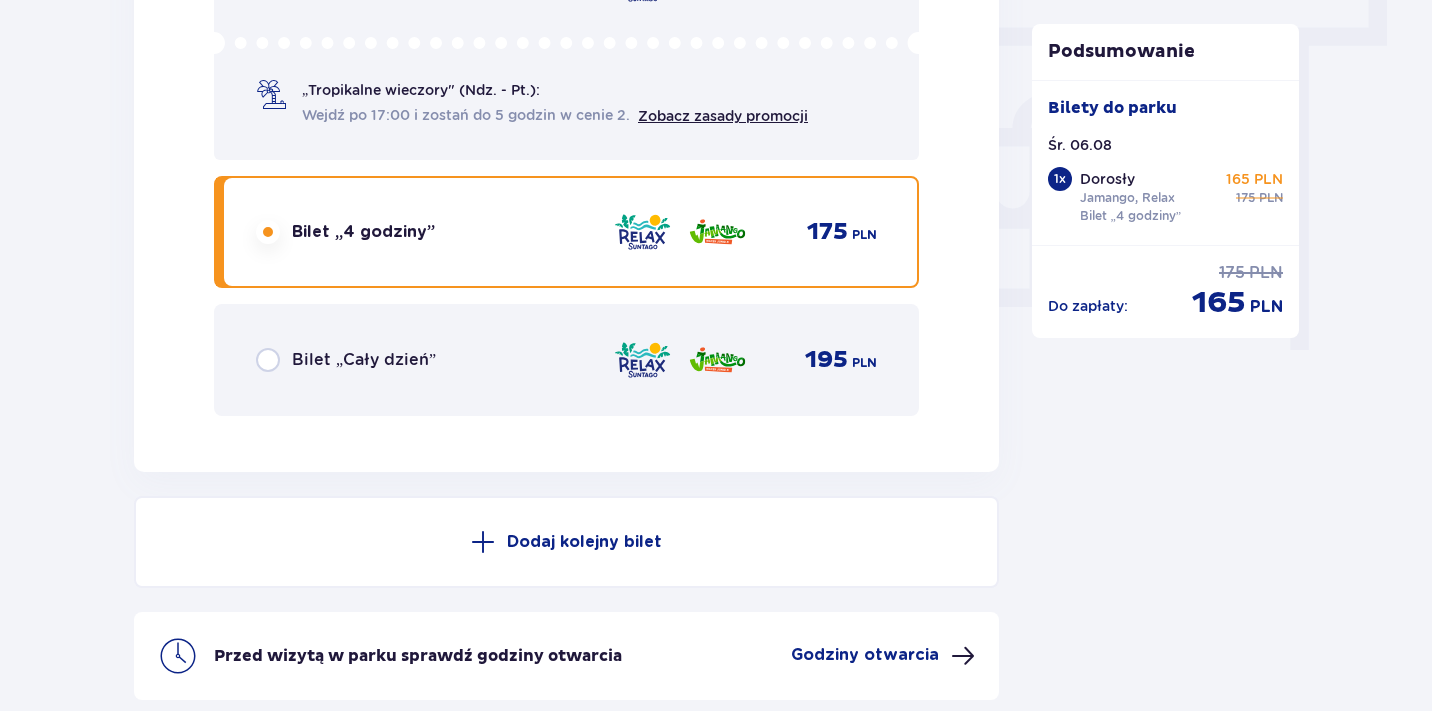 click on "Bilet „Cały dzień” 195 PLN" at bounding box center [566, 360] 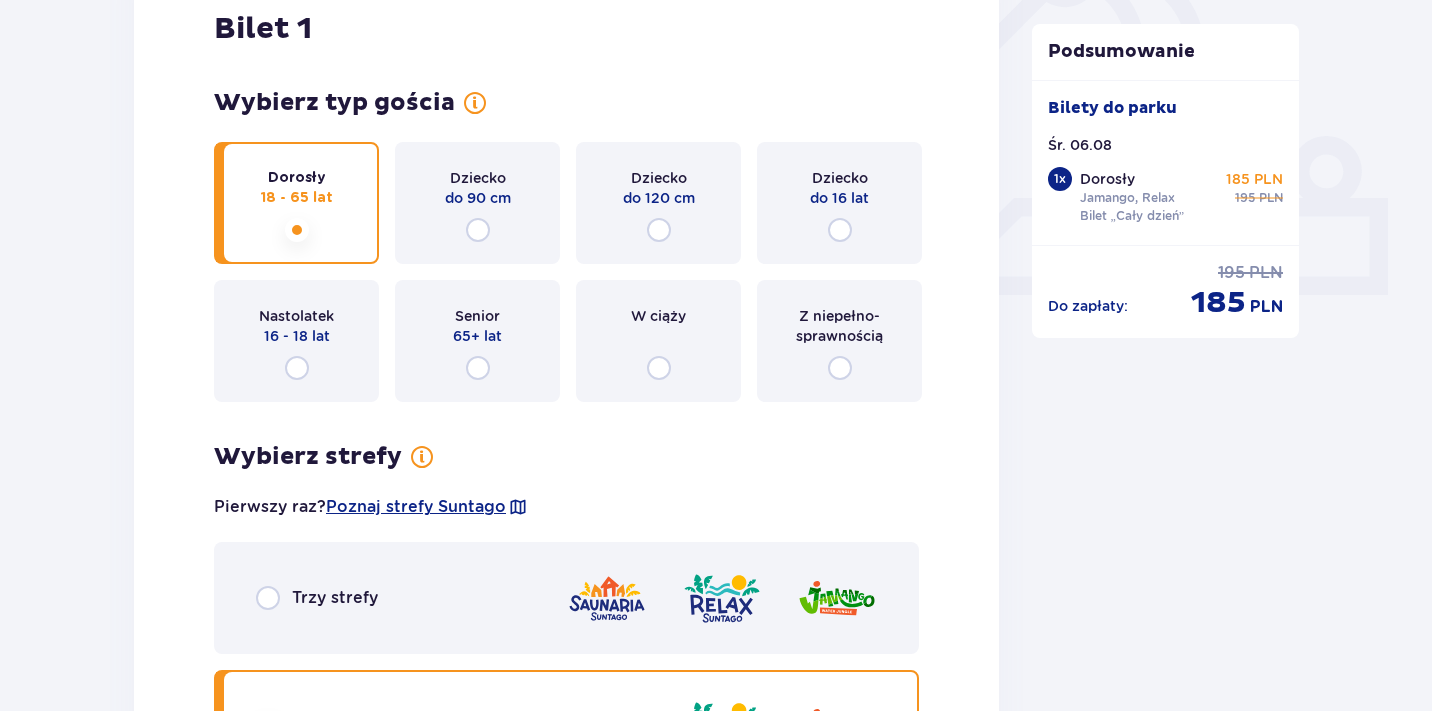 scroll, scrollTop: 651, scrollLeft: 0, axis: vertical 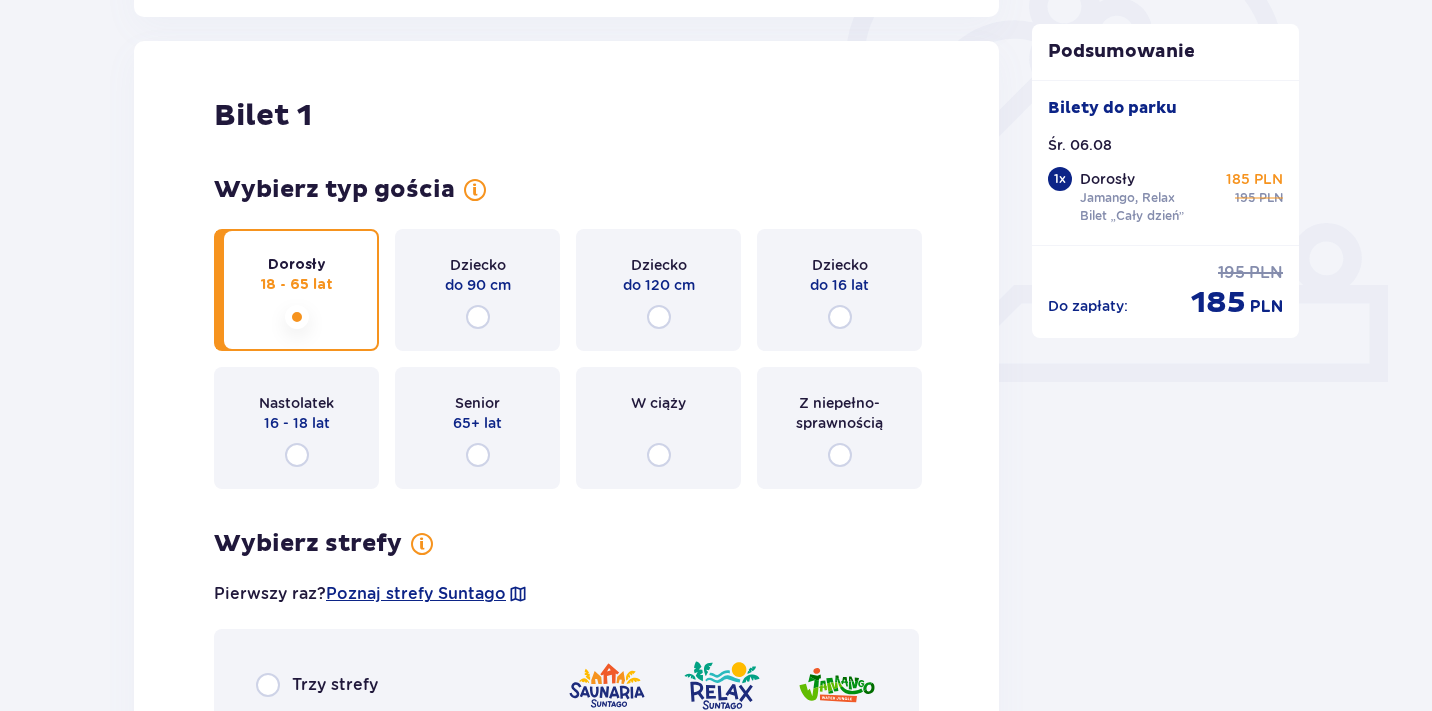 click on "Bilet   1 Wybierz typ gościa Dorosły 18 - 65 lat Dziecko do 90 cm Dziecko do 120 cm Dziecko do 16 lat Nastolatek 16 - 18 lat Senior 65+ lat W ciąży Z niepełno­sprawnością Wybierz strefy Pierwszy raz?  Poznaj strefy Suntago Trzy strefy Dwie strefy Jedna strefa Wybierz rodzaj biletu Bilet „2 godziny” 140 PLN „Tropikalne wieczory" (Ndz. - Pt.): Wejdź po 17:00 i zostań do 5 godzin w cenie 2. Zobacz zasady promocji Bilet „4 godziny” 175 PLN Bilet „Cały dzień” 195 PLN" at bounding box center [566, 834] 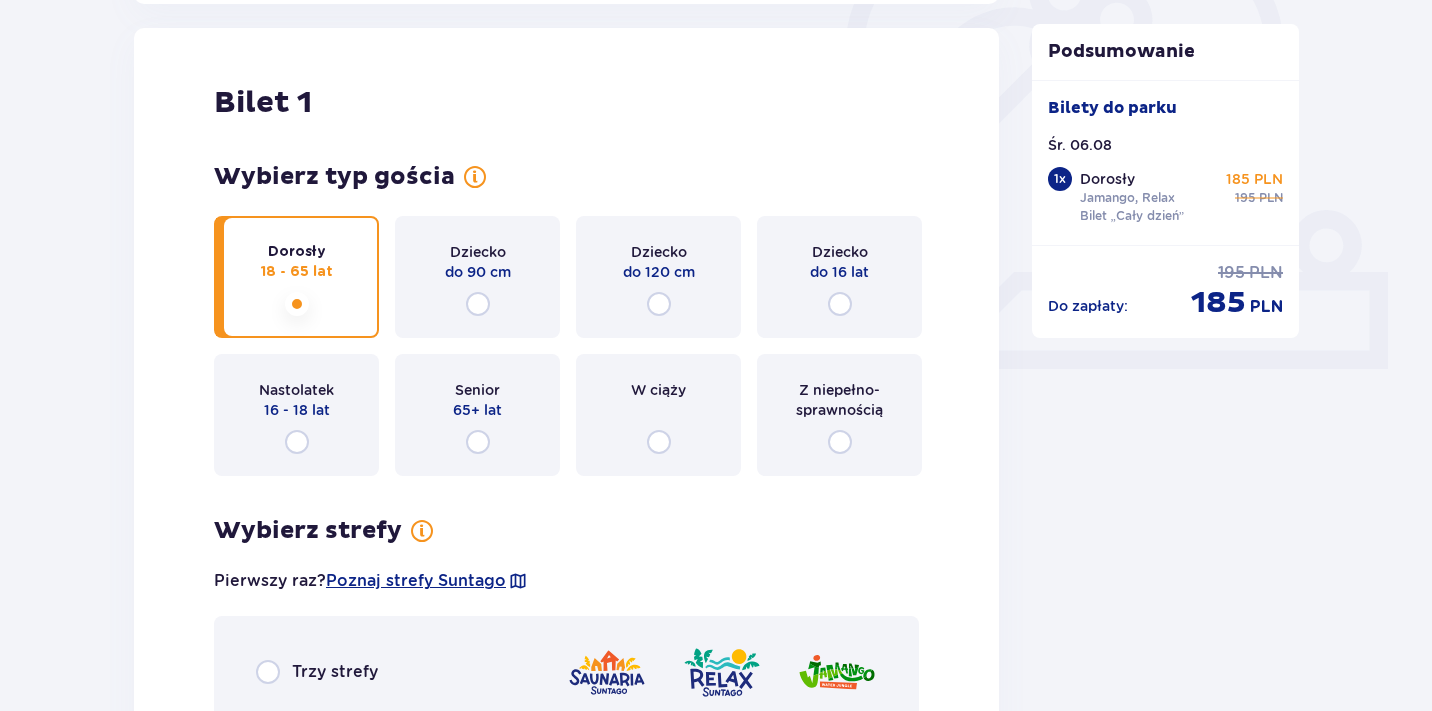 scroll, scrollTop: 675, scrollLeft: 0, axis: vertical 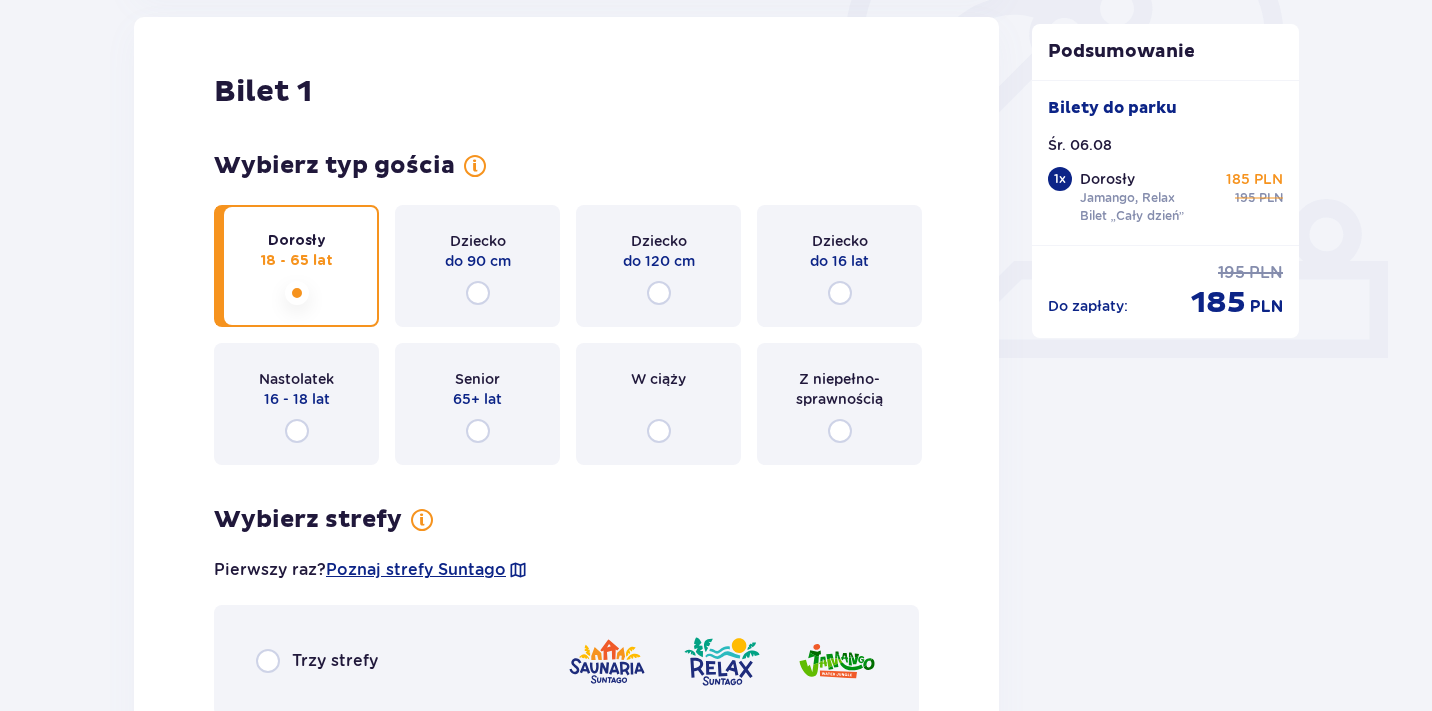 click on "Bilet   1 Wybierz typ gościa Dorosły 18 - 65 lat Dziecko do 90 cm Dziecko do 120 cm Dziecko do 16 lat Nastolatek 16 - 18 lat Senior 65+ lat W ciąży Z niepełno­sprawnością Wybierz strefy Pierwszy raz?  Poznaj strefy Suntago Trzy strefy Dwie strefy Jedna strefa Wybierz rodzaj biletu Bilet „2 godziny” 140 PLN „Tropikalne wieczory" (Ndz. - Pt.): Wejdź po 17:00 i zostań do 5 godzin w cenie 2. Zobacz zasady promocji Bilet „4 godziny” 175 PLN Bilet „Cały dzień” 195 PLN" at bounding box center (566, 810) 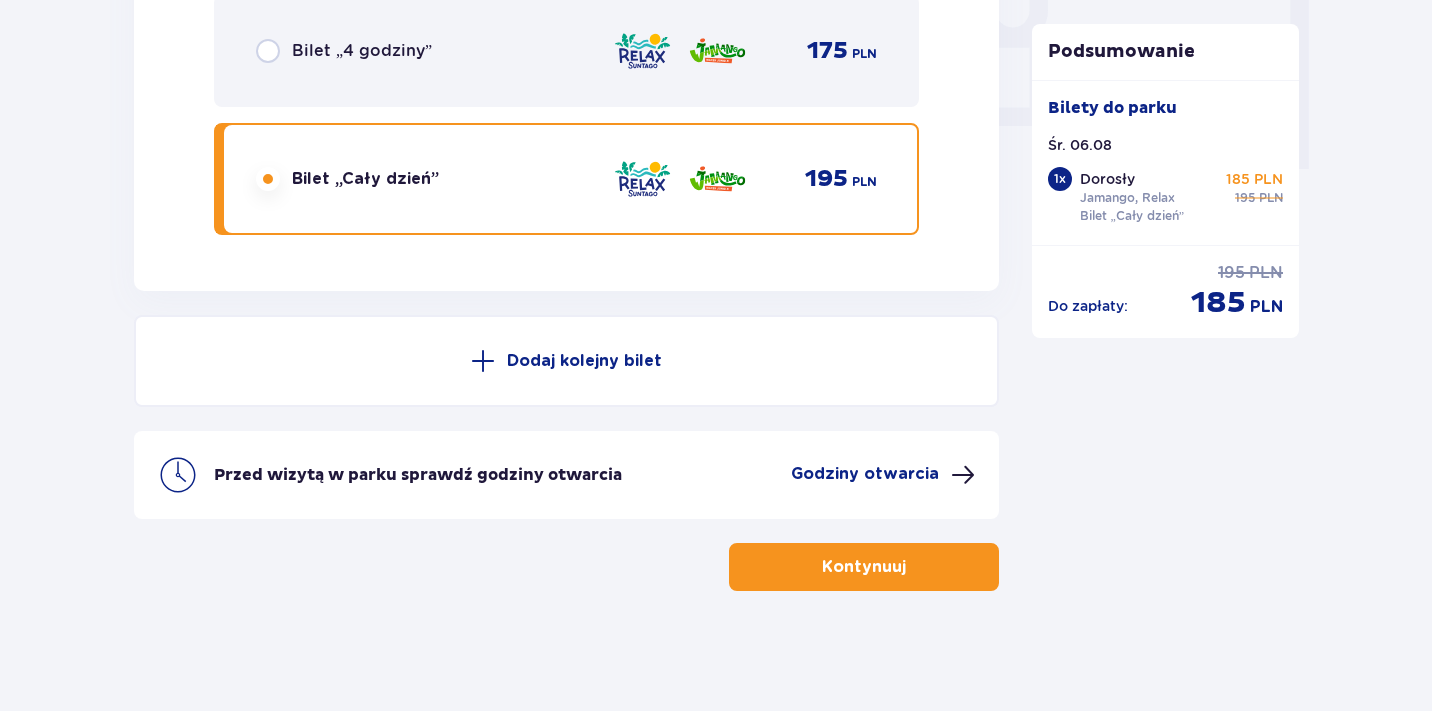 scroll, scrollTop: 1988, scrollLeft: 0, axis: vertical 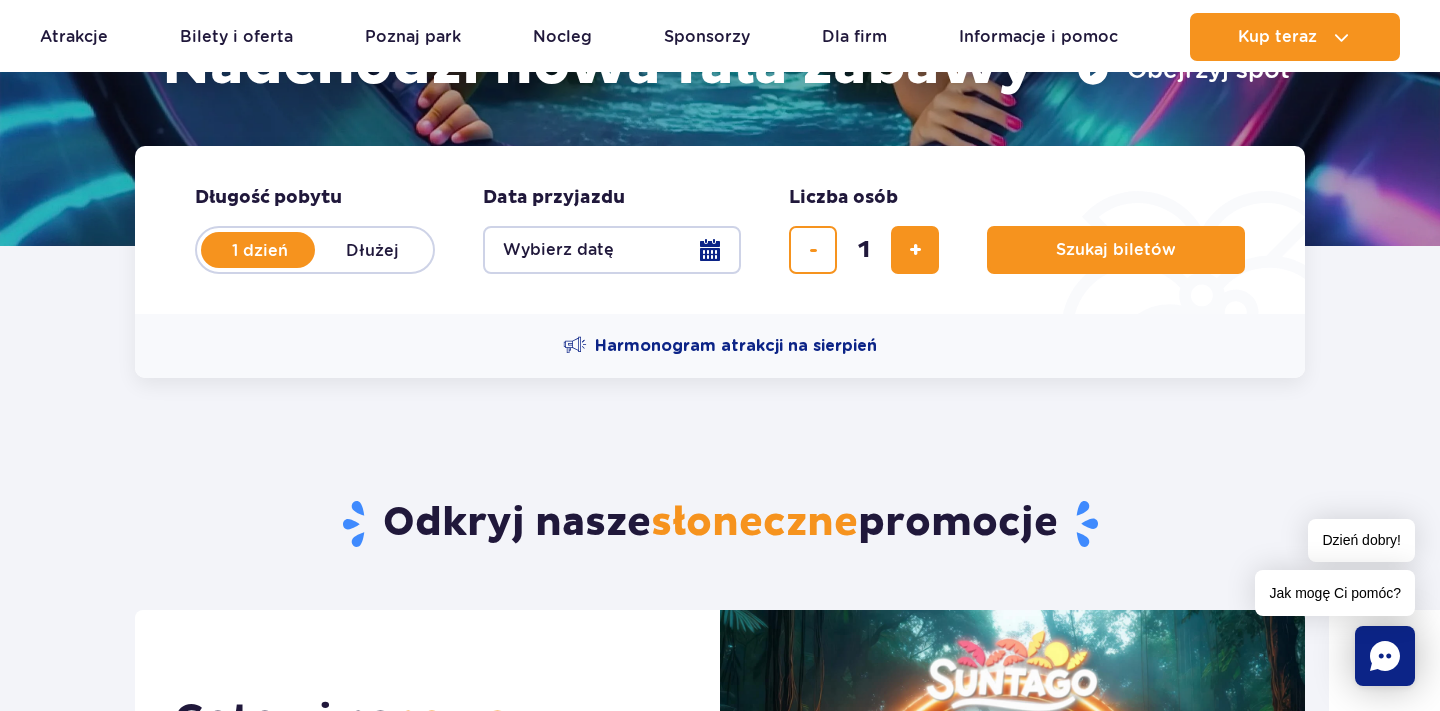 click on "Wybierz datę" at bounding box center [612, 250] 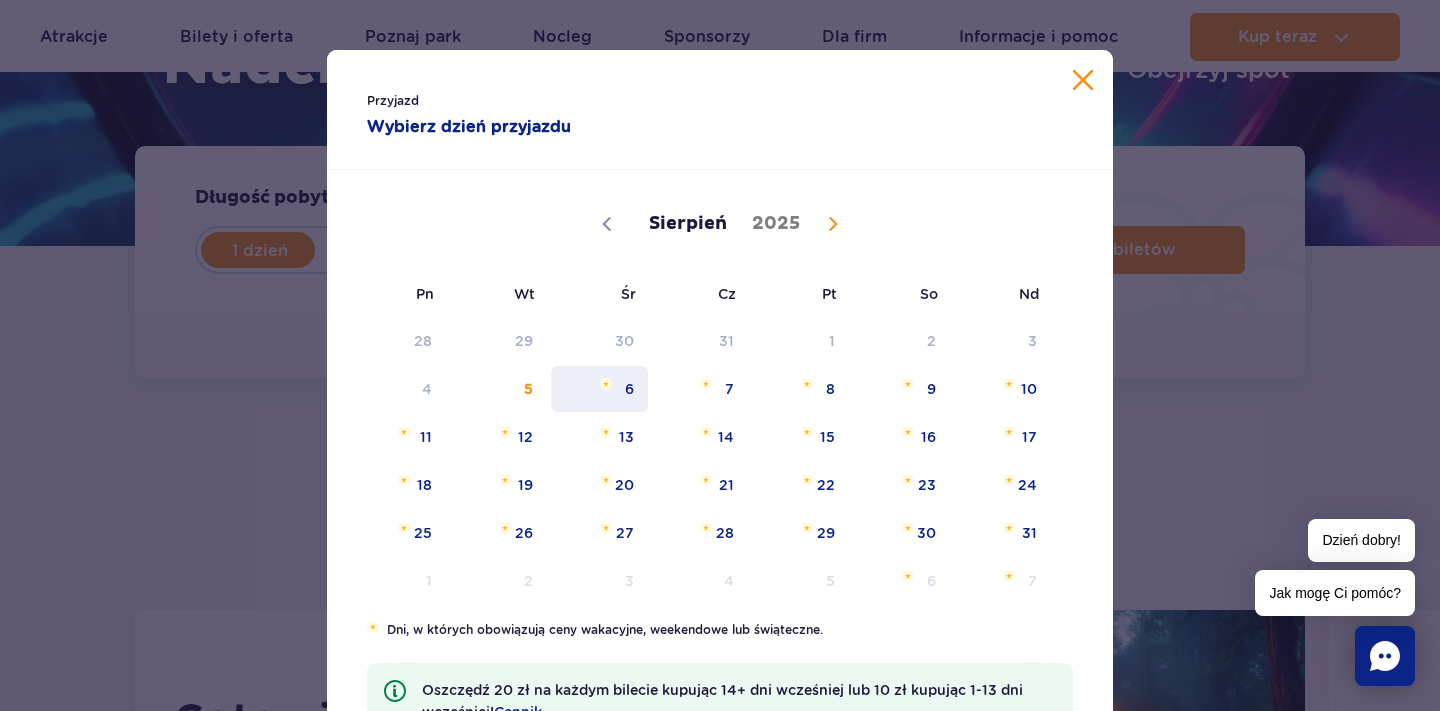 click on "6" at bounding box center (599, 389) 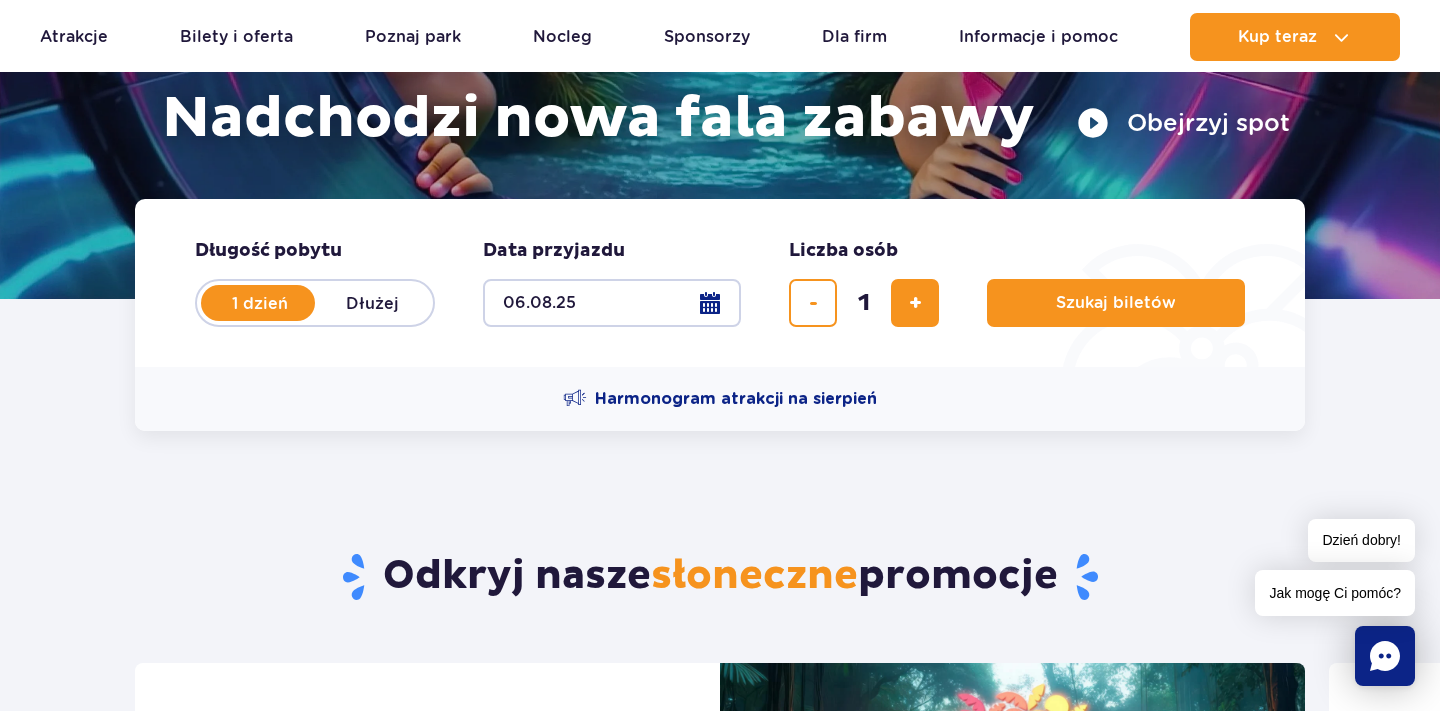 scroll, scrollTop: 332, scrollLeft: 0, axis: vertical 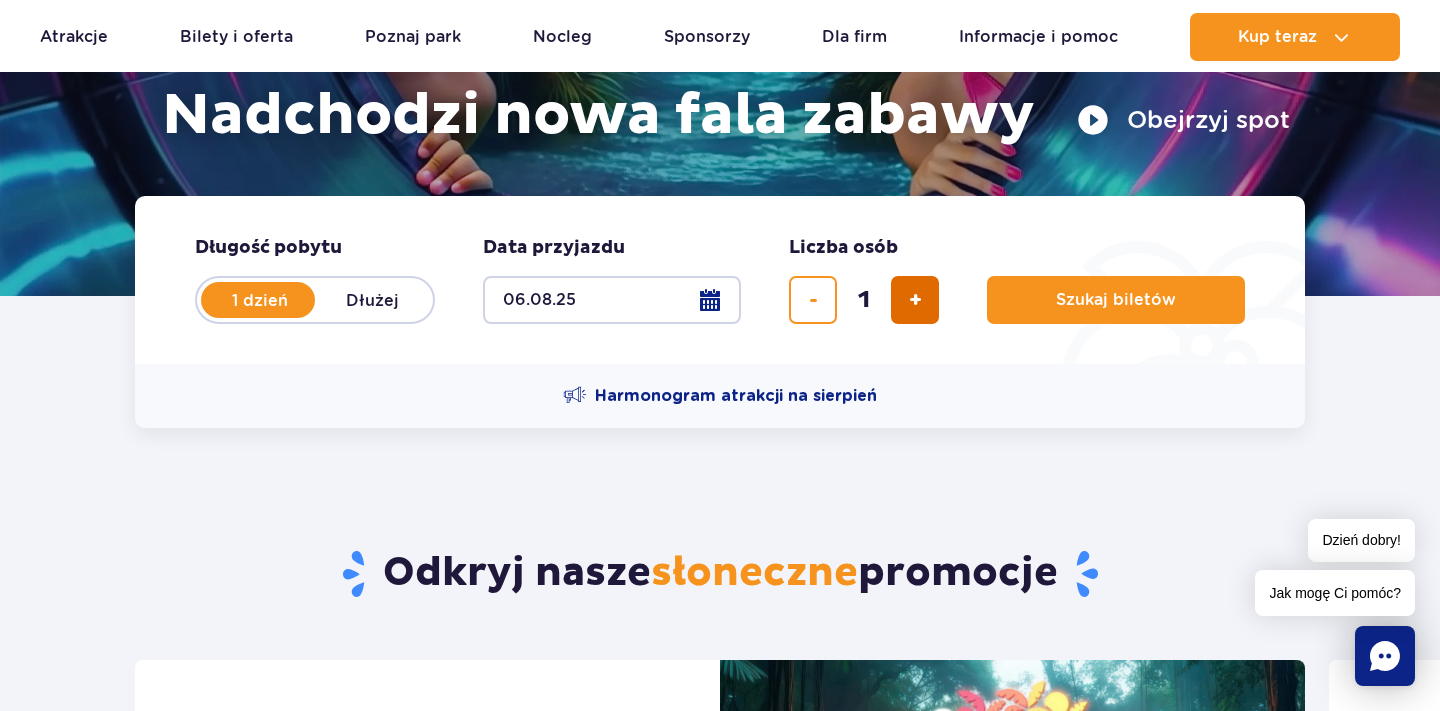 click at bounding box center [915, 300] 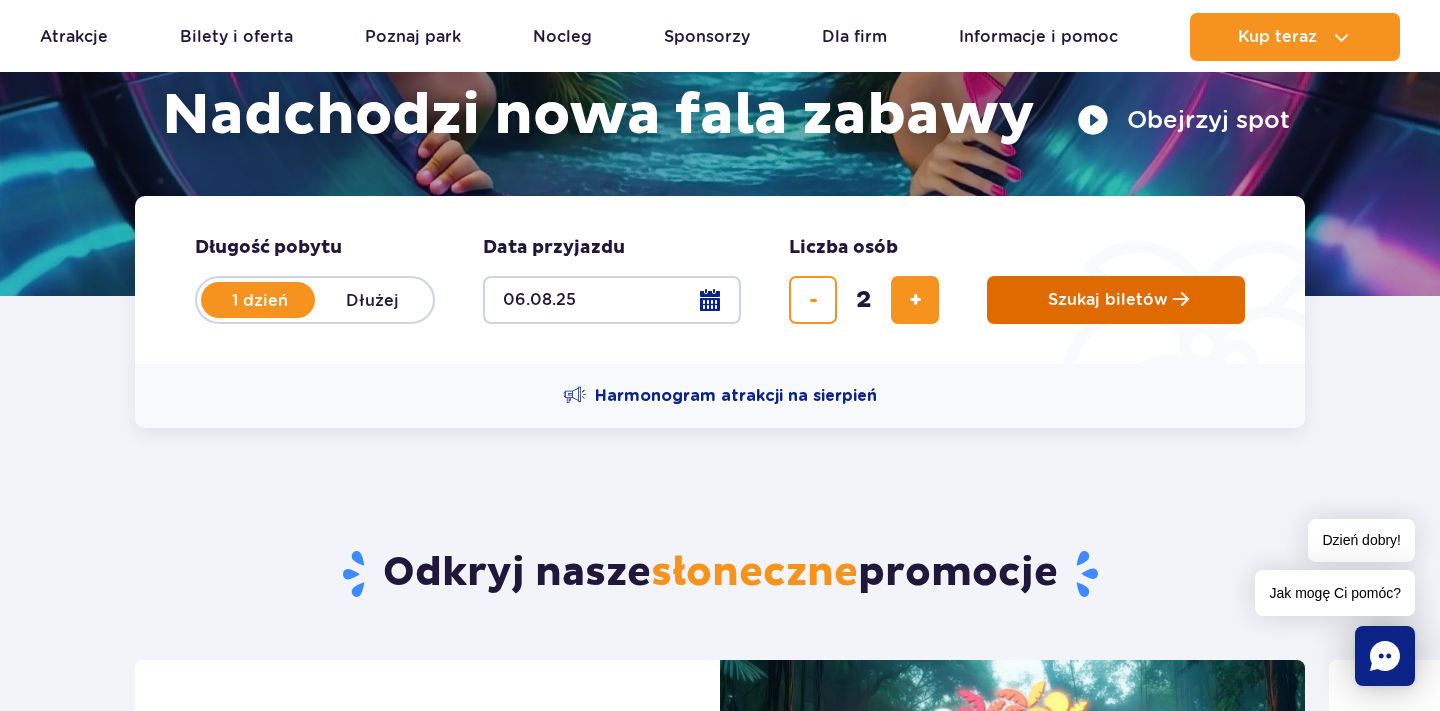 click on "Szukaj biletów" at bounding box center (1108, 300) 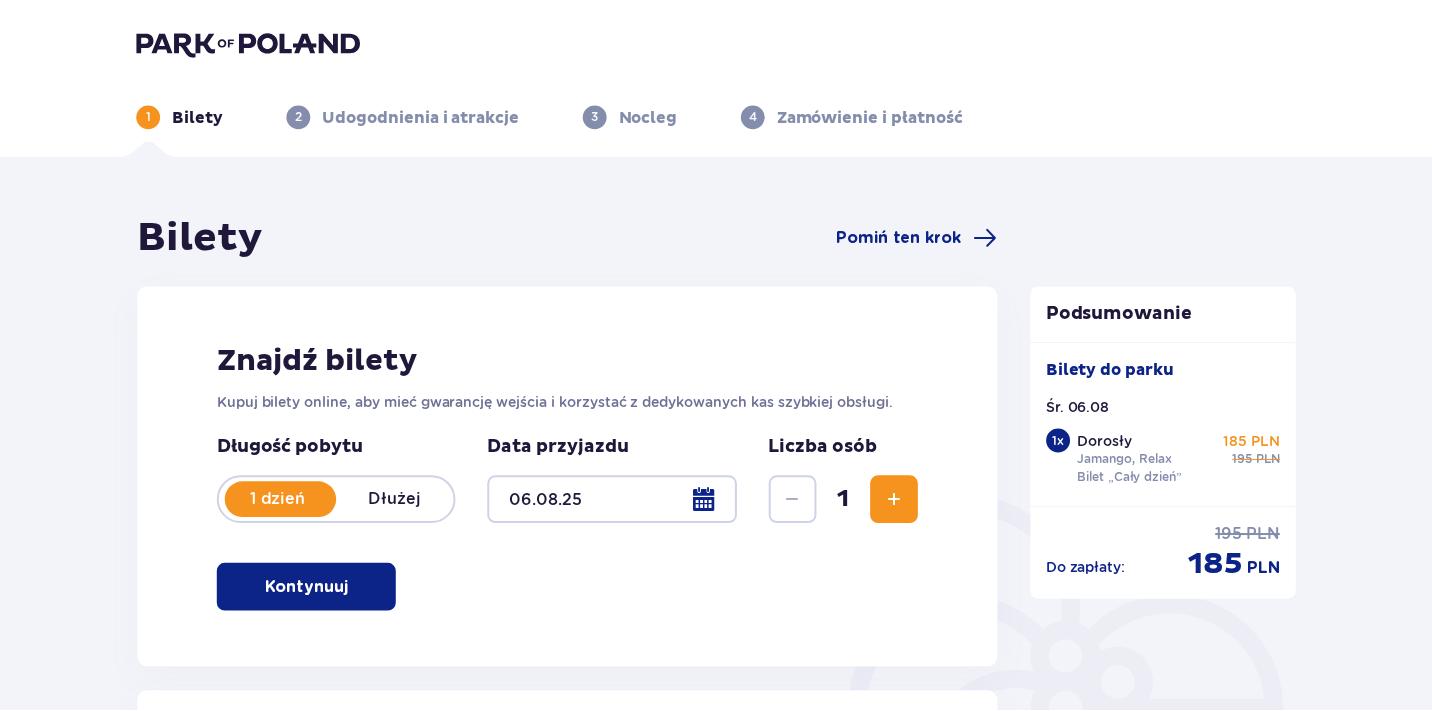 scroll, scrollTop: 0, scrollLeft: 0, axis: both 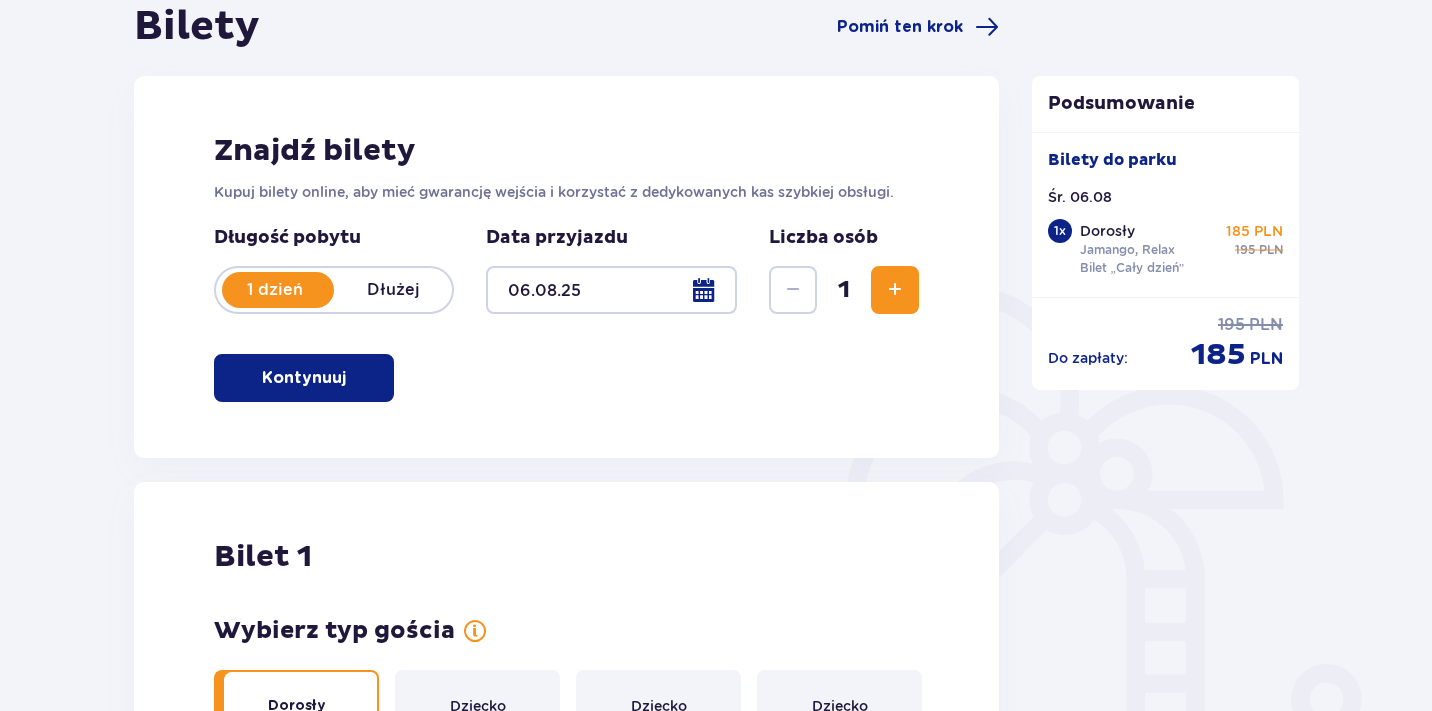 click at bounding box center (895, 290) 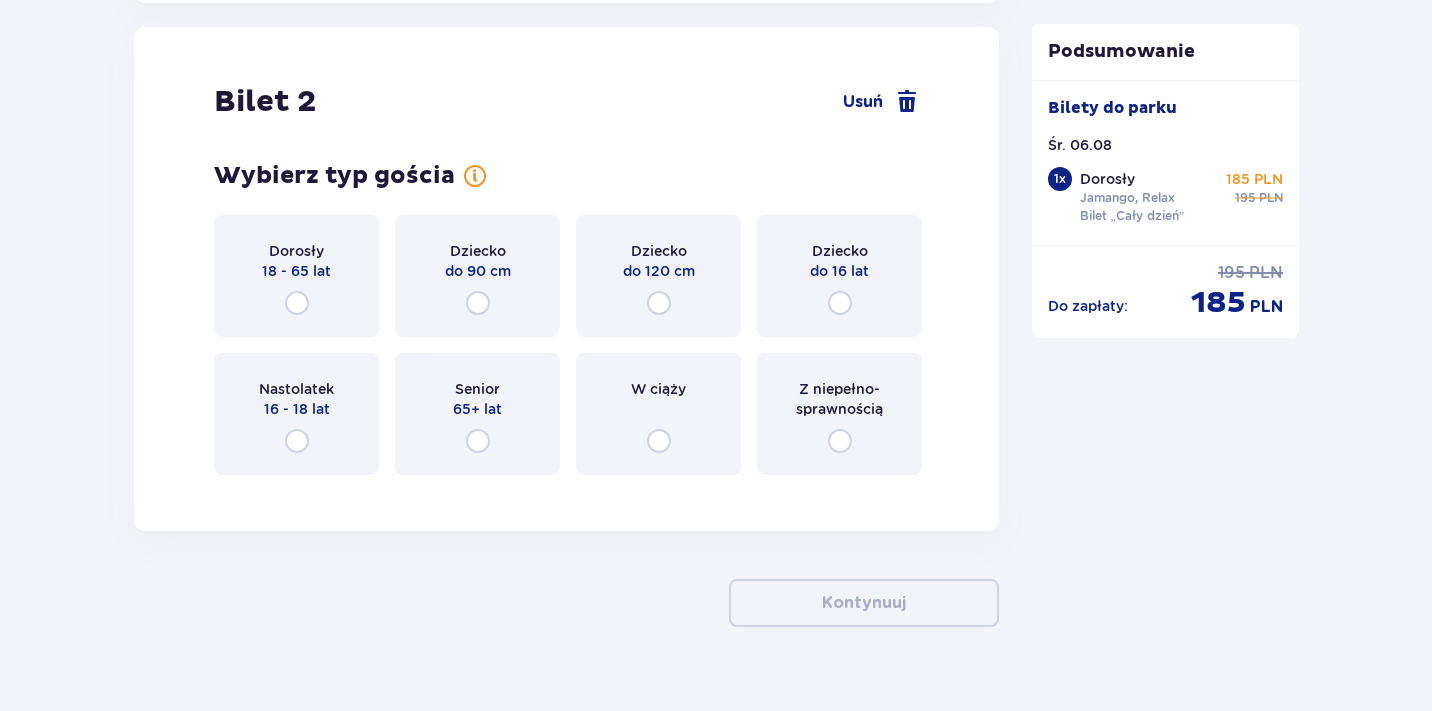 scroll, scrollTop: 2279, scrollLeft: 0, axis: vertical 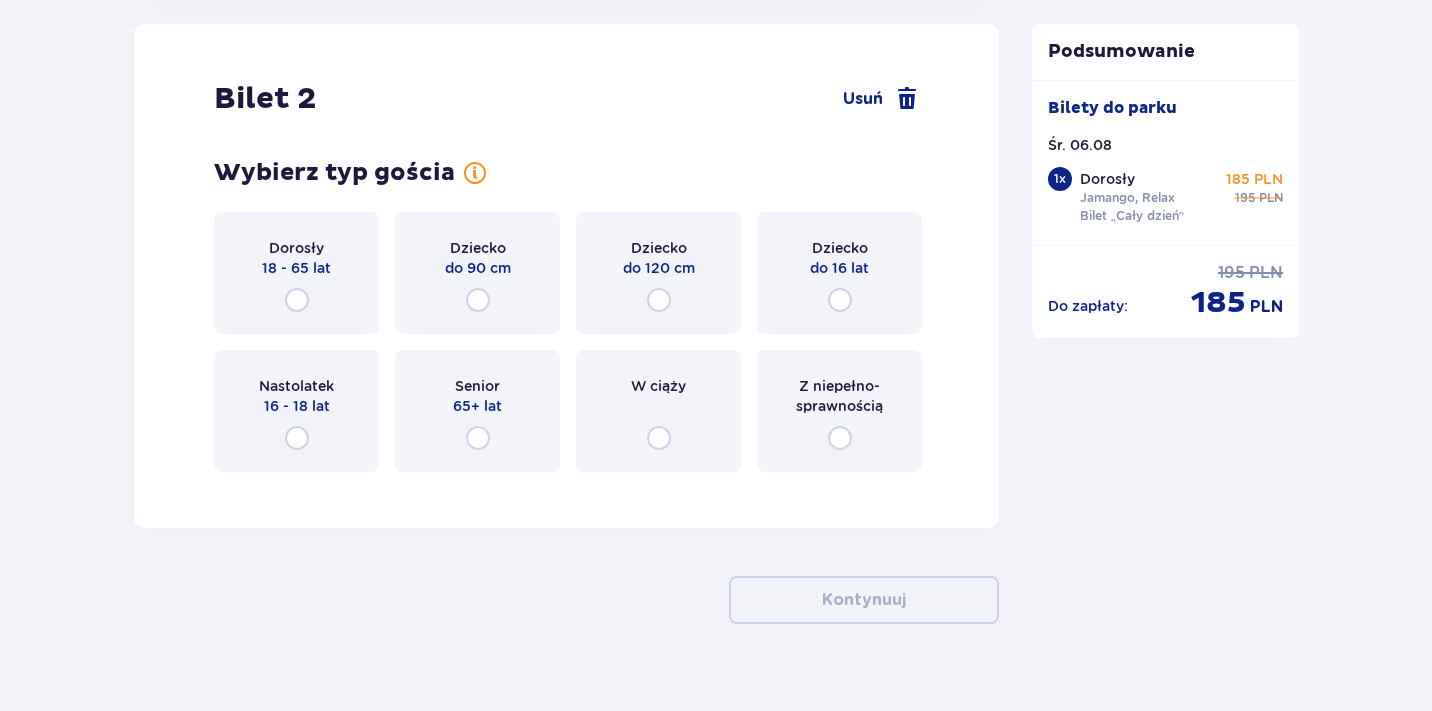 click on "18 - 65 lat" at bounding box center [296, 268] 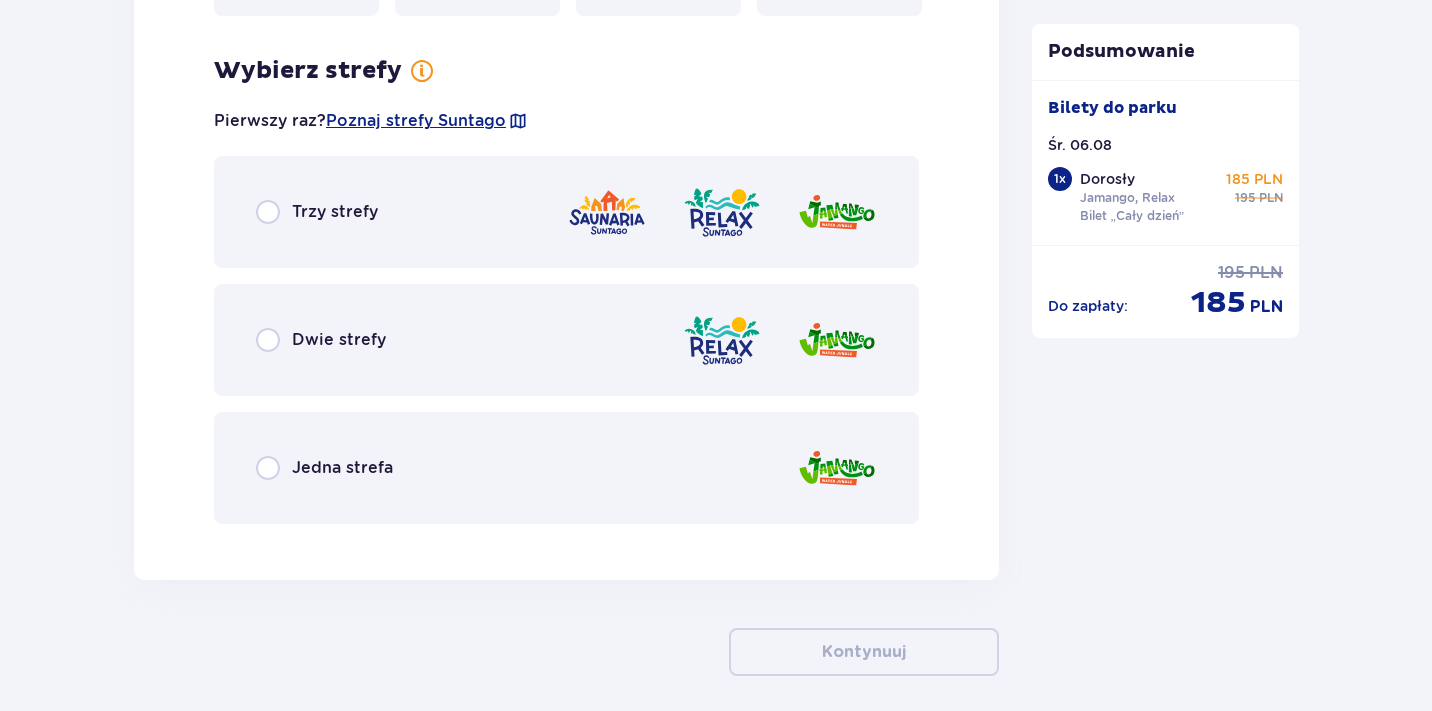 scroll, scrollTop: 2767, scrollLeft: 0, axis: vertical 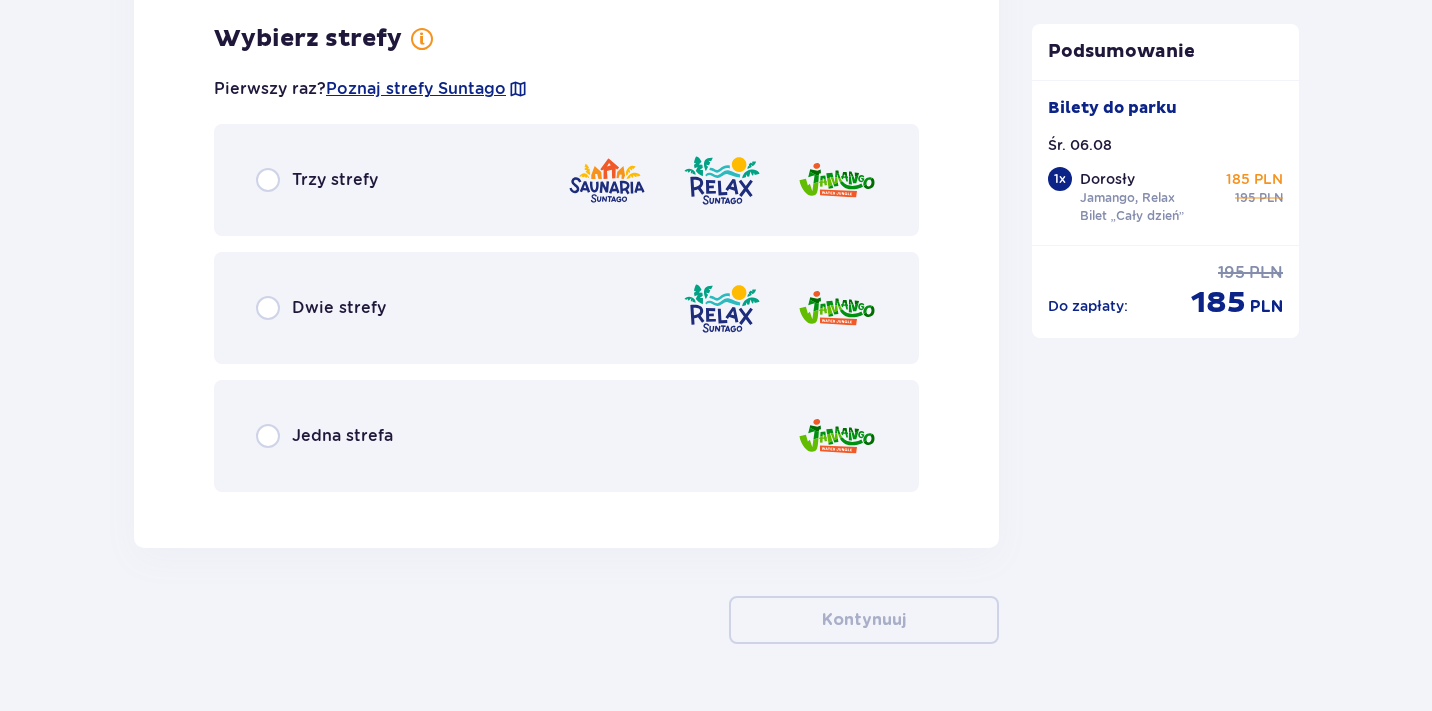 click on "Dwie strefy" at bounding box center (566, 308) 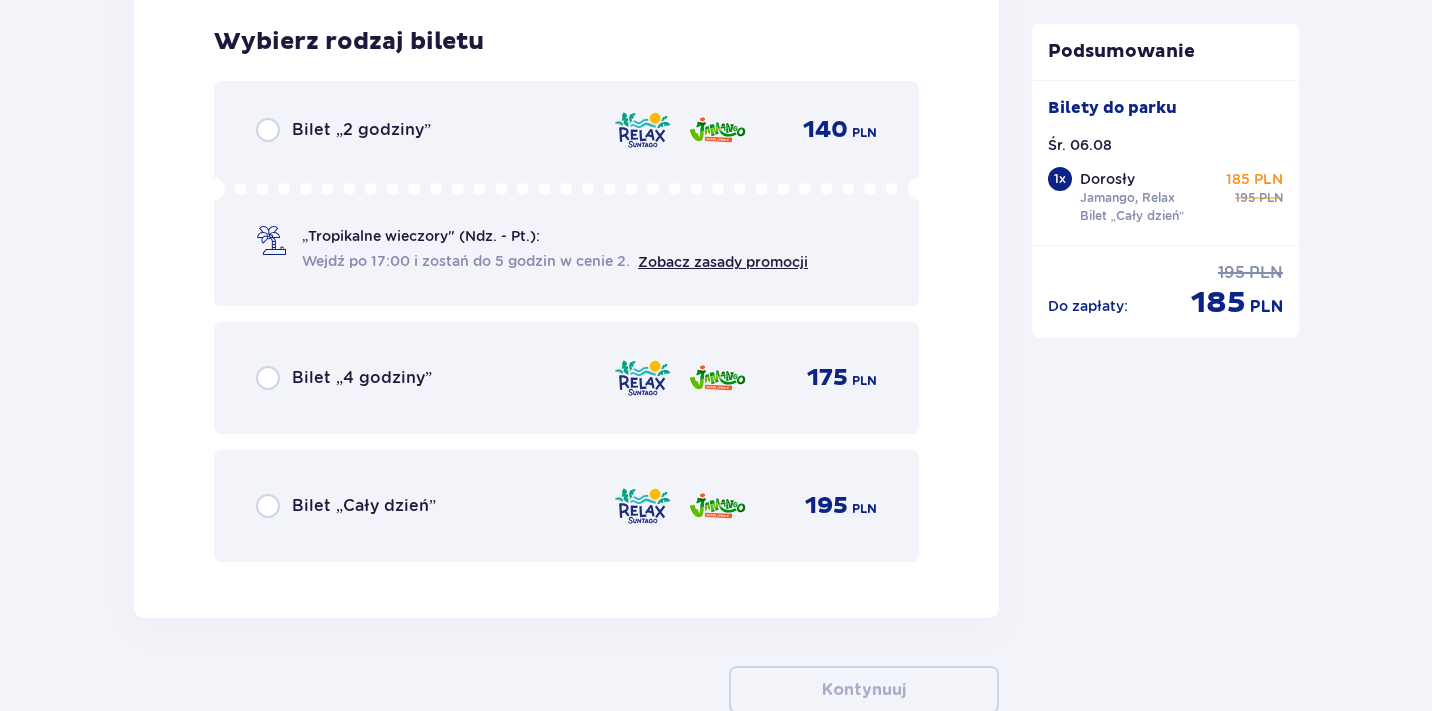 scroll, scrollTop: 3275, scrollLeft: 0, axis: vertical 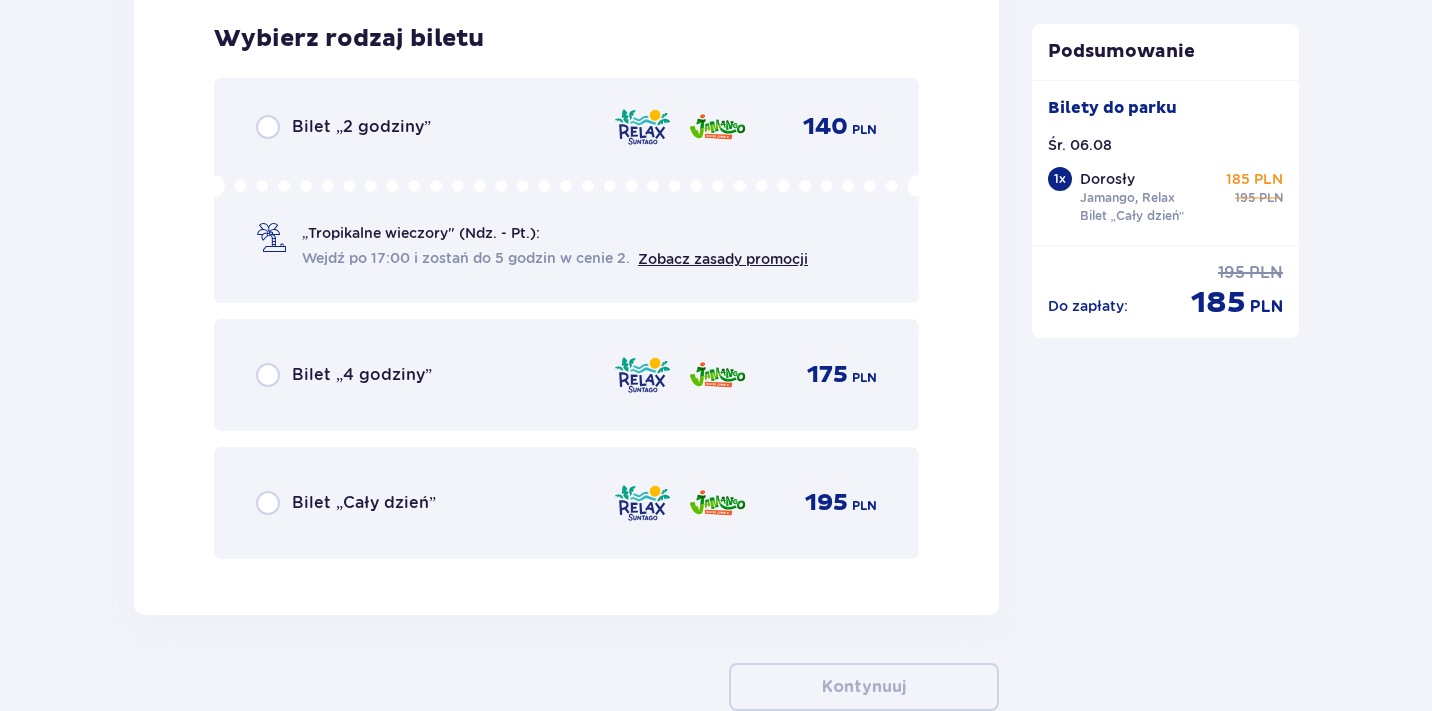 click on "Bilet „Cały dzień”" at bounding box center (364, 503) 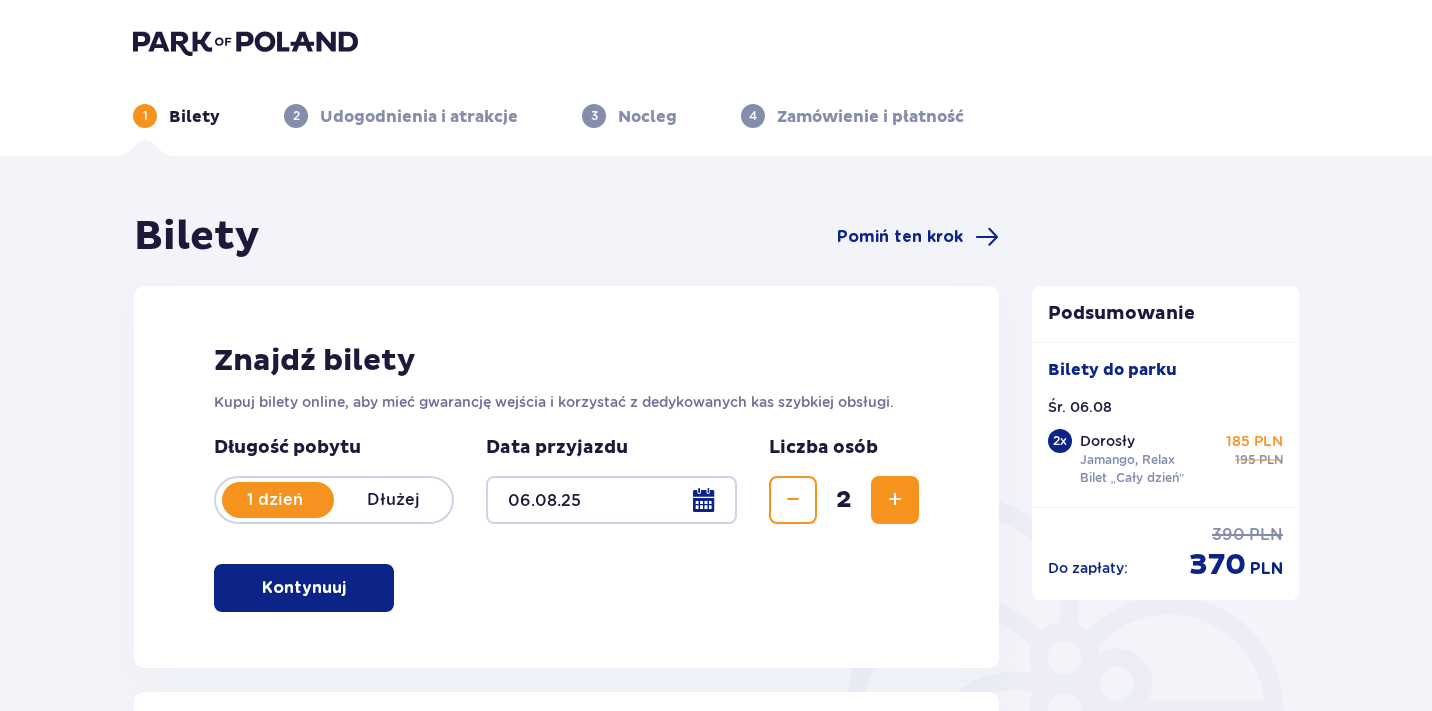 scroll, scrollTop: 0, scrollLeft: 0, axis: both 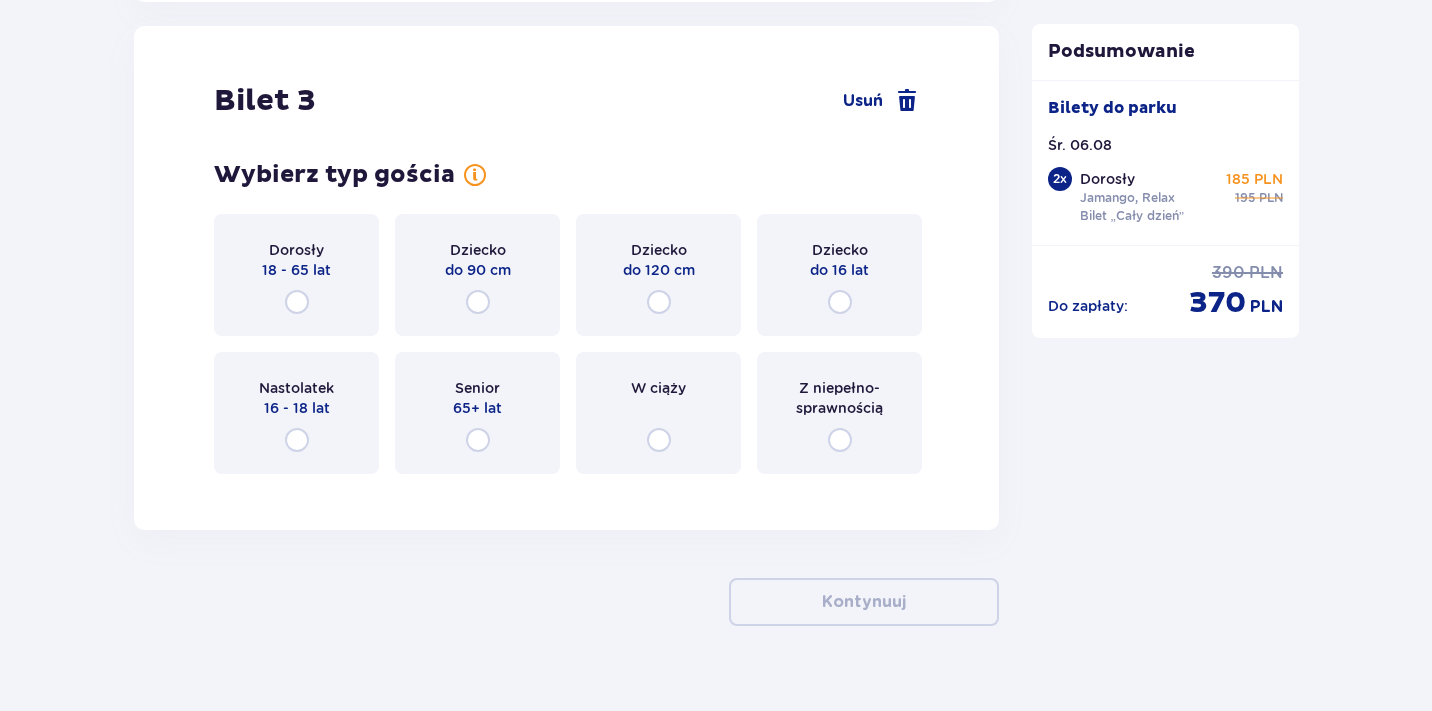 click at bounding box center (297, 302) 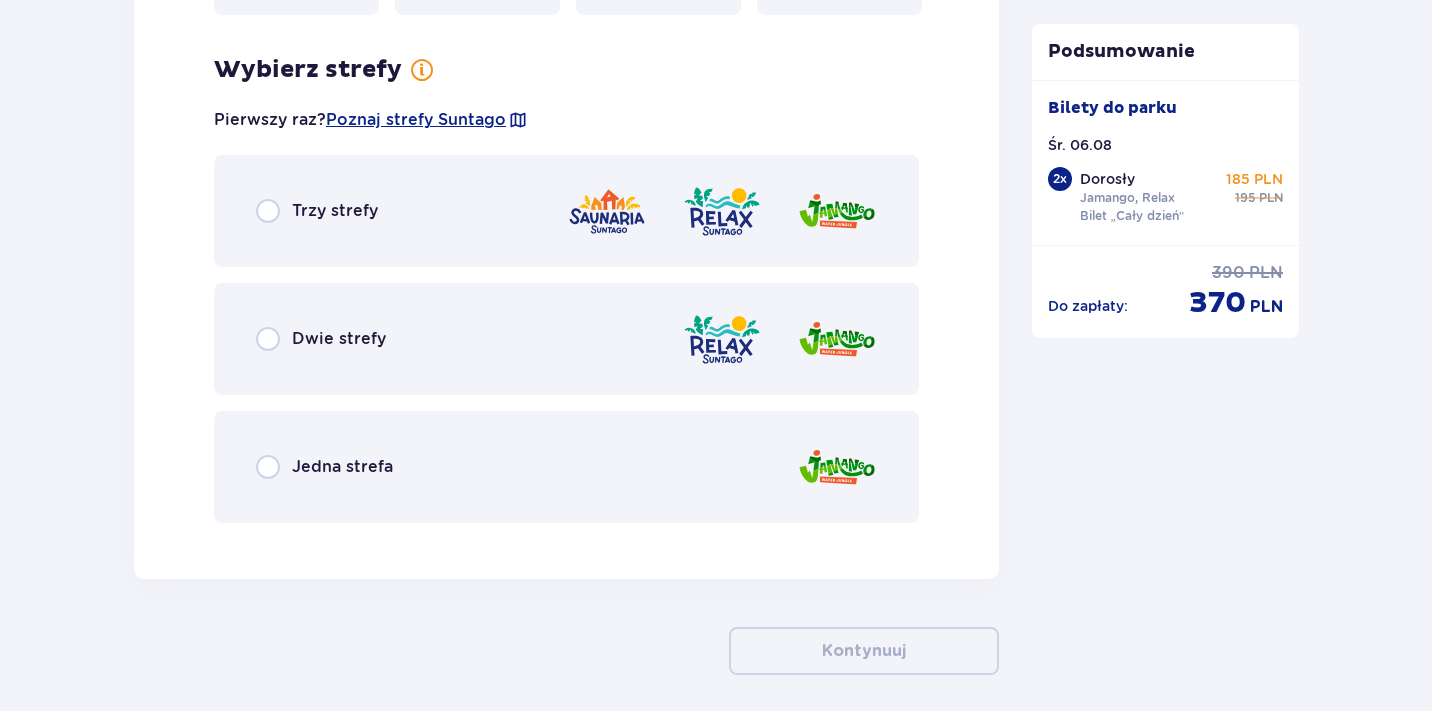 scroll, scrollTop: 4620, scrollLeft: 0, axis: vertical 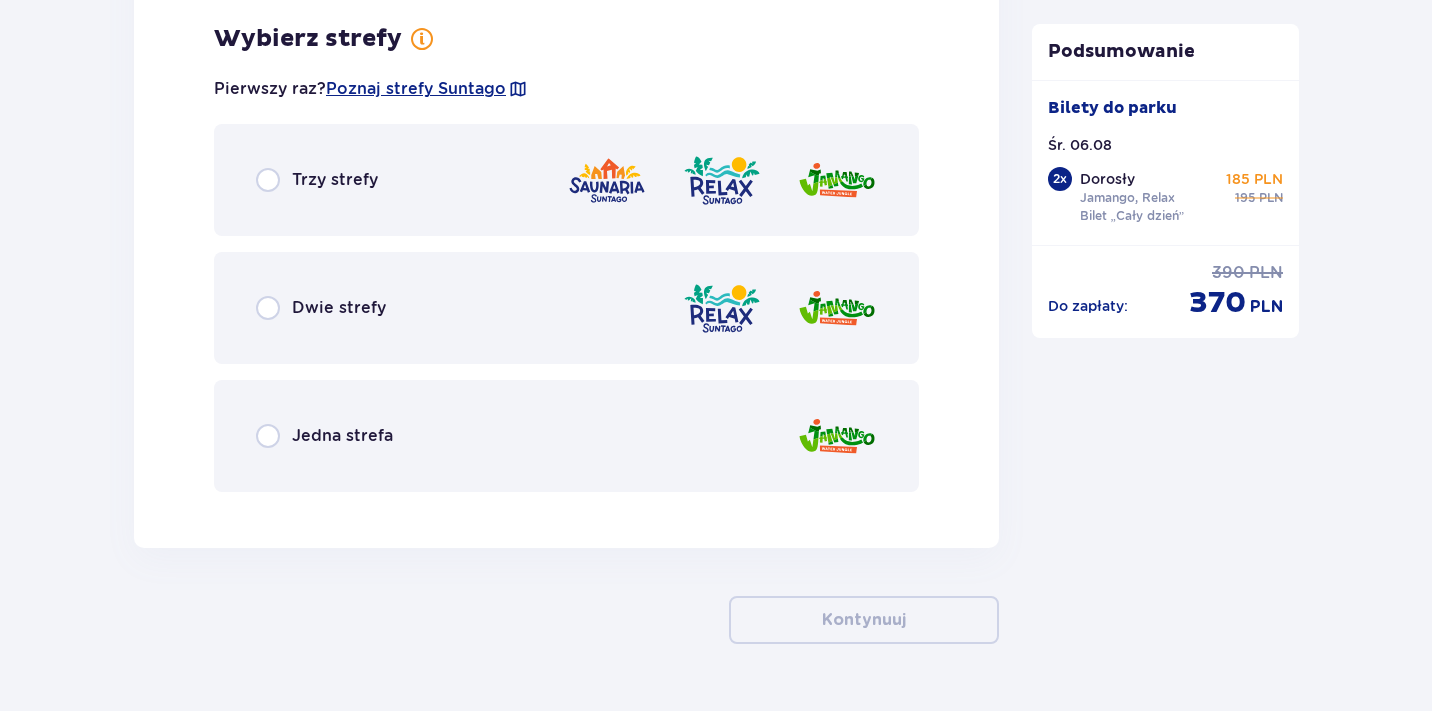 click on "Dwie strefy" at bounding box center [566, 308] 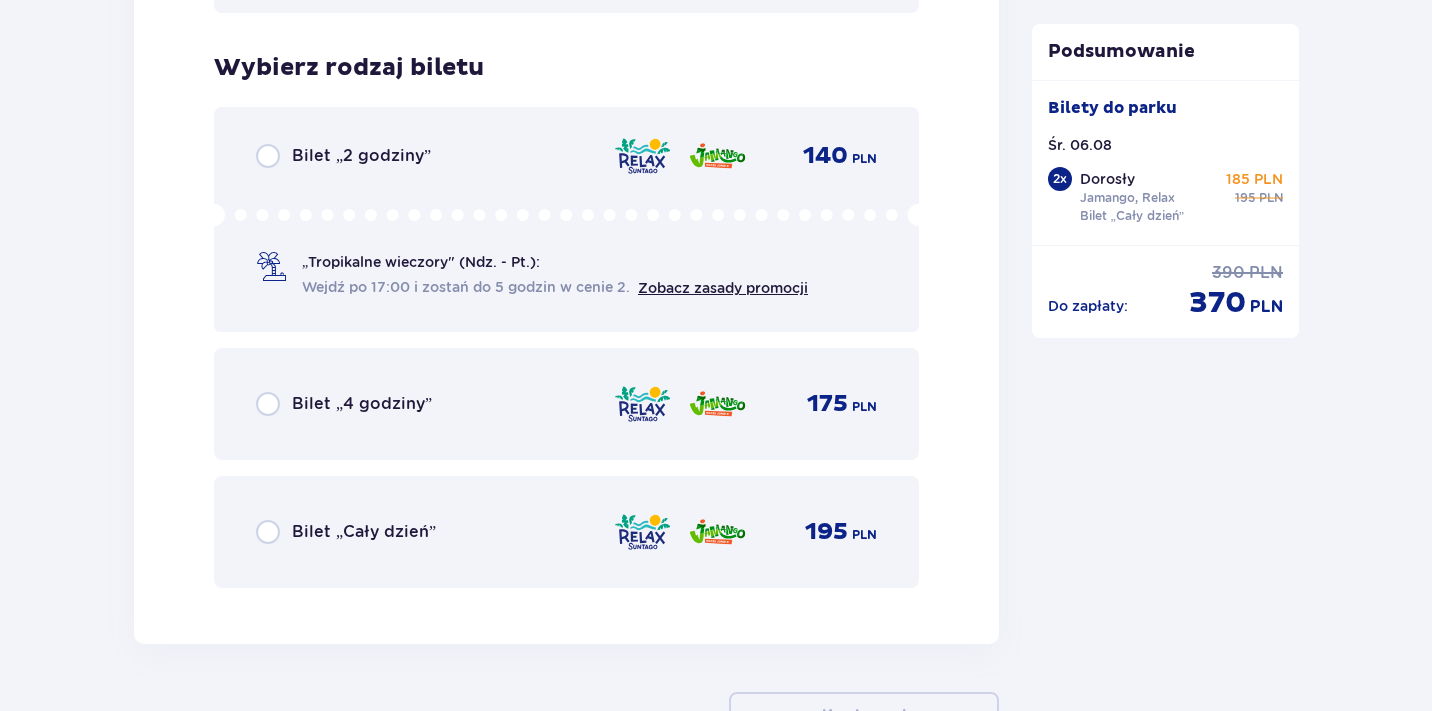 scroll, scrollTop: 5128, scrollLeft: 0, axis: vertical 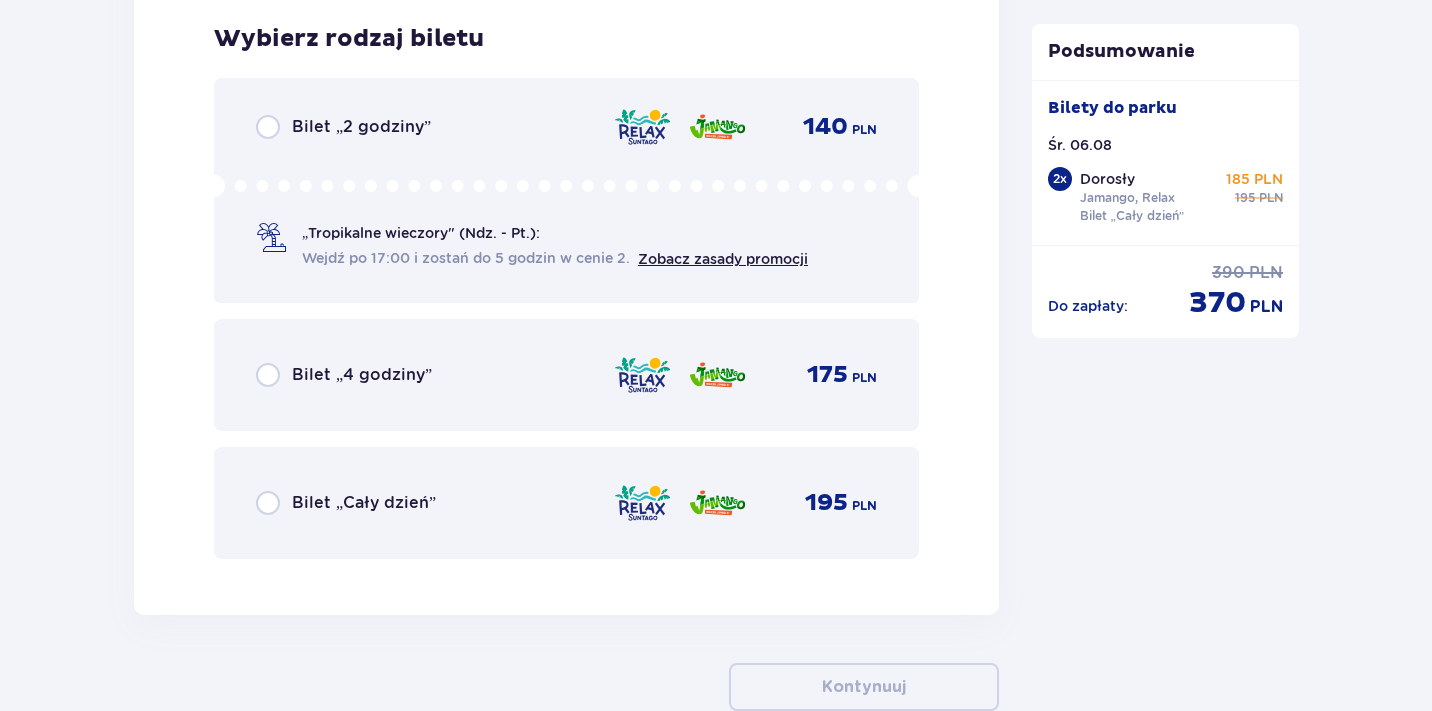 click on "Bilet „Cały dzień” 195 PLN" at bounding box center (566, 503) 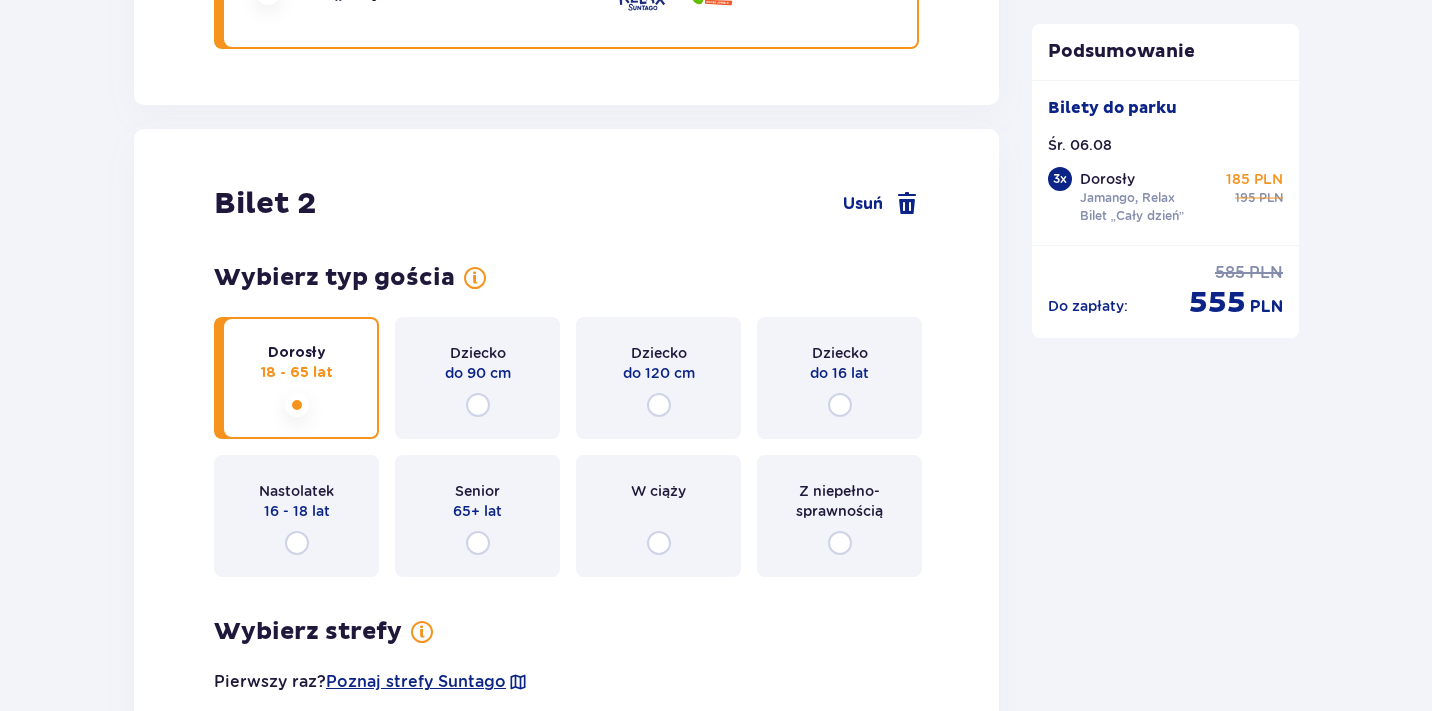 scroll, scrollTop: 2510, scrollLeft: 0, axis: vertical 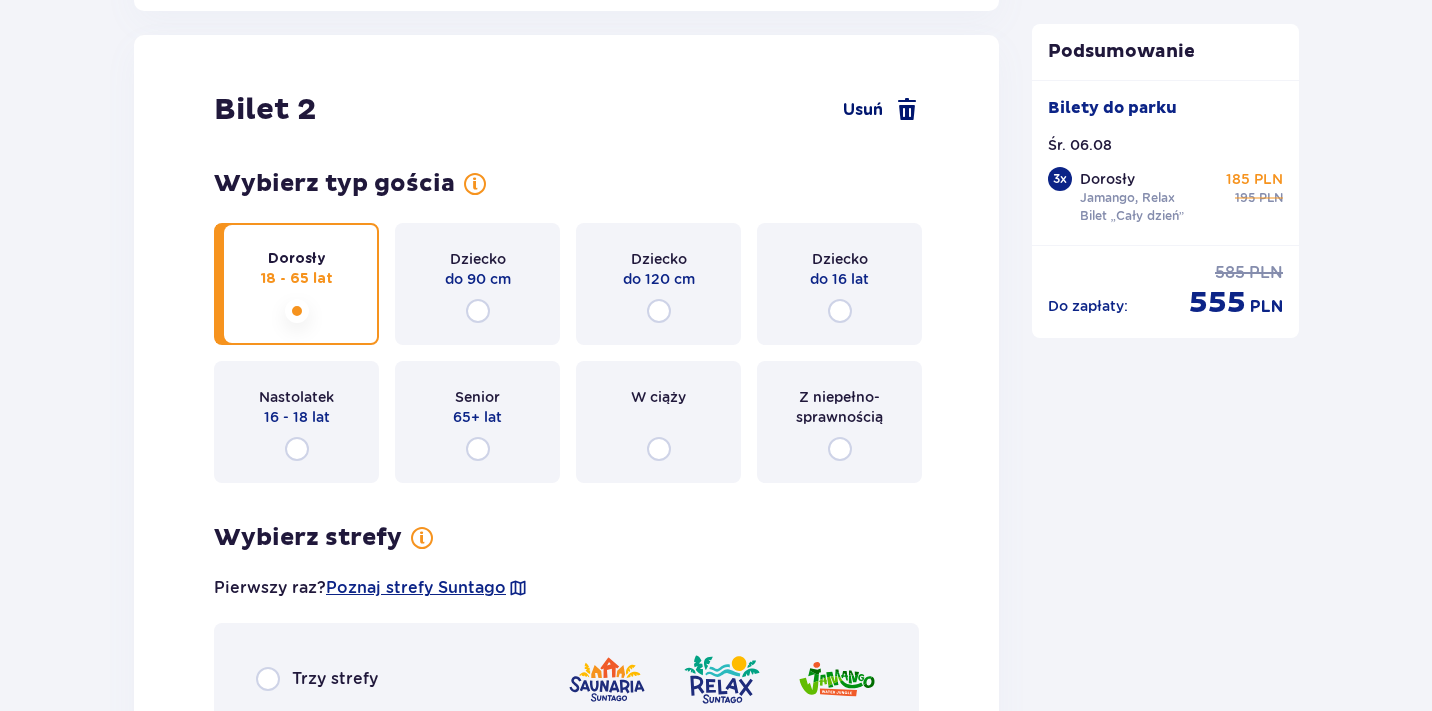 click at bounding box center [907, 110] 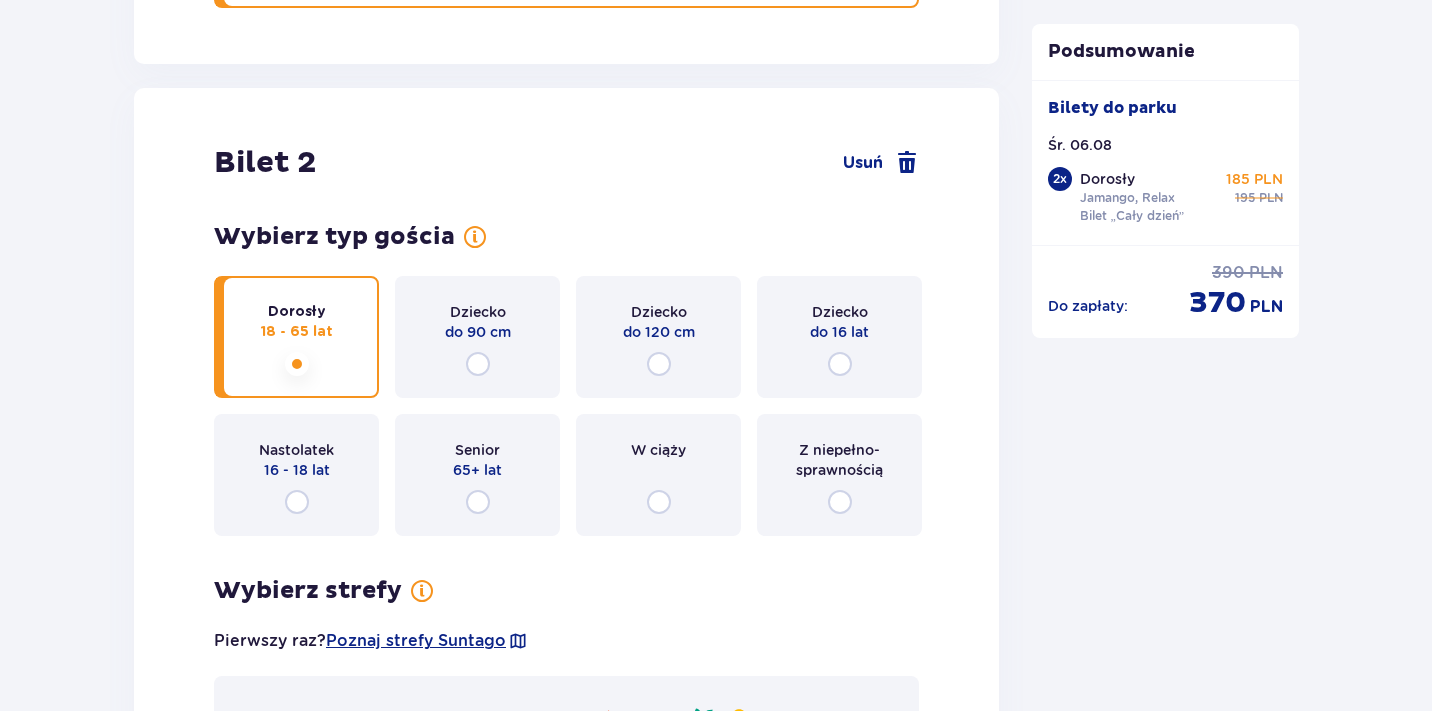 scroll, scrollTop: 2201, scrollLeft: 0, axis: vertical 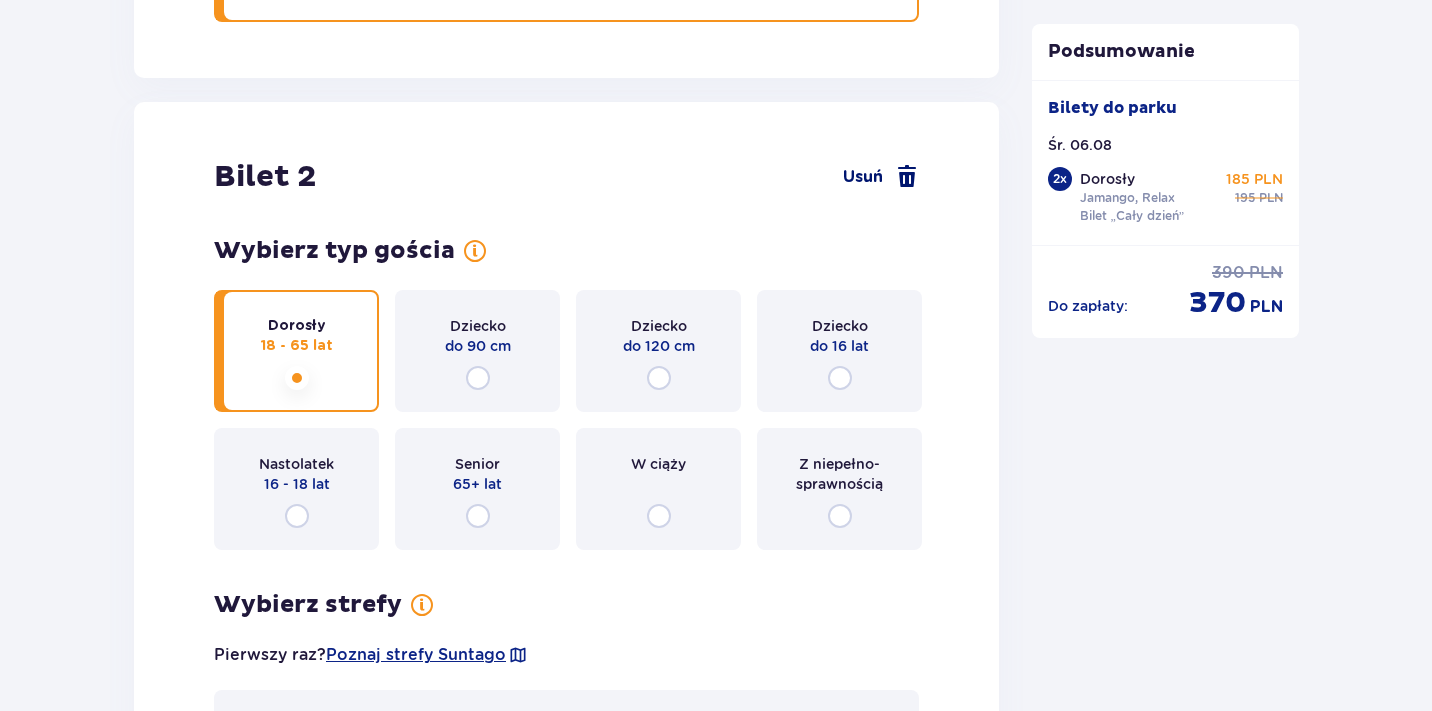 click at bounding box center (907, 177) 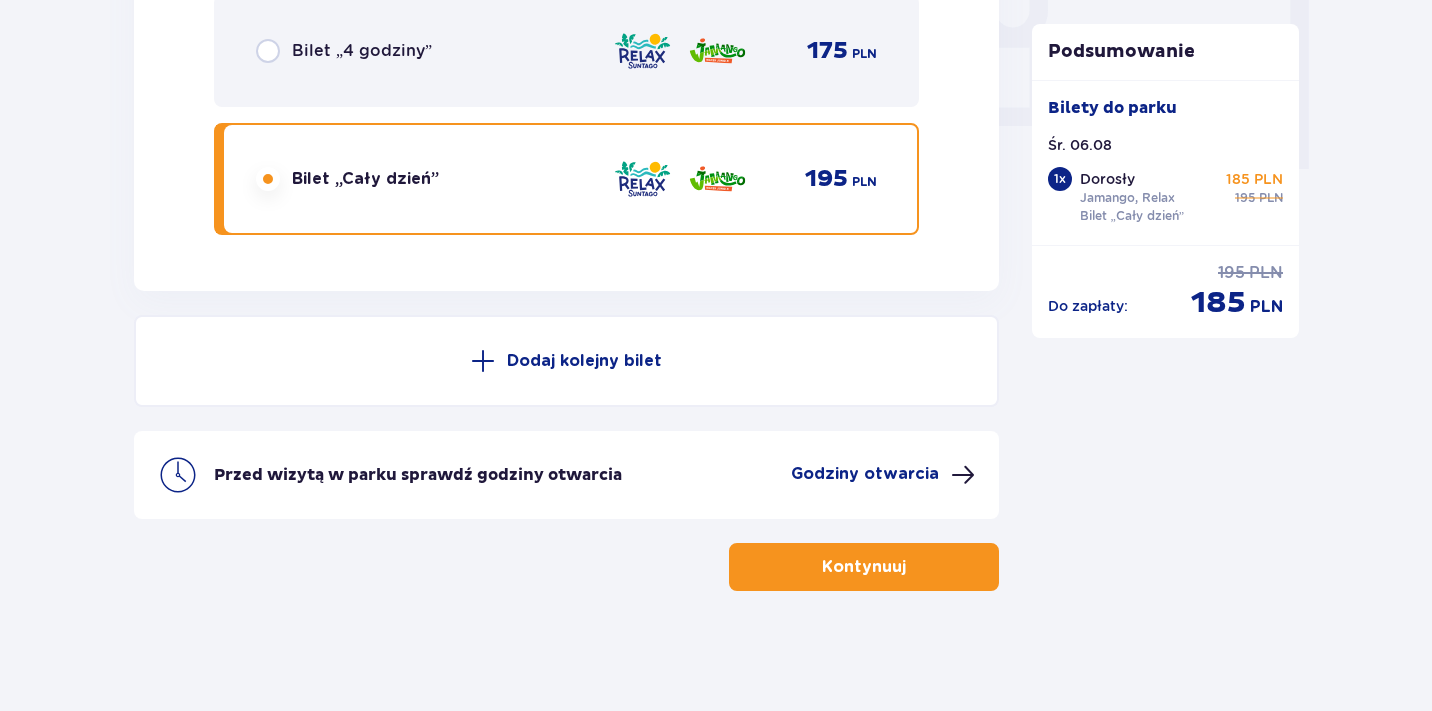 scroll, scrollTop: 1988, scrollLeft: 0, axis: vertical 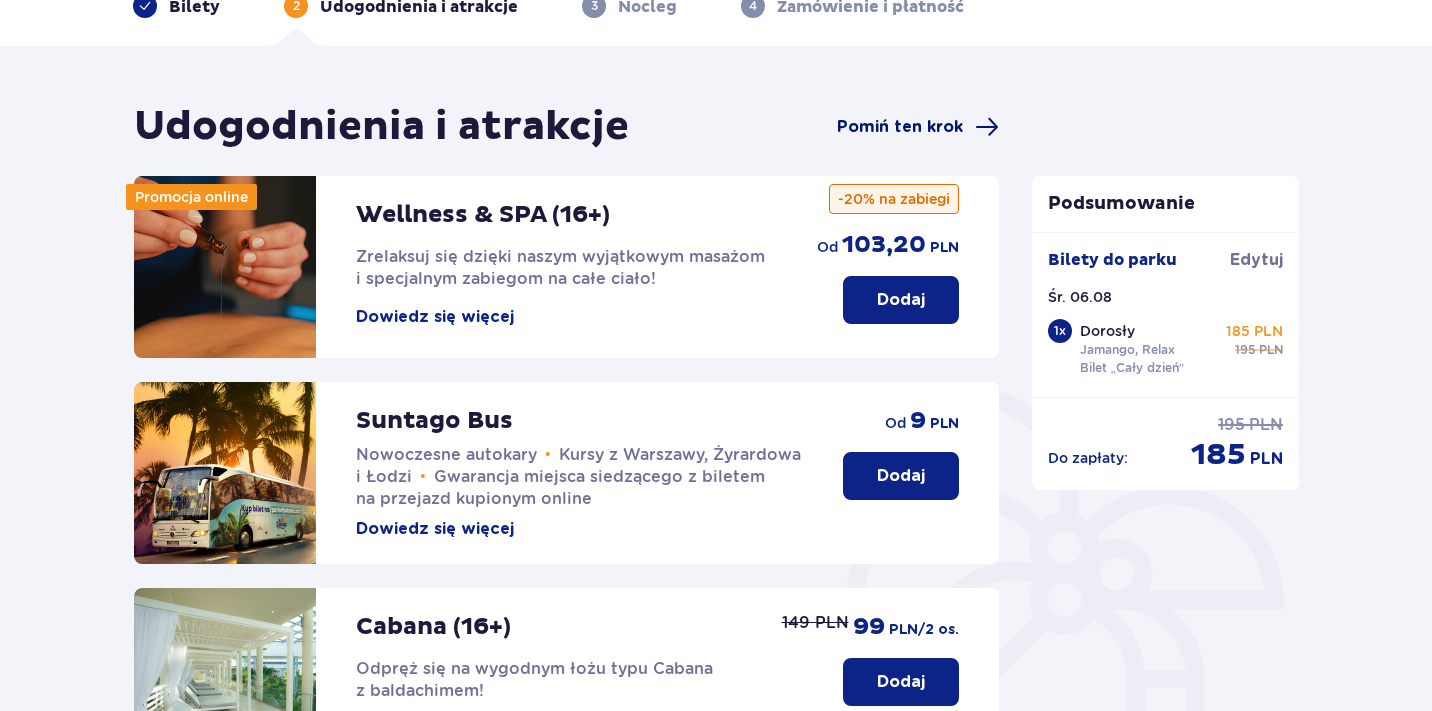 click on "Pomiń ten krok" at bounding box center (900, 127) 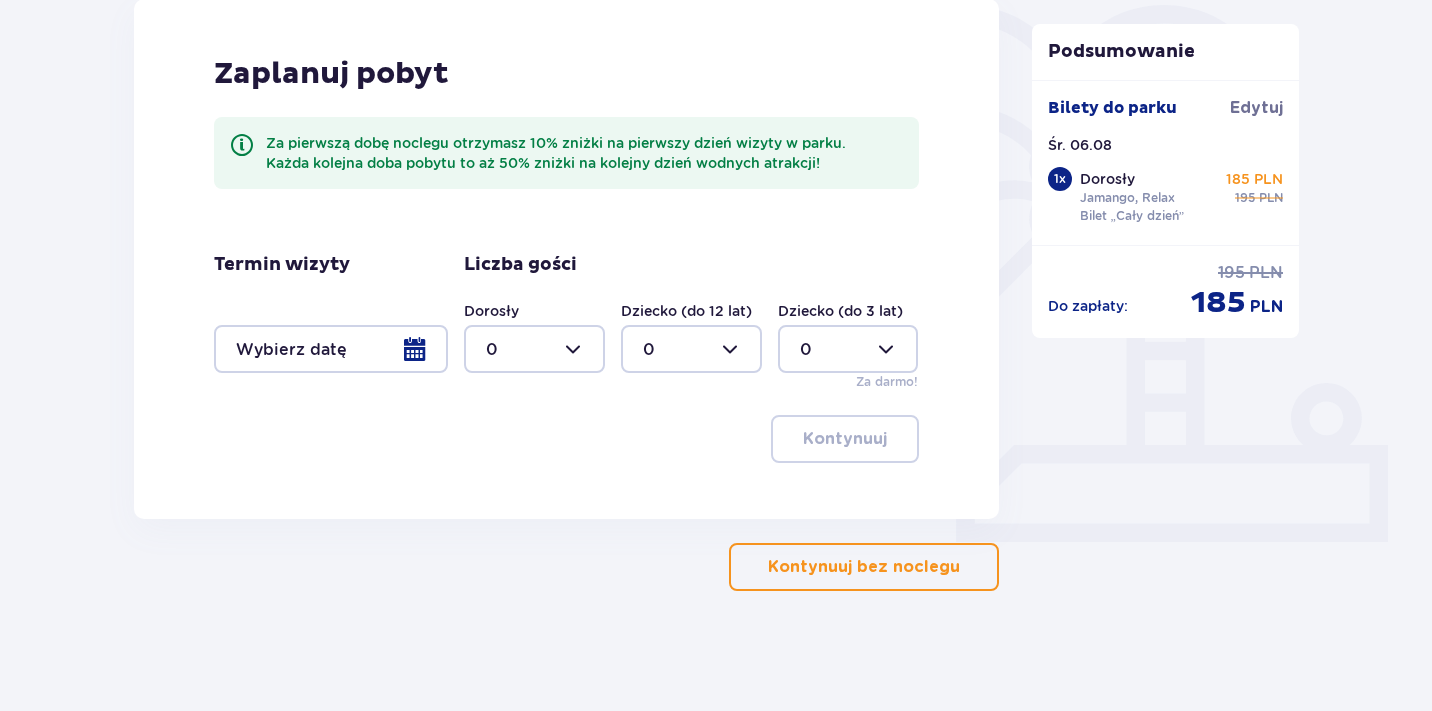 scroll, scrollTop: 491, scrollLeft: 0, axis: vertical 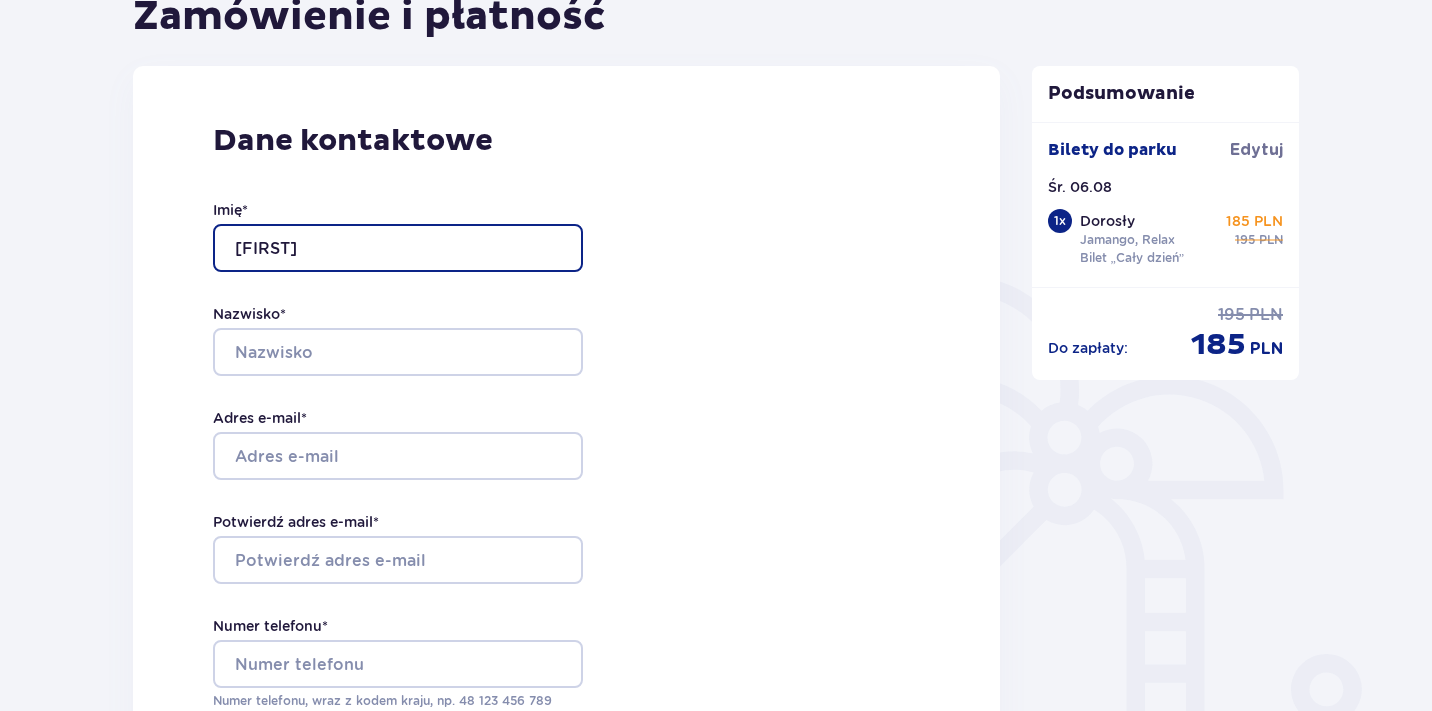 type on "Serhii" 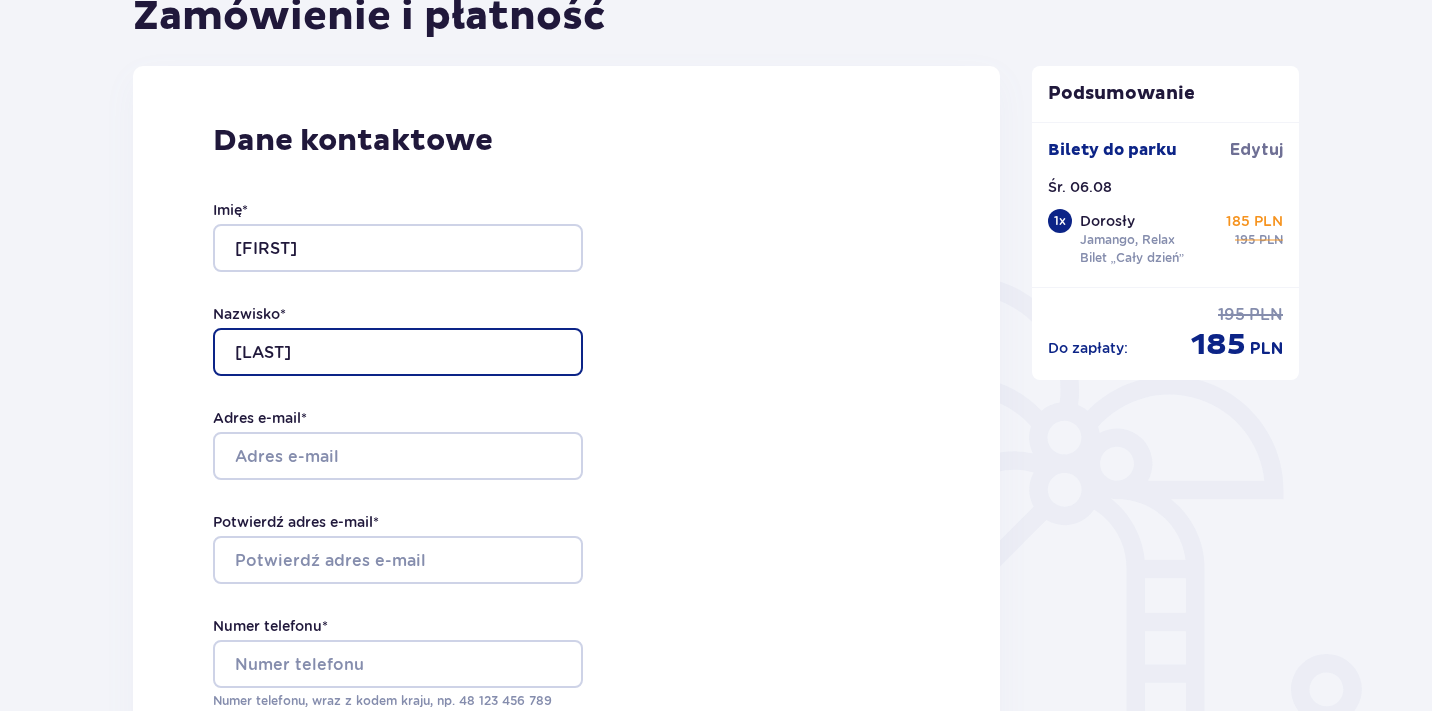 type on "Drahan" 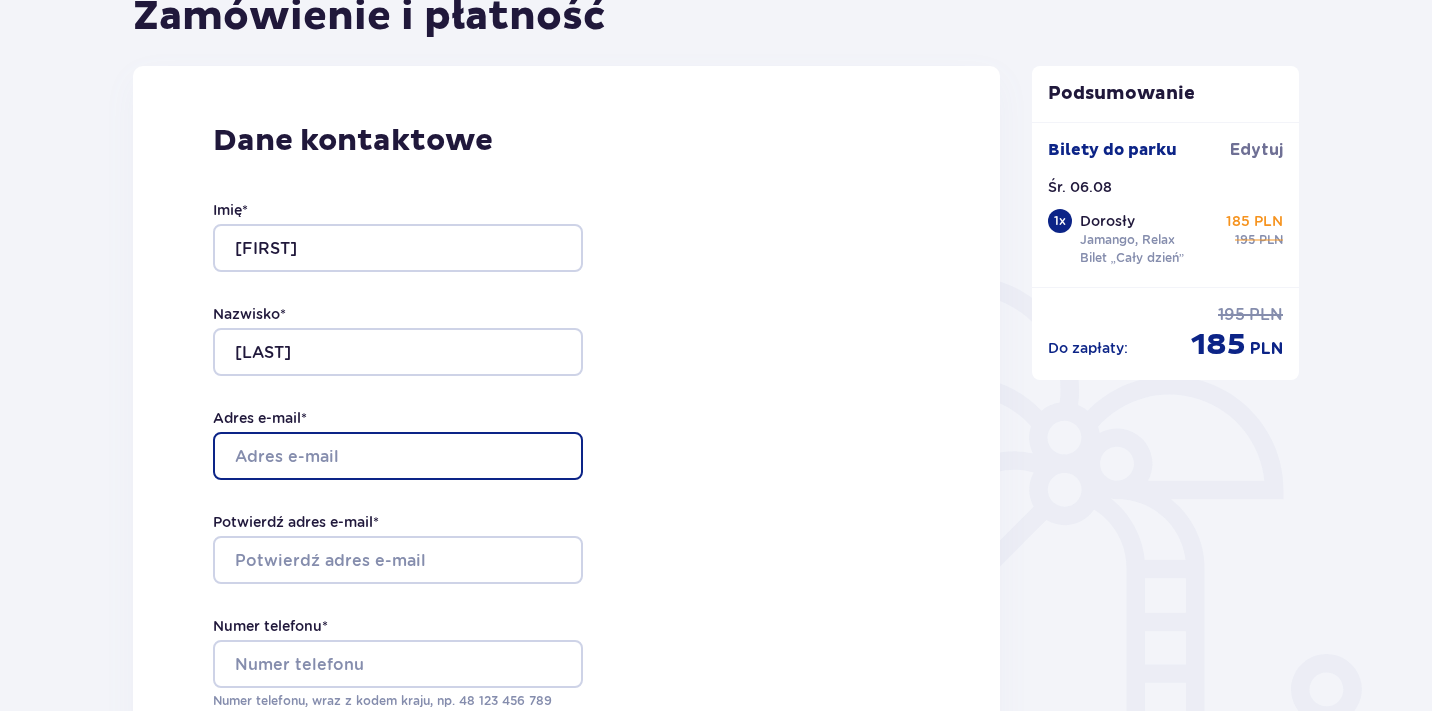 type on "sergeydragan84@gmail.com" 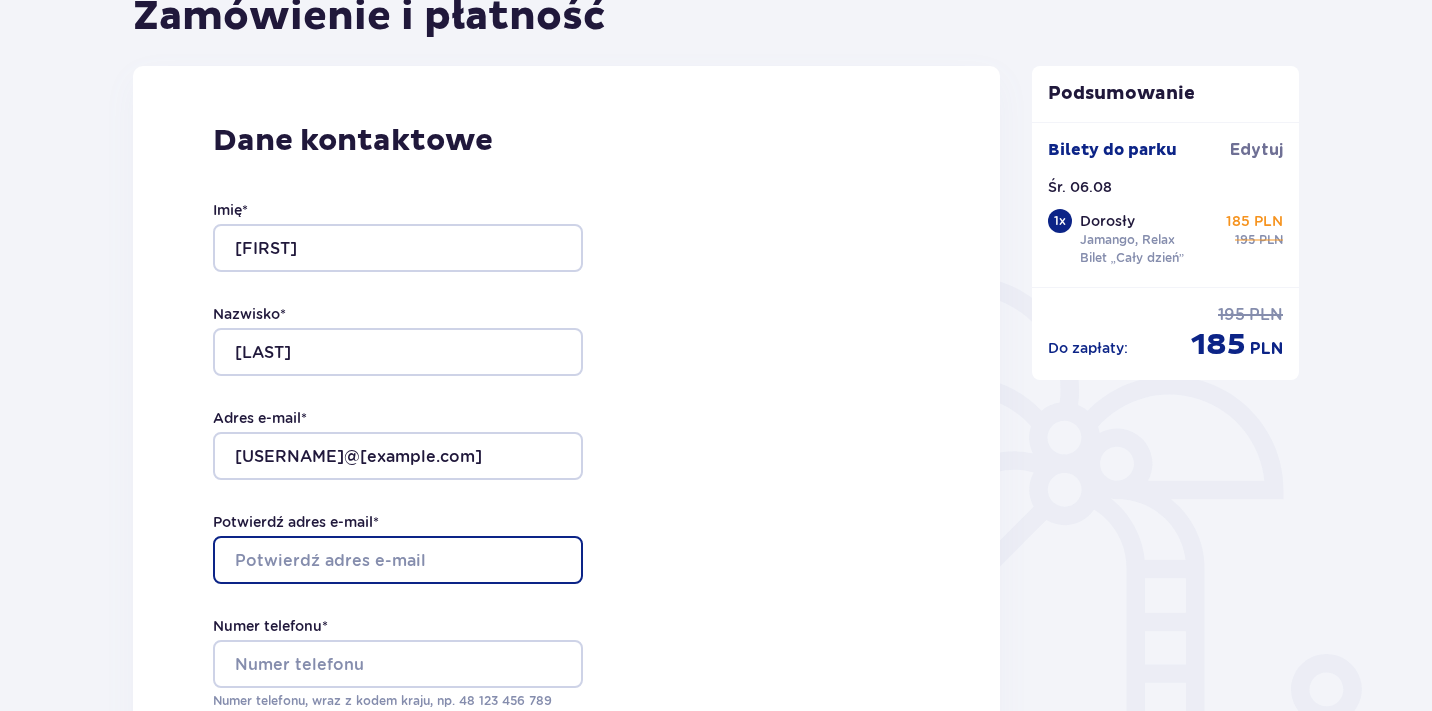 type on "sergeydragan84@gmail.com" 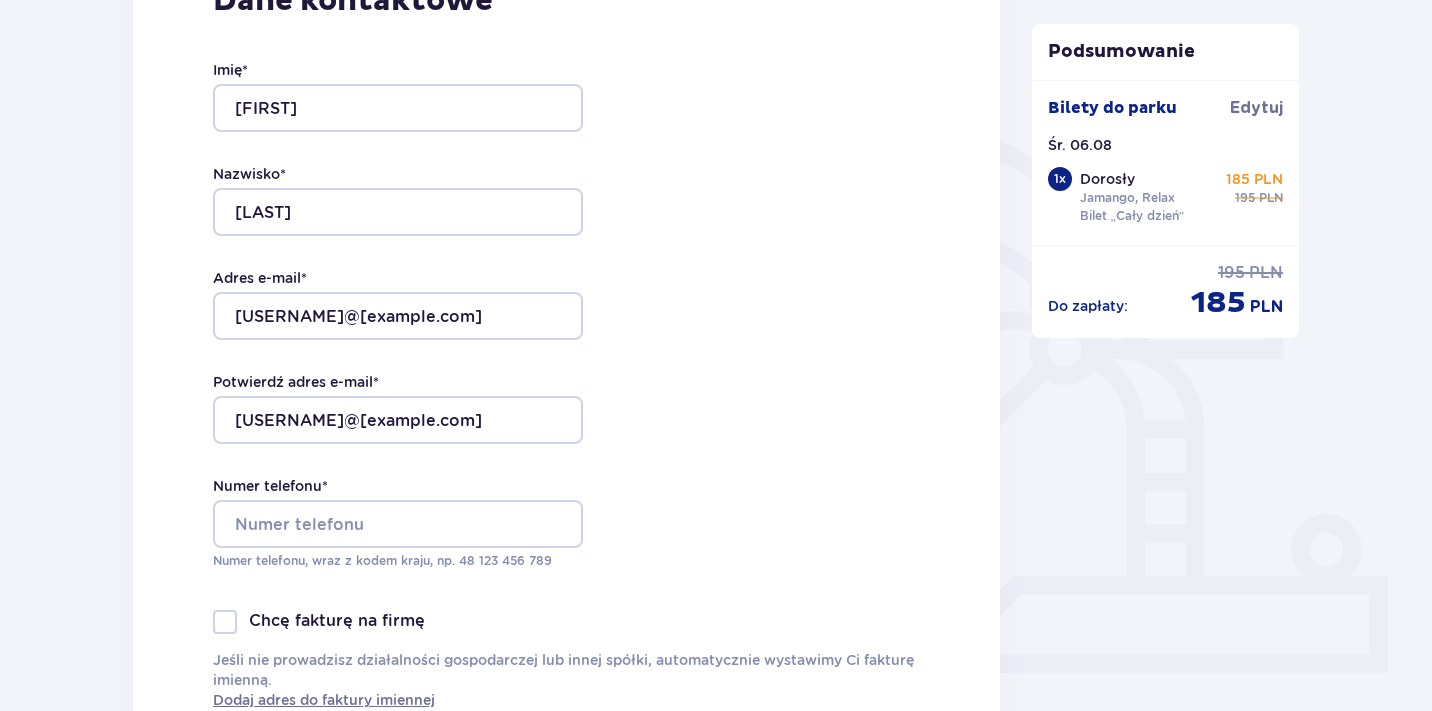 scroll, scrollTop: 385, scrollLeft: 0, axis: vertical 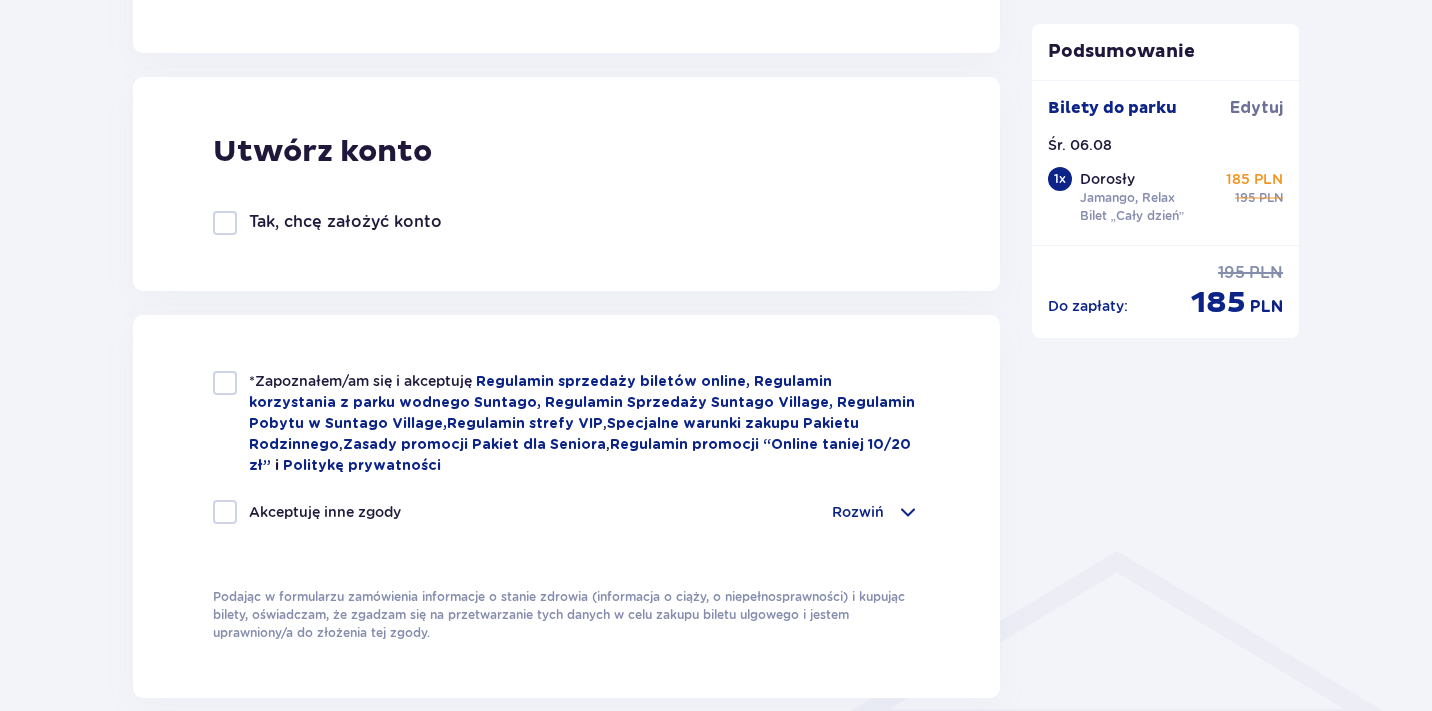 type on "889175956" 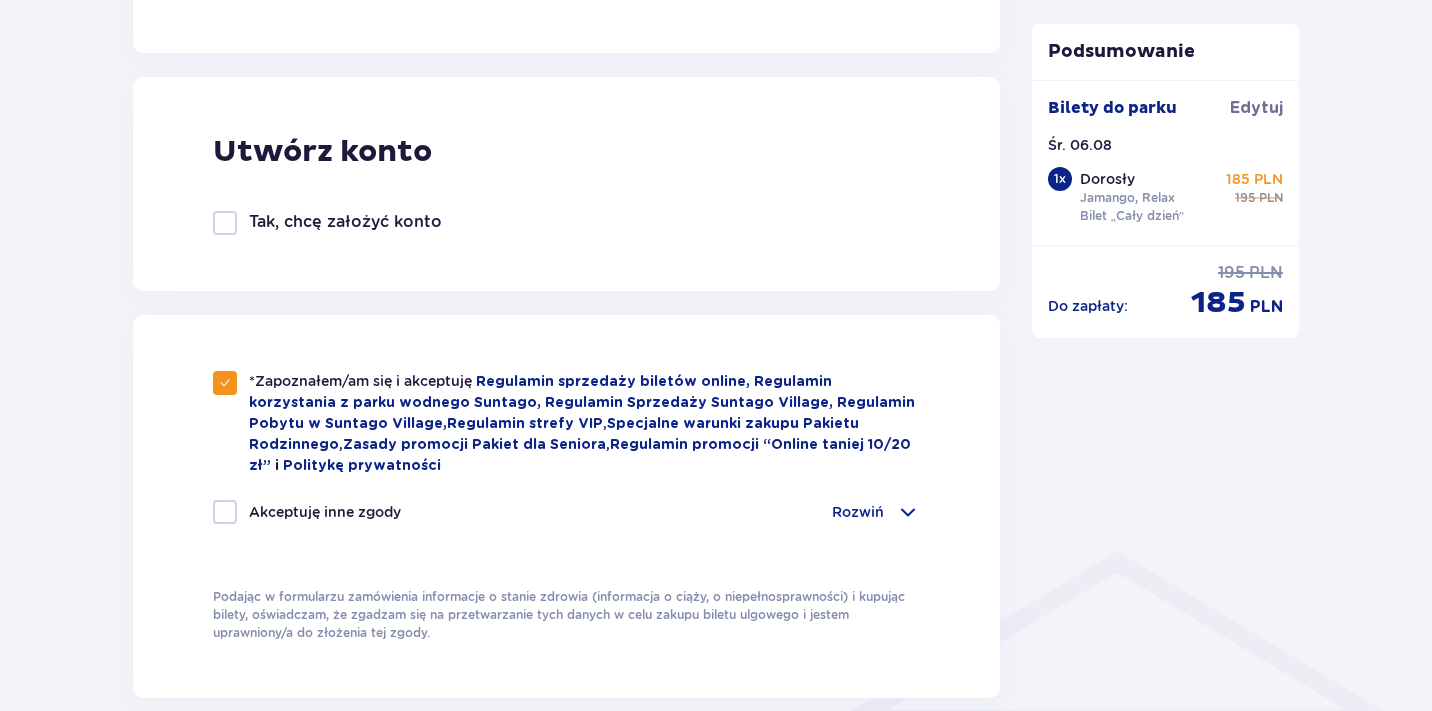 checkbox on "true" 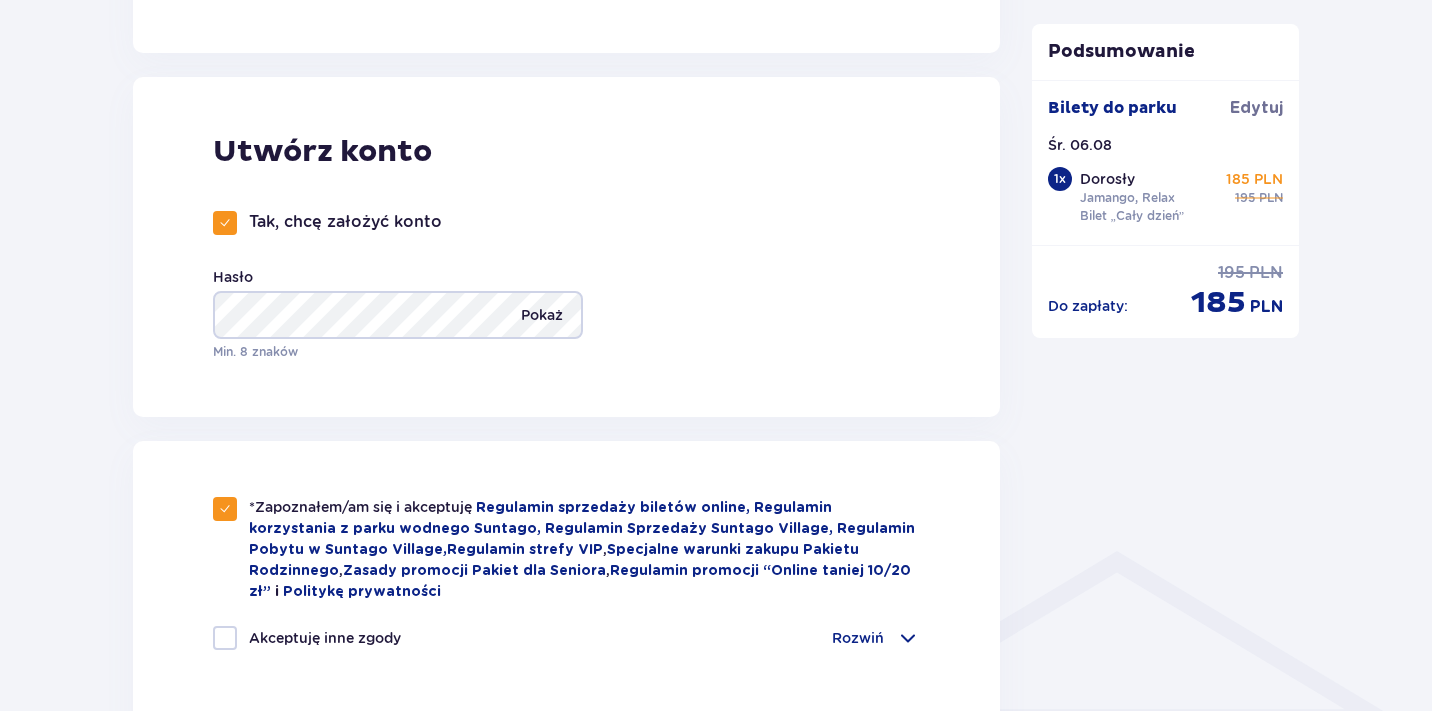 click on "Pokaż" at bounding box center [542, 315] 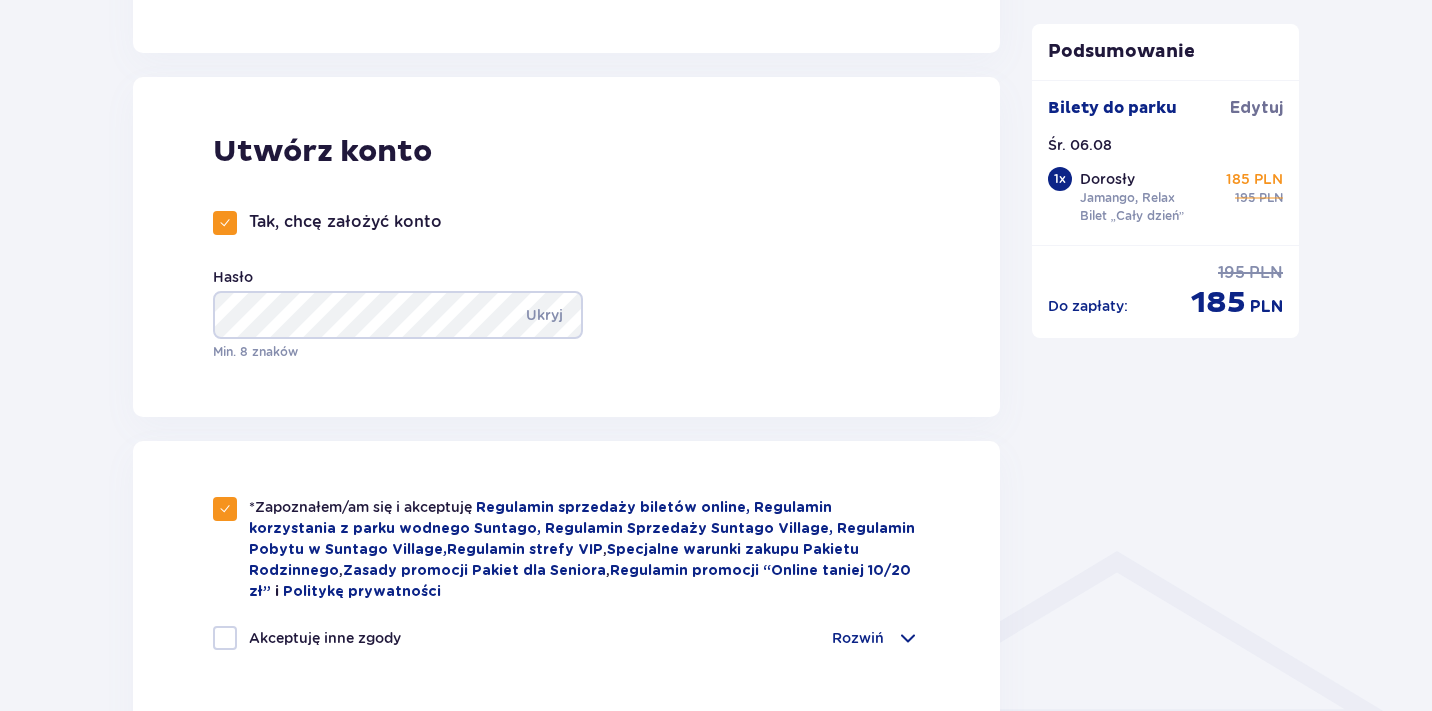 click on "Utwórz konto Tak, chcę założyć konto Hasło Ukryj Min. 8 znaków" at bounding box center [566, 247] 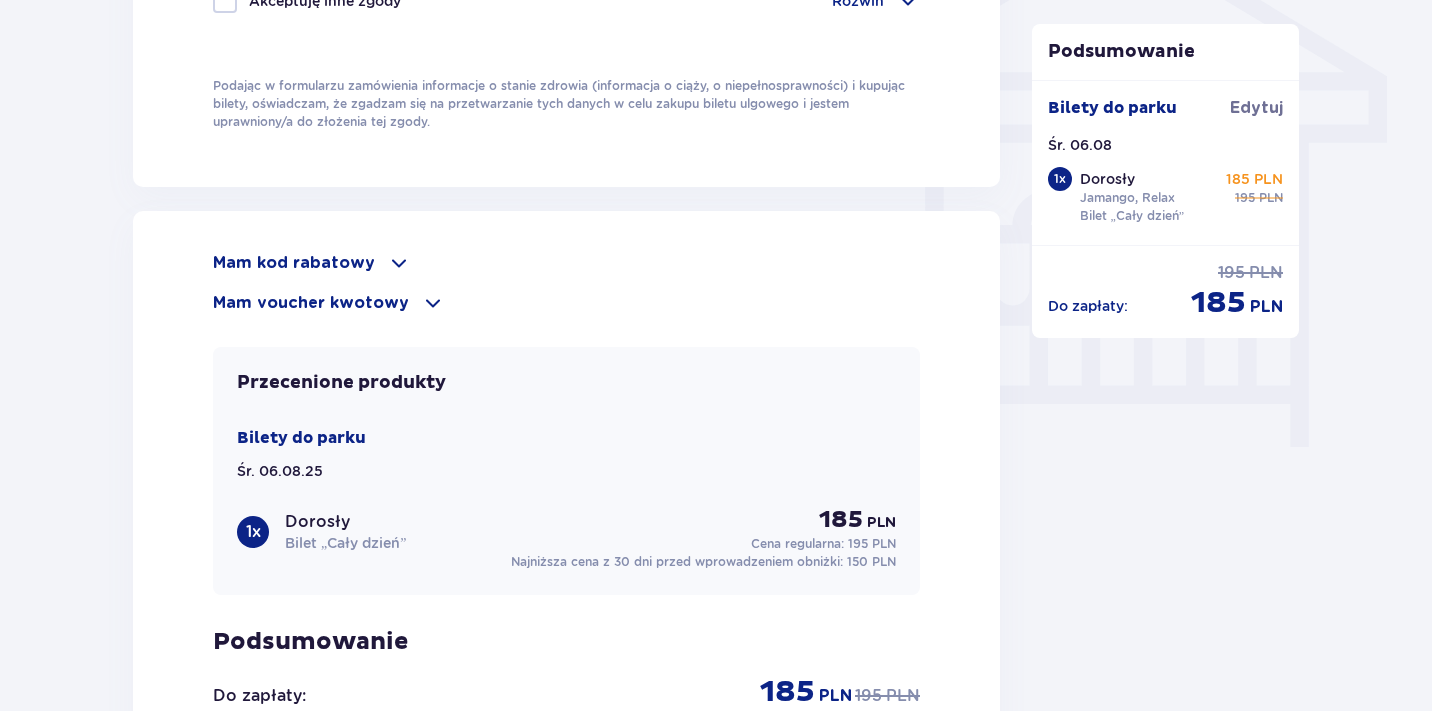 scroll, scrollTop: 1863, scrollLeft: 0, axis: vertical 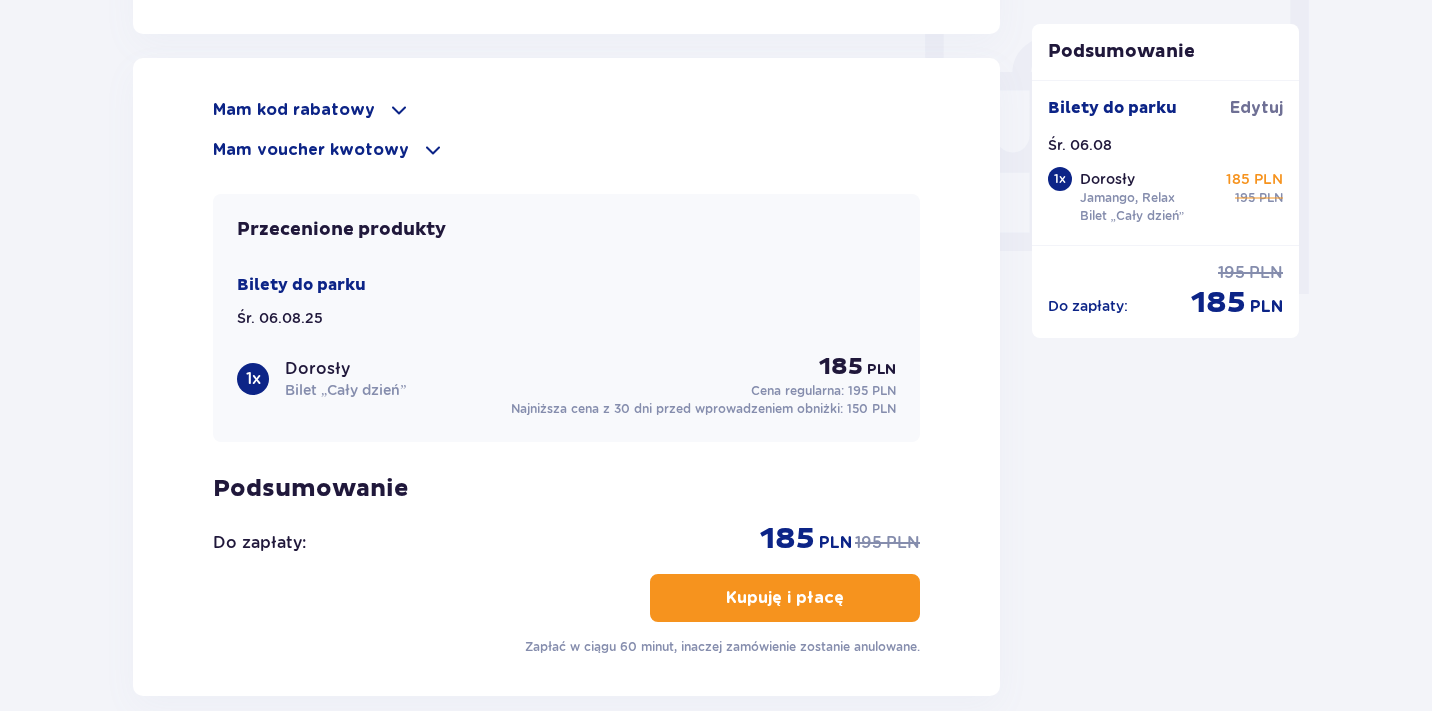 click on "Kupuję i płacę" at bounding box center (785, 598) 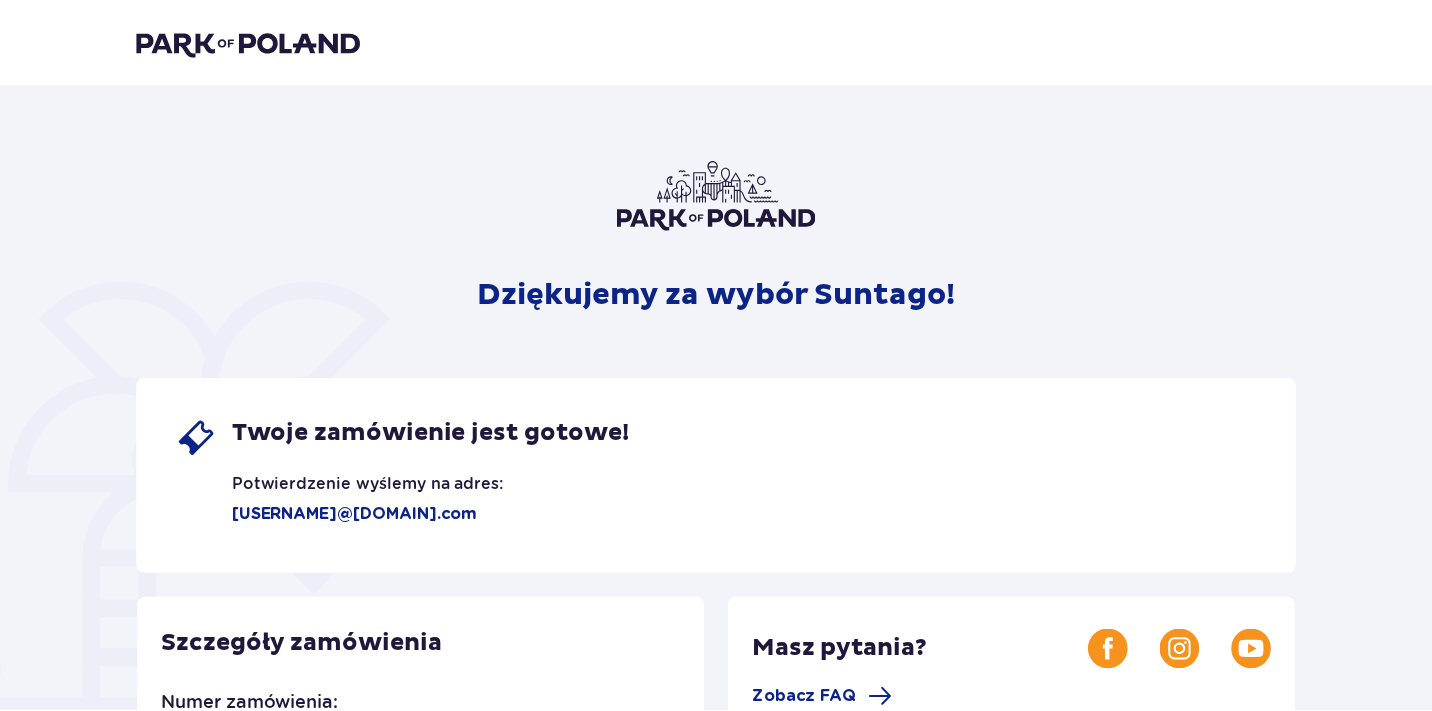 scroll, scrollTop: 0, scrollLeft: 0, axis: both 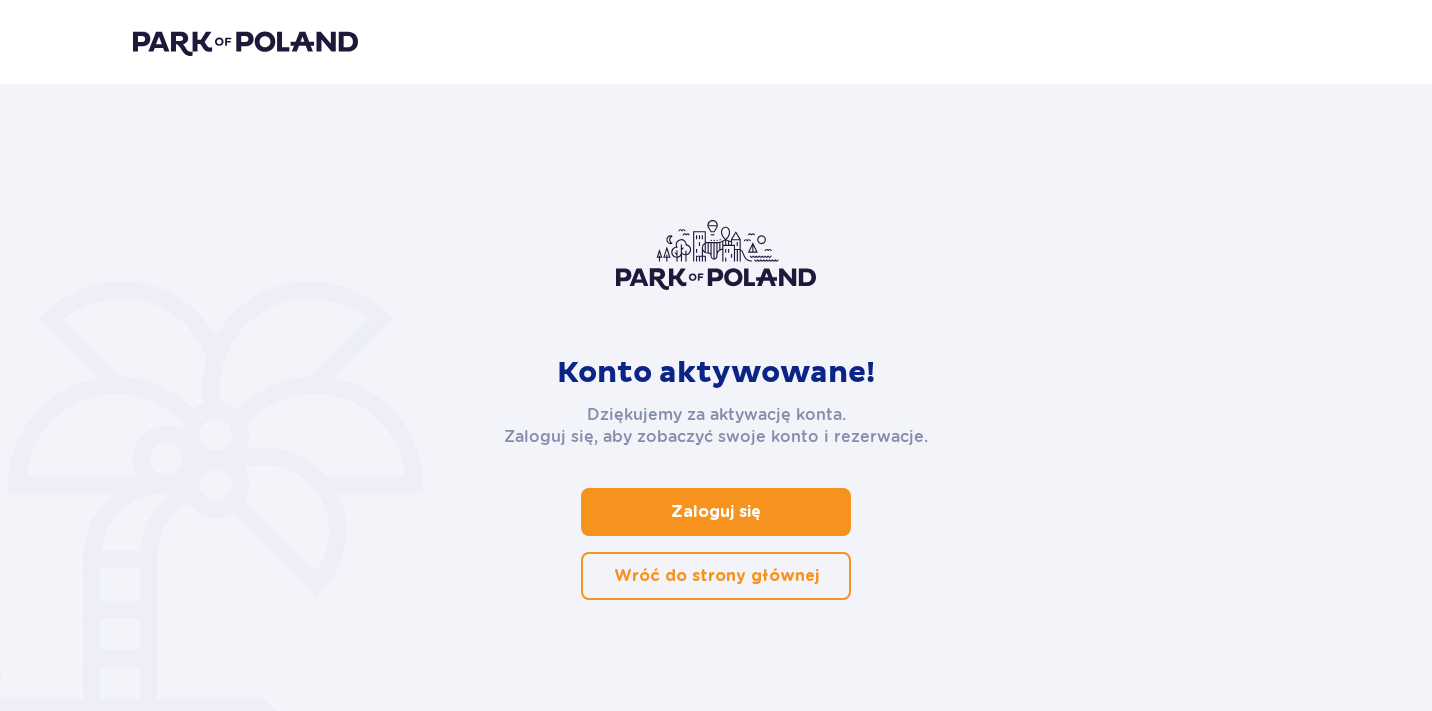 click at bounding box center (765, 512) 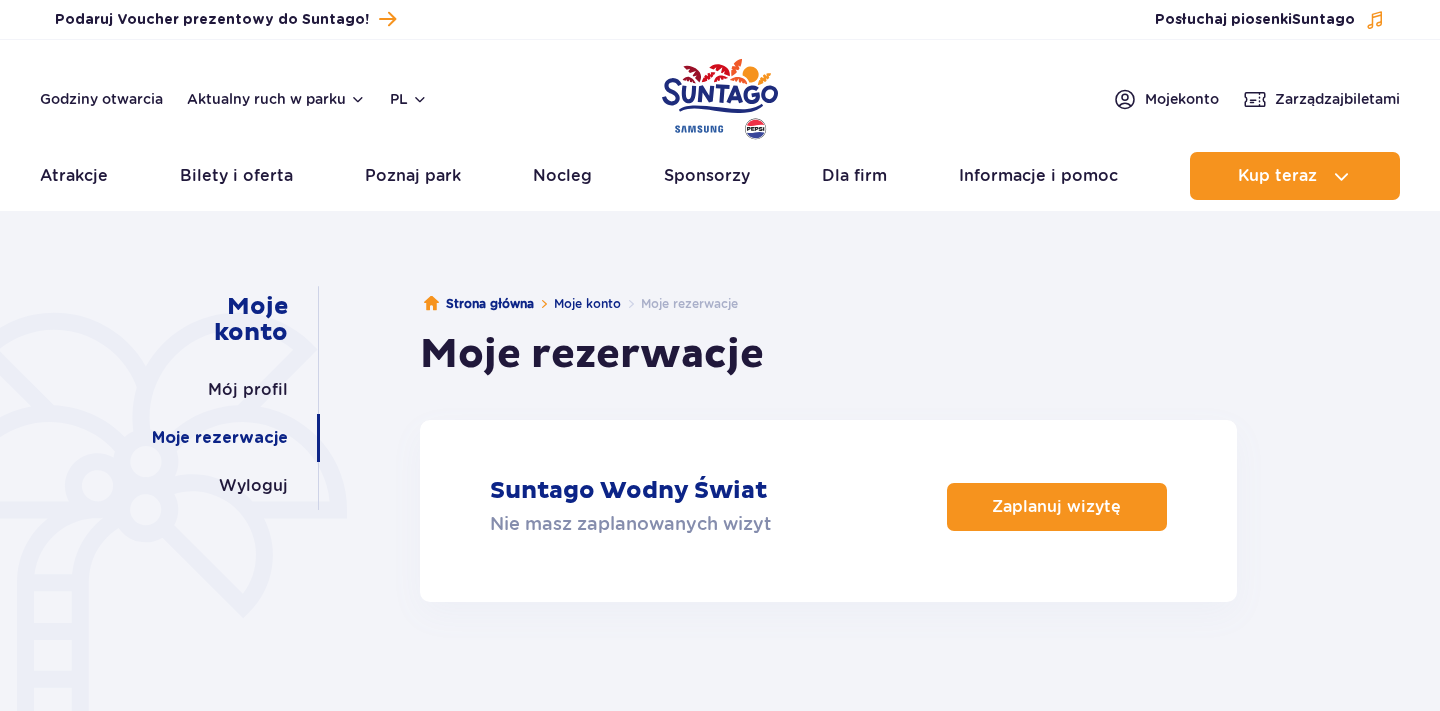 scroll, scrollTop: 0, scrollLeft: 0, axis: both 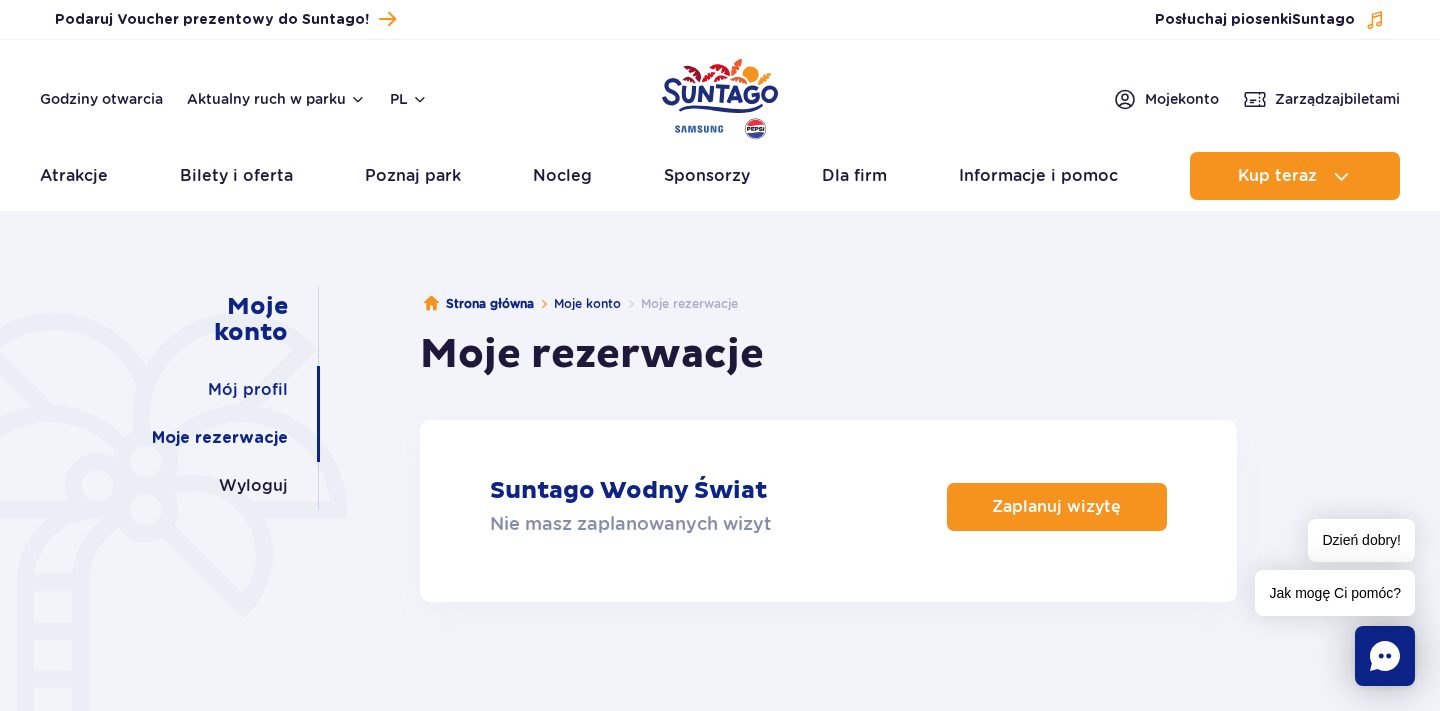 click on "Mój profil" at bounding box center (248, 390) 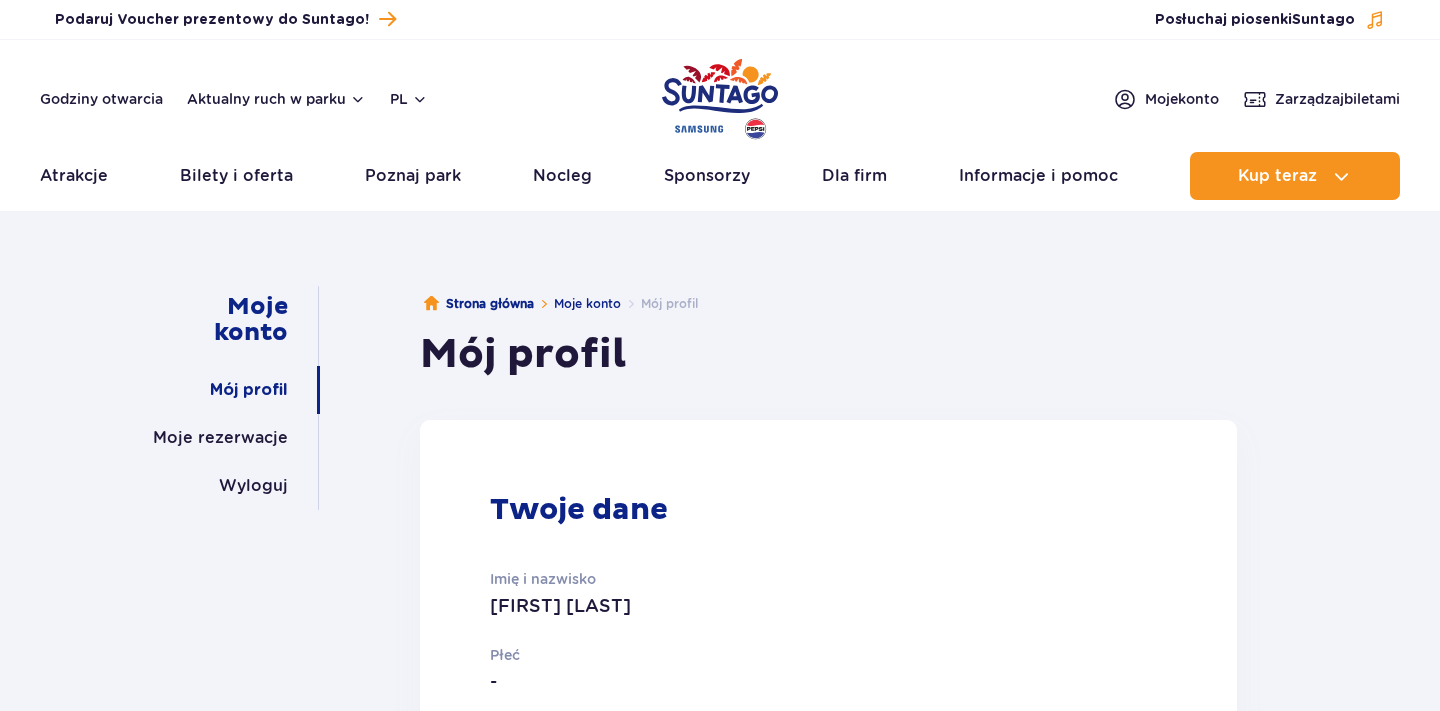 scroll, scrollTop: 0, scrollLeft: 0, axis: both 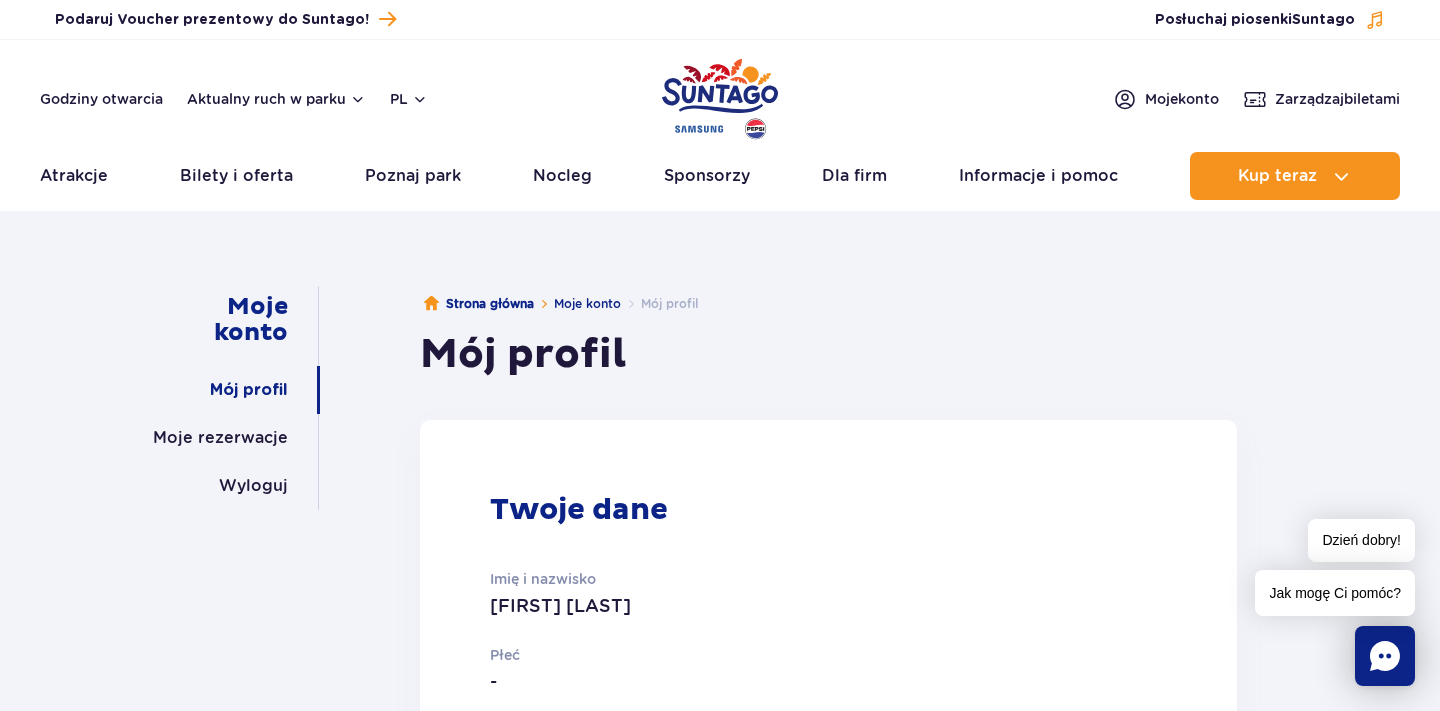 click on "Mój profil" at bounding box center [249, 390] 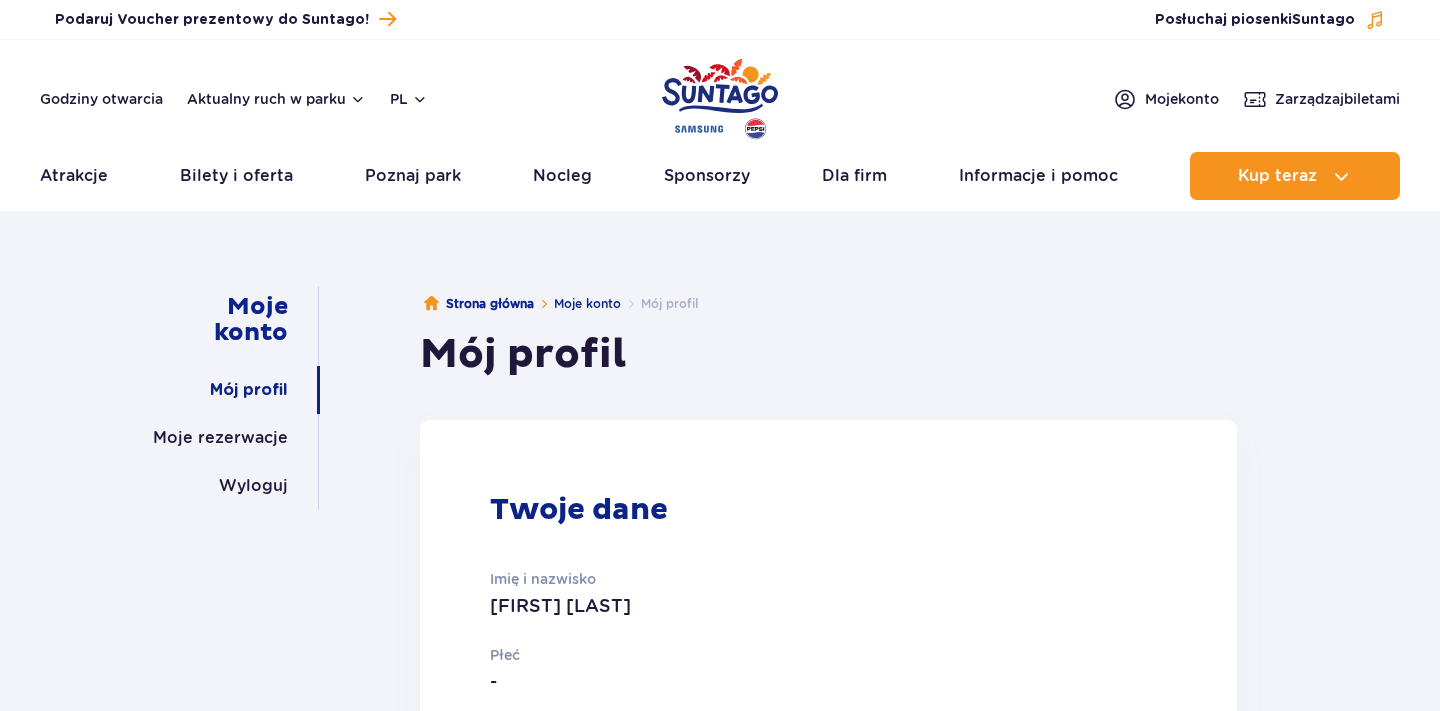 scroll, scrollTop: 0, scrollLeft: 0, axis: both 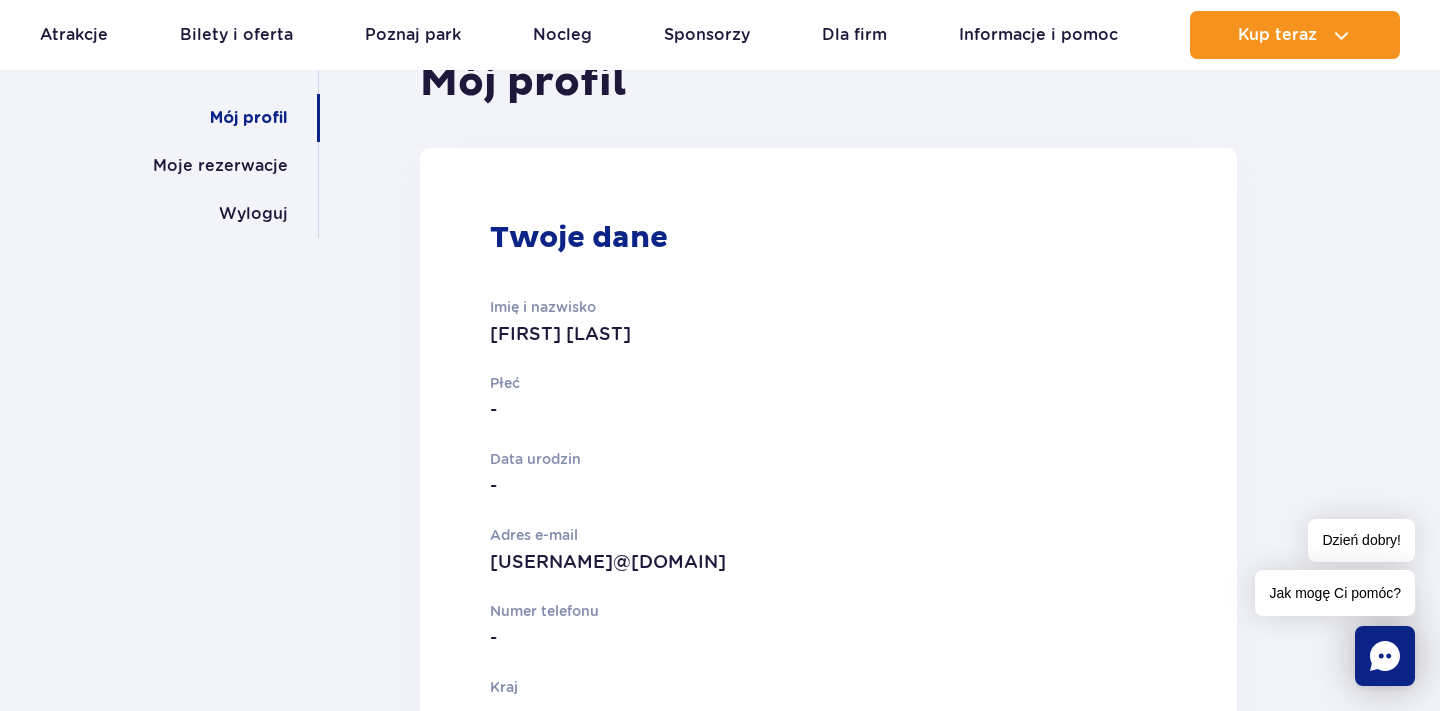 click on "Płeć" at bounding box center (751, 383) 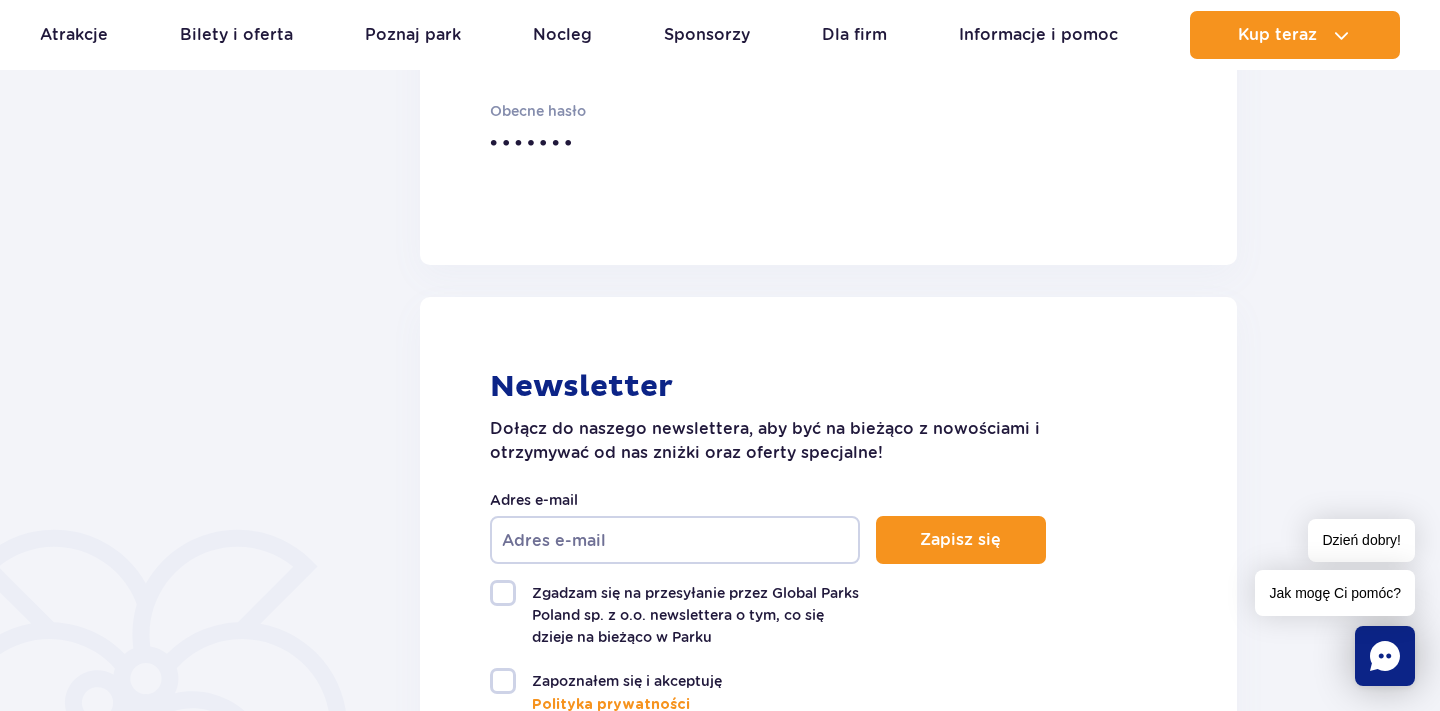 scroll, scrollTop: 1152, scrollLeft: 0, axis: vertical 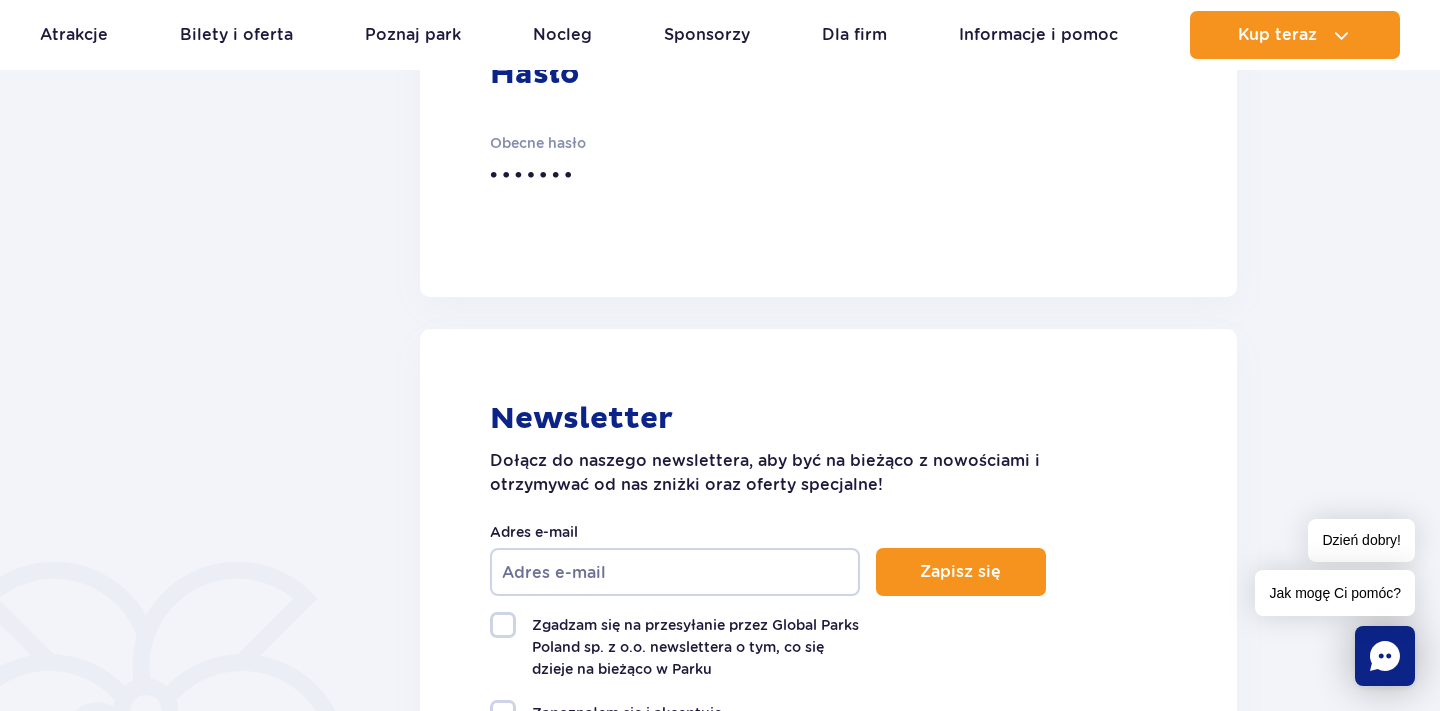 click on "Adres e-mail" at bounding box center (675, 572) 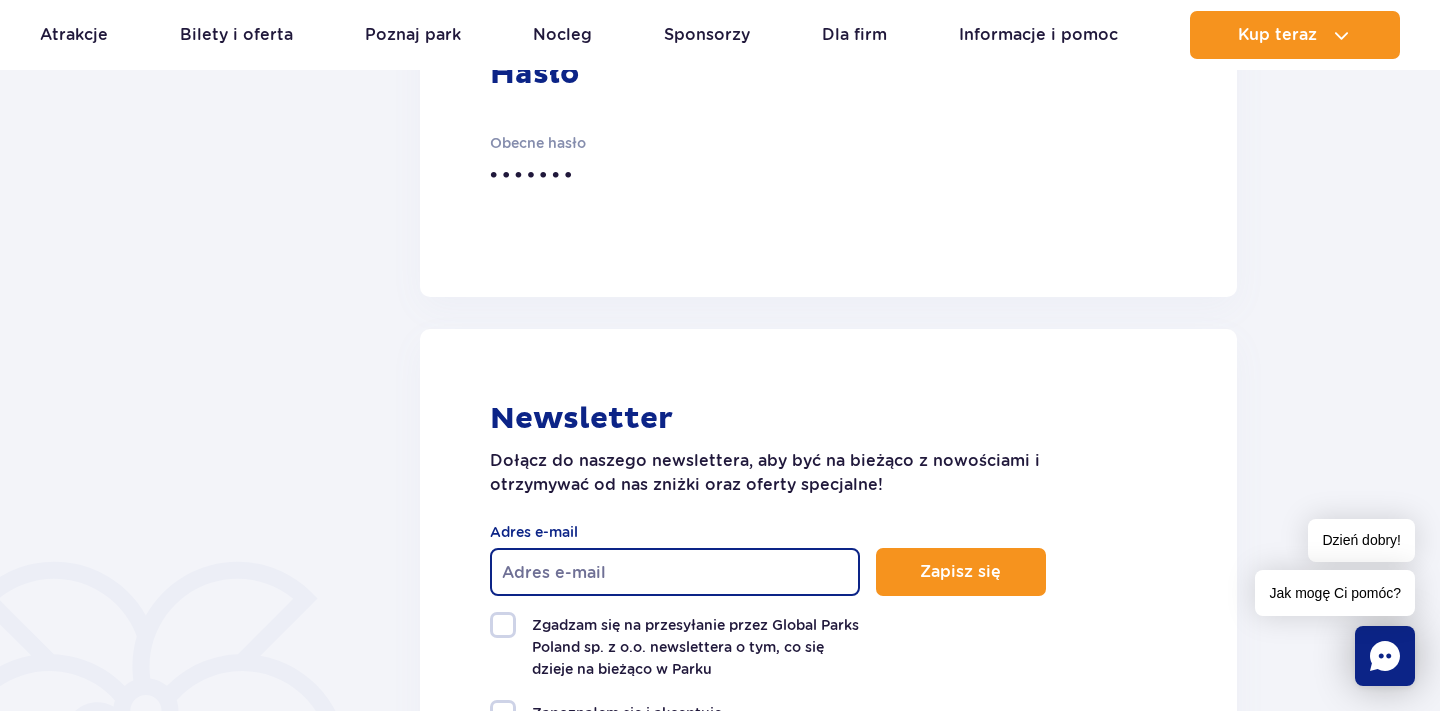 type on "sergeydragan84@gmail.com" 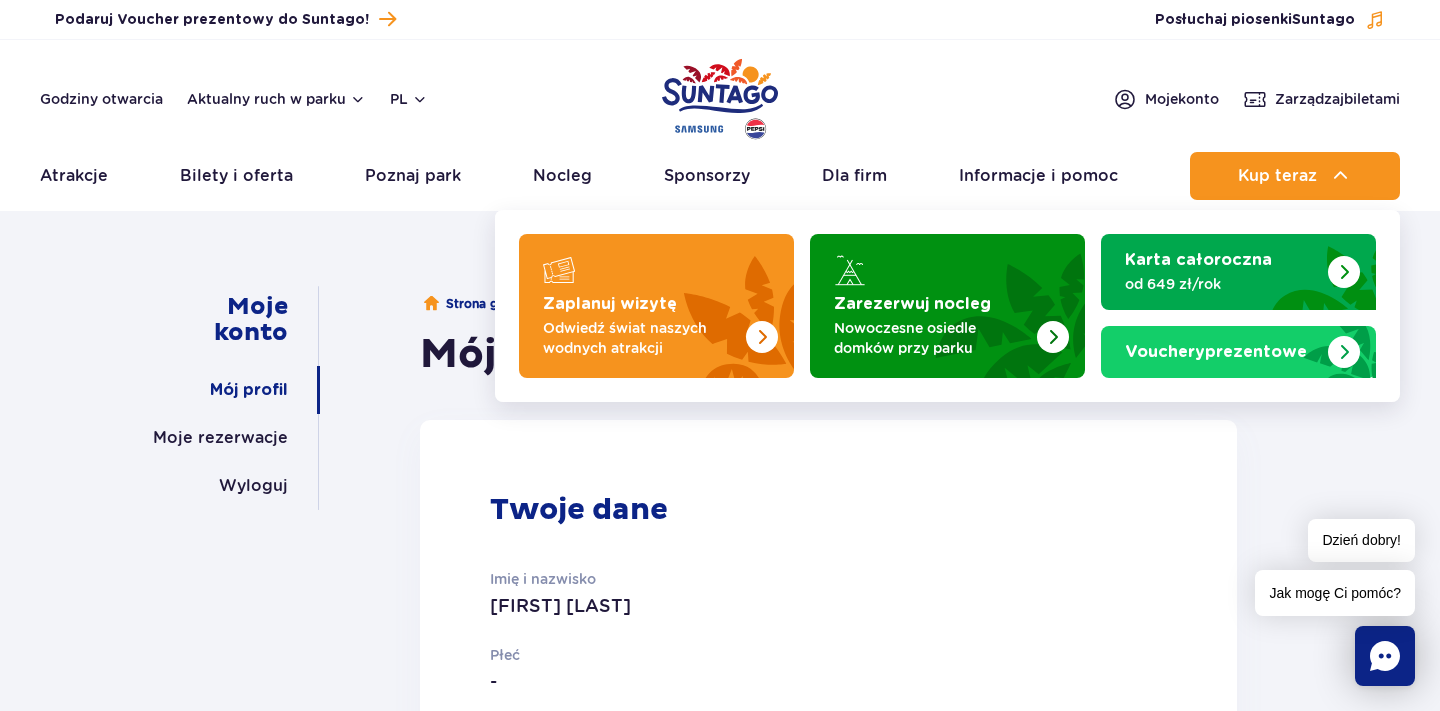 scroll, scrollTop: 0, scrollLeft: 0, axis: both 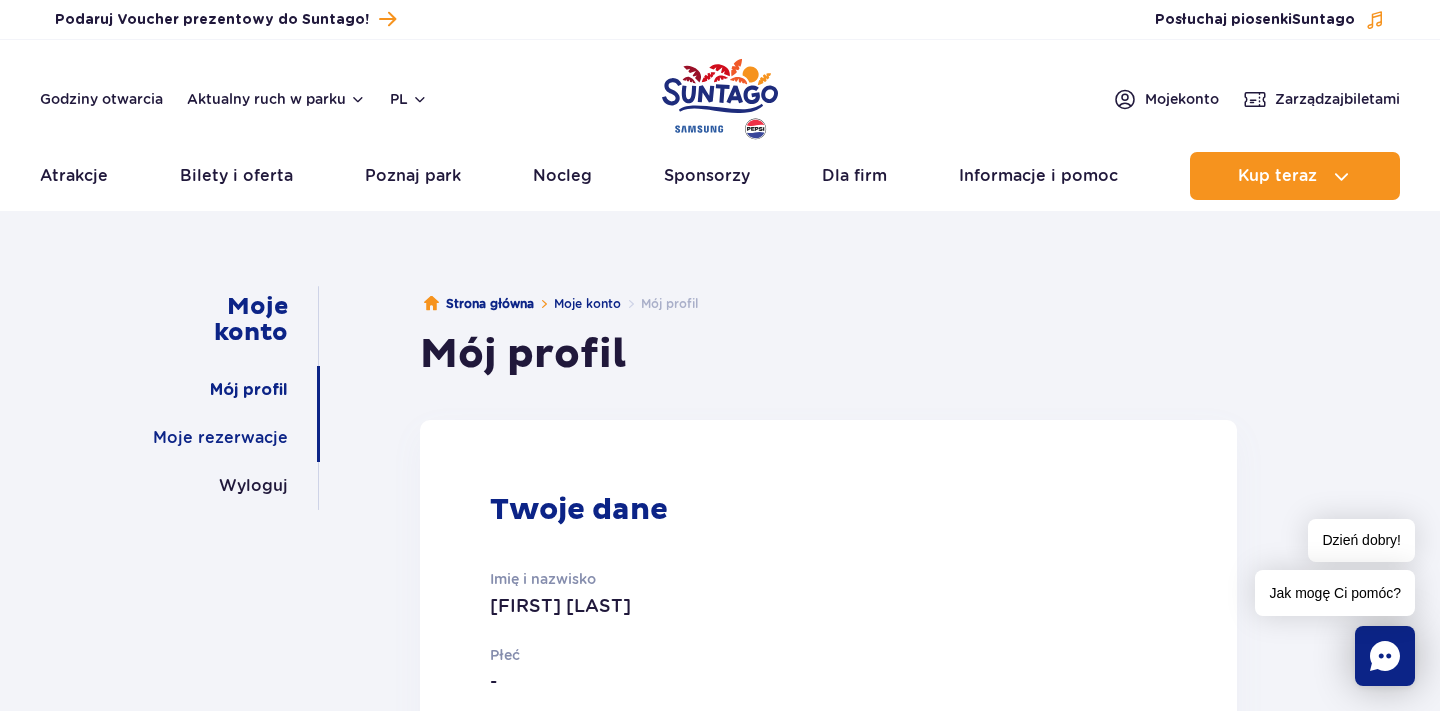 click on "Moje rezerwacje" at bounding box center (220, 438) 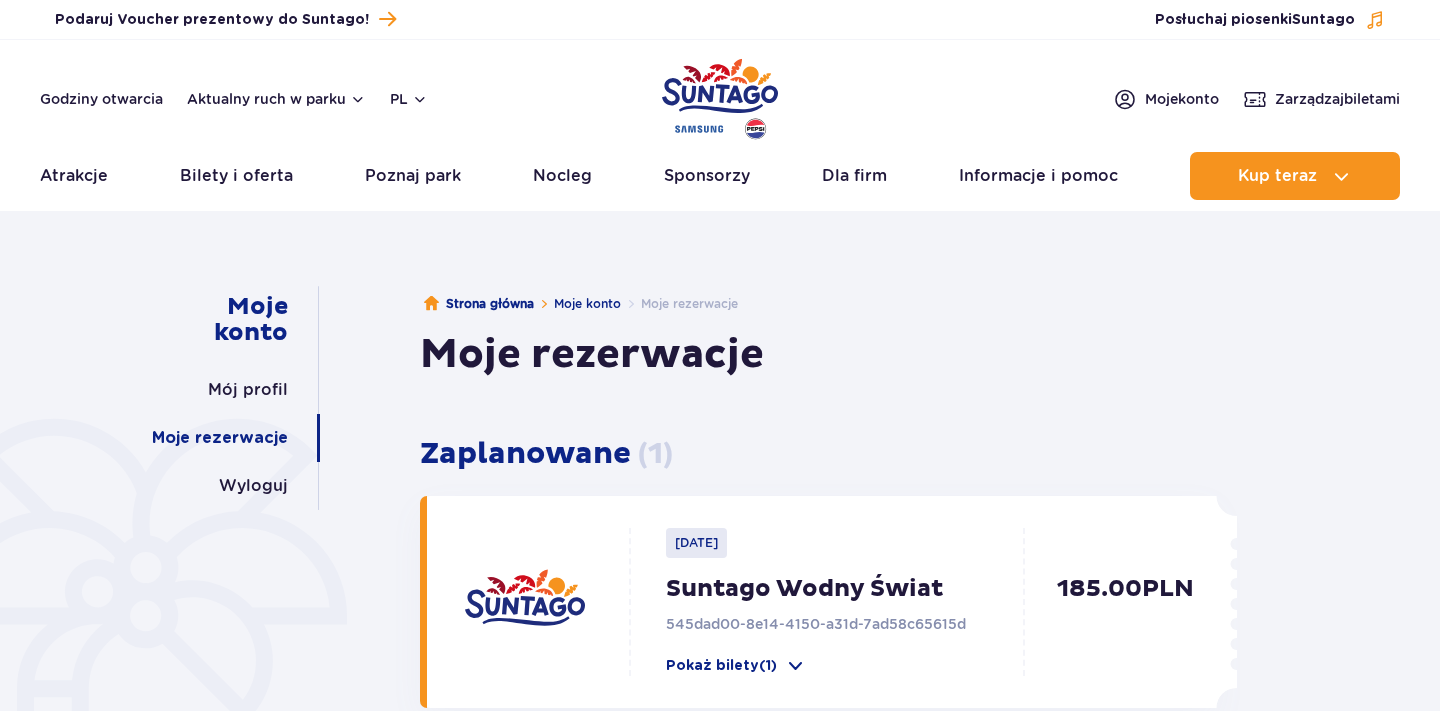 scroll, scrollTop: 0, scrollLeft: 0, axis: both 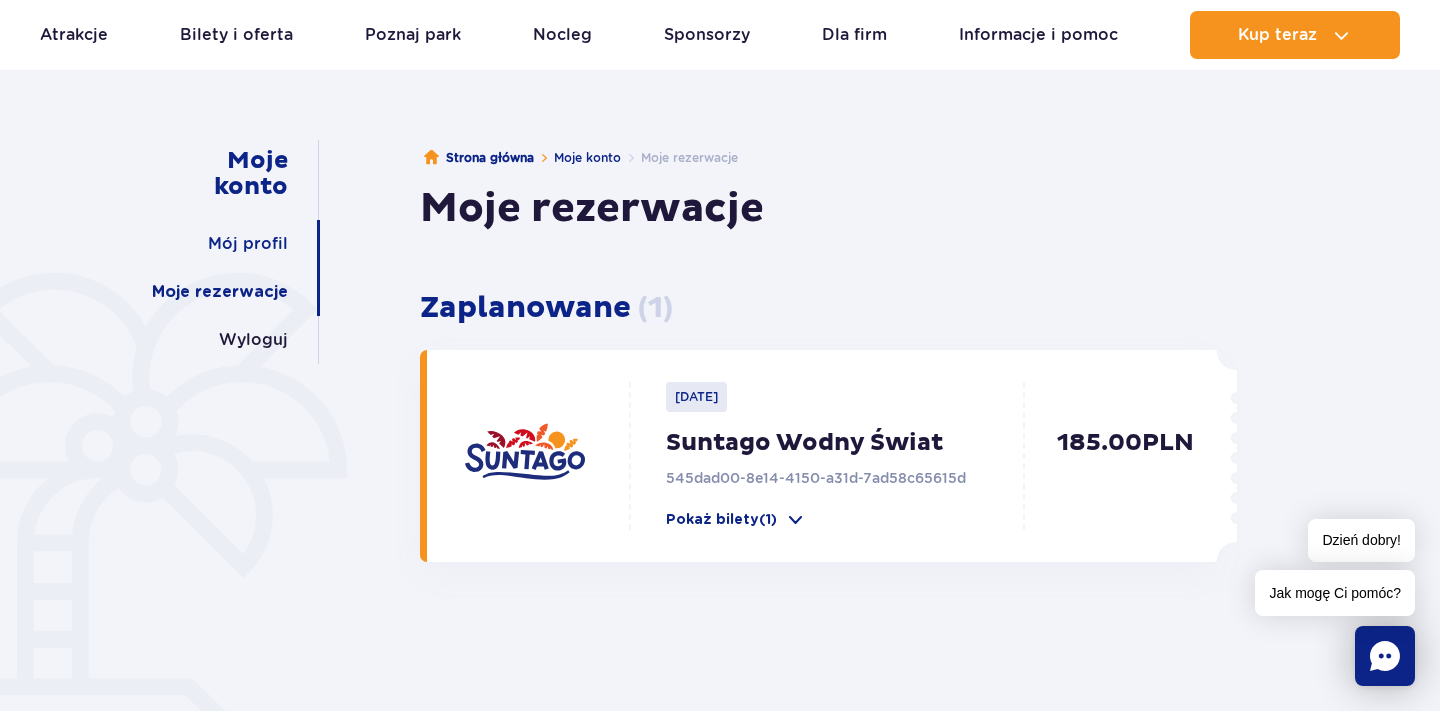 click on "Mój profil" at bounding box center [248, 244] 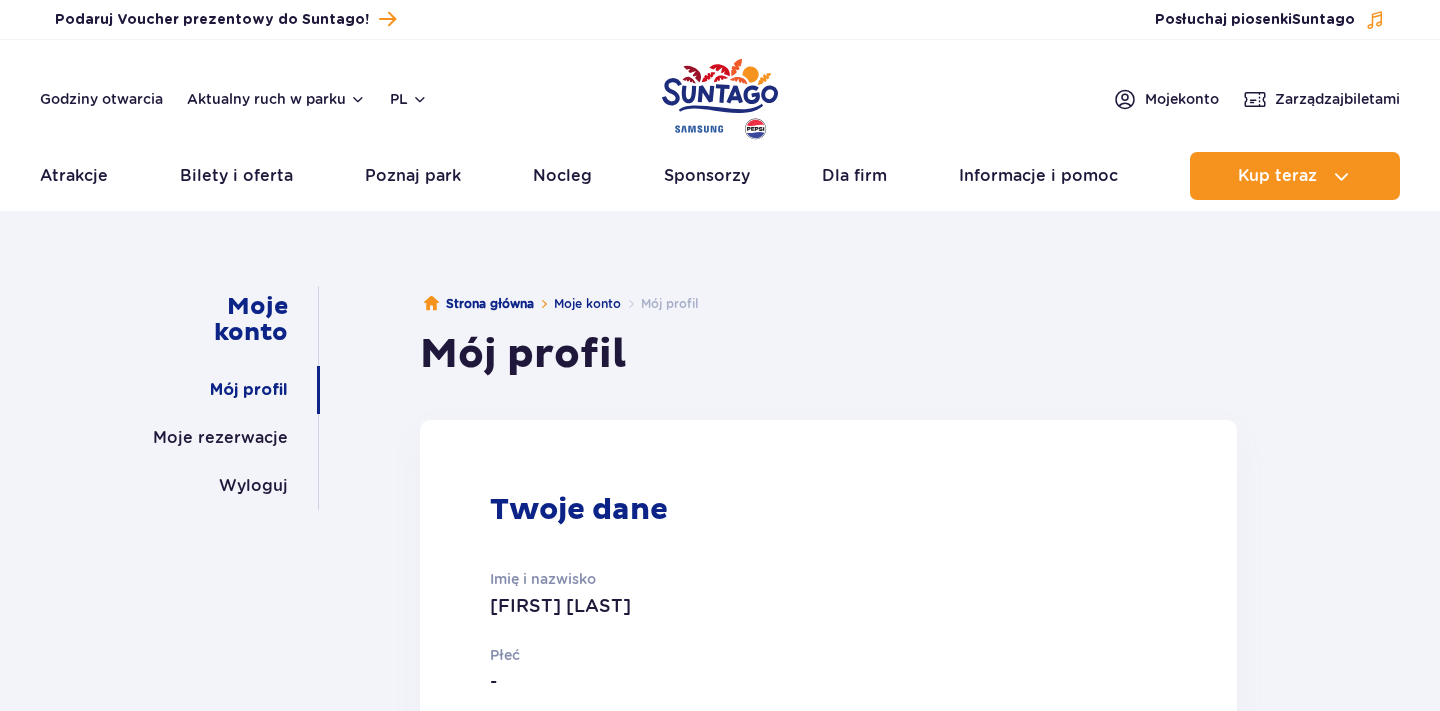 scroll, scrollTop: 0, scrollLeft: 0, axis: both 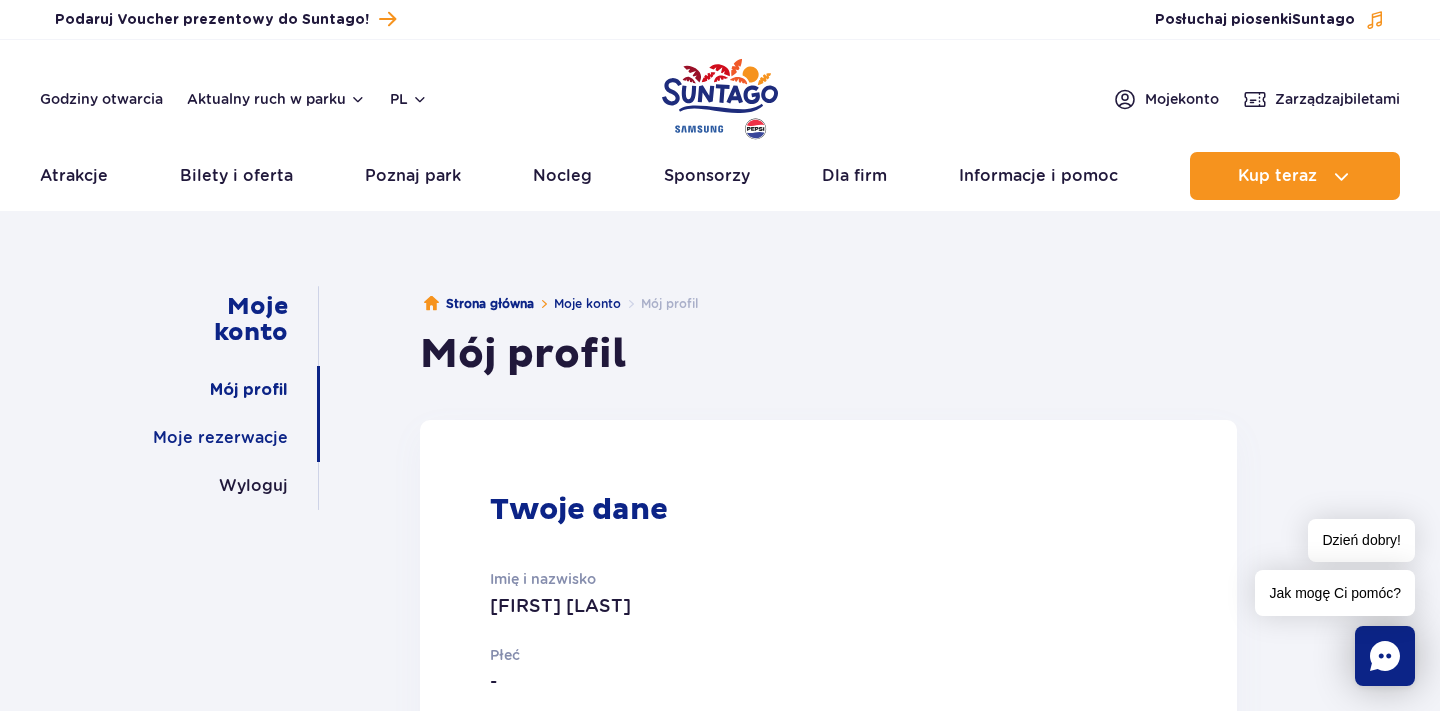 click on "Moje rezerwacje" at bounding box center [220, 438] 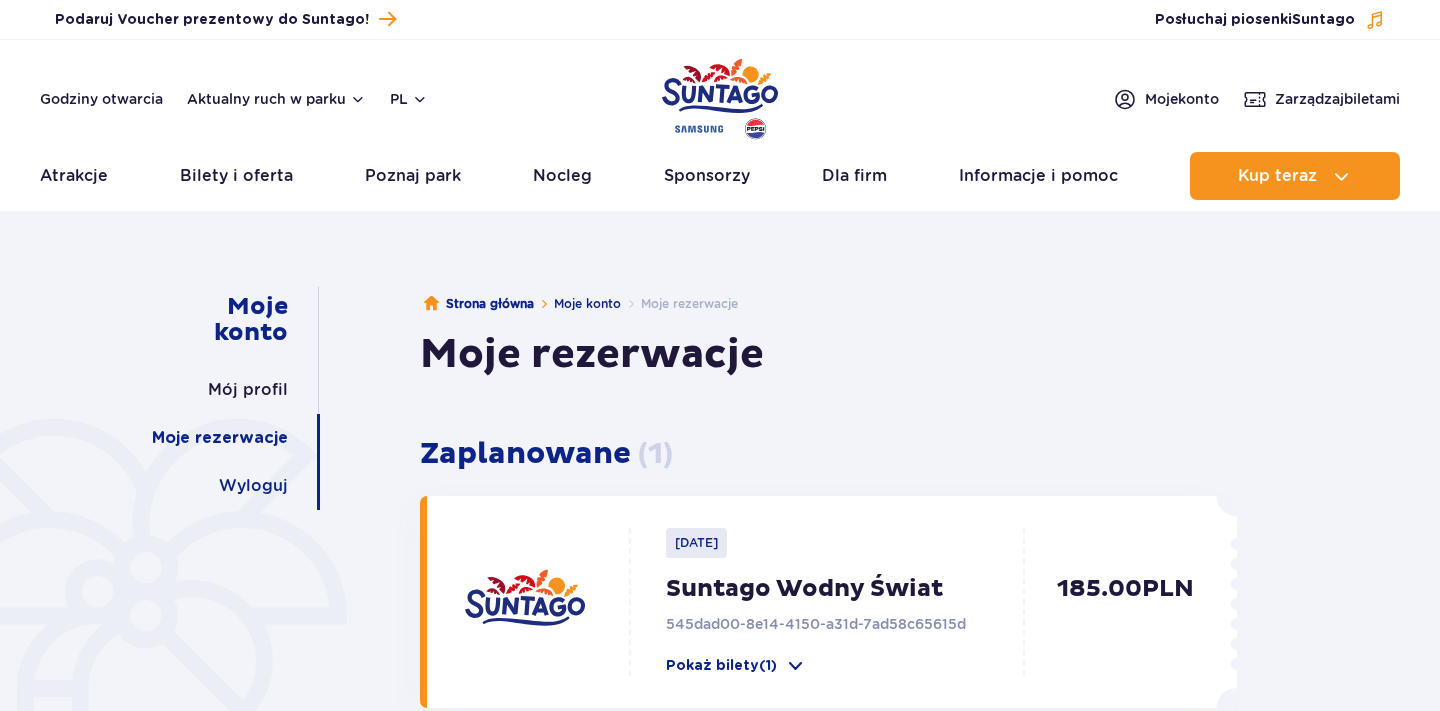 scroll, scrollTop: 0, scrollLeft: 0, axis: both 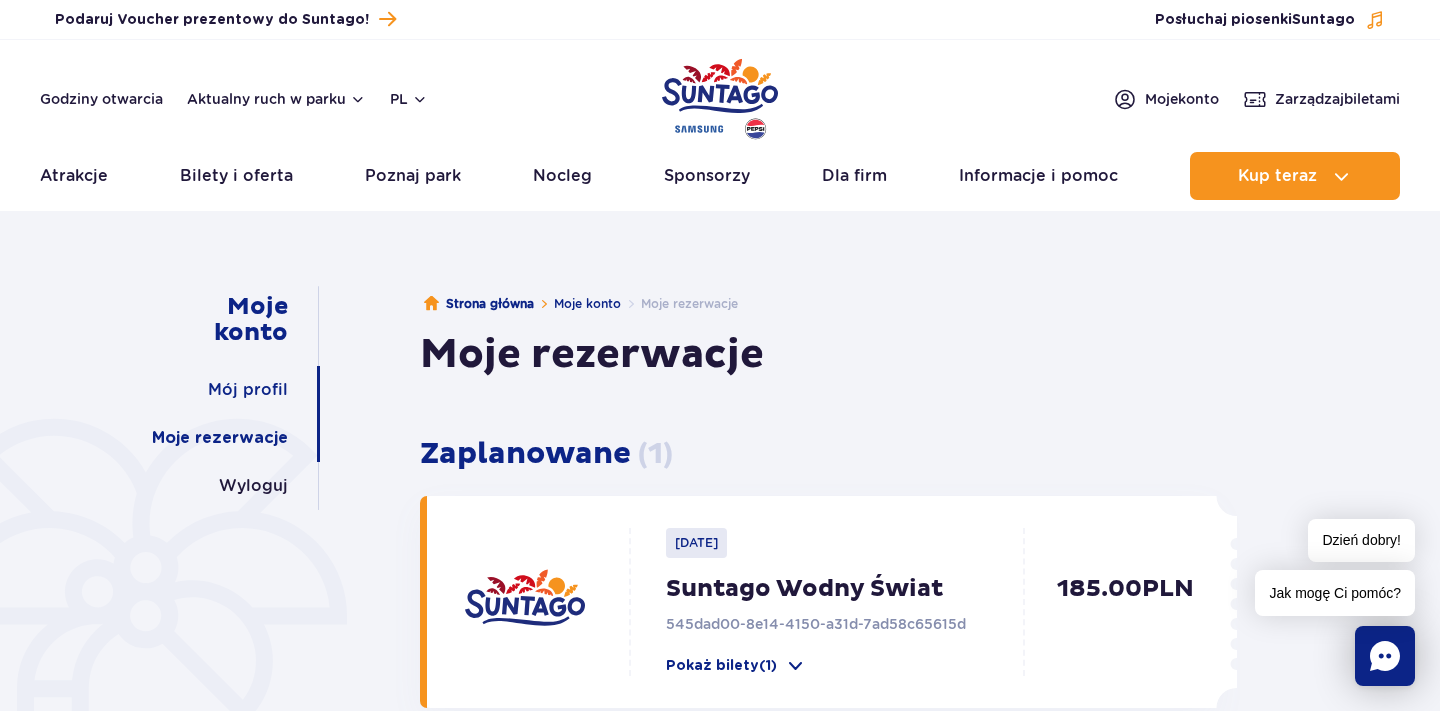 click on "Mój profil" at bounding box center [248, 390] 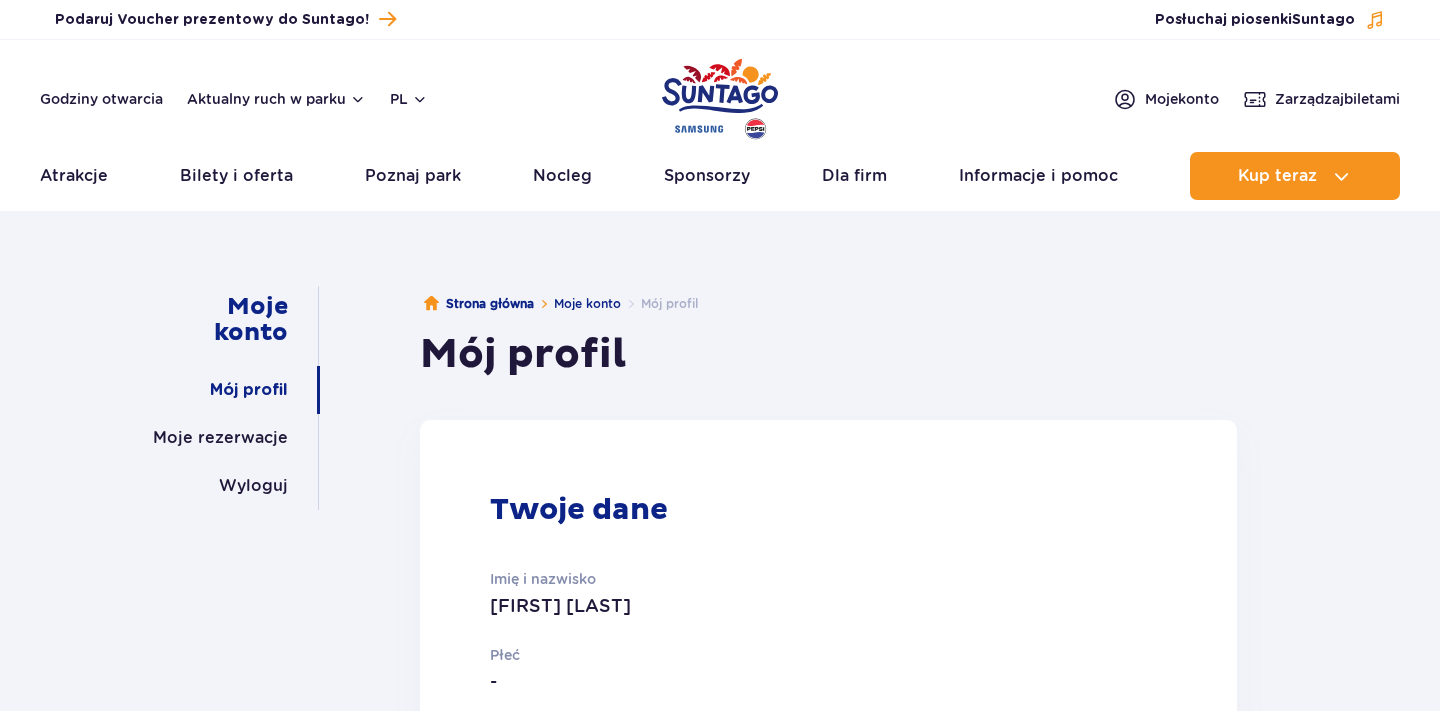 scroll, scrollTop: 0, scrollLeft: 0, axis: both 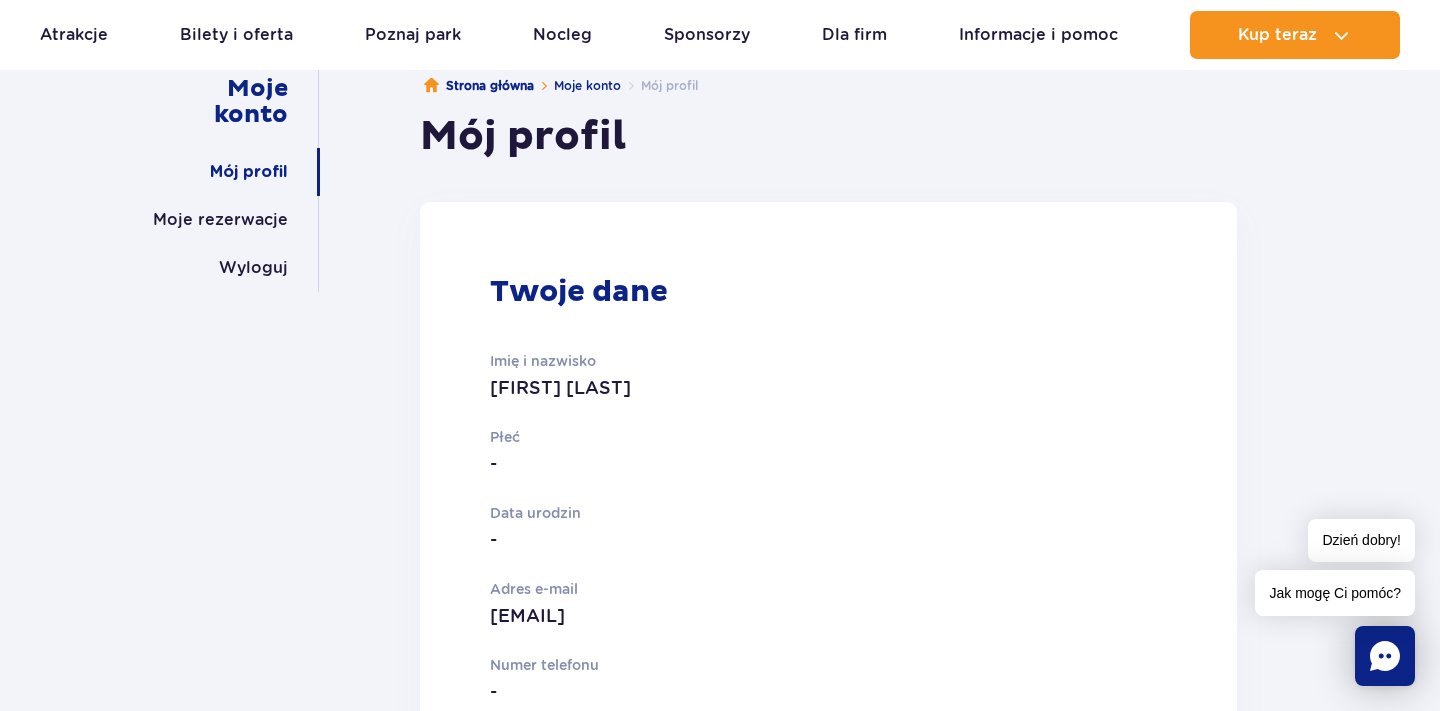 click on "-" at bounding box center (751, 464) 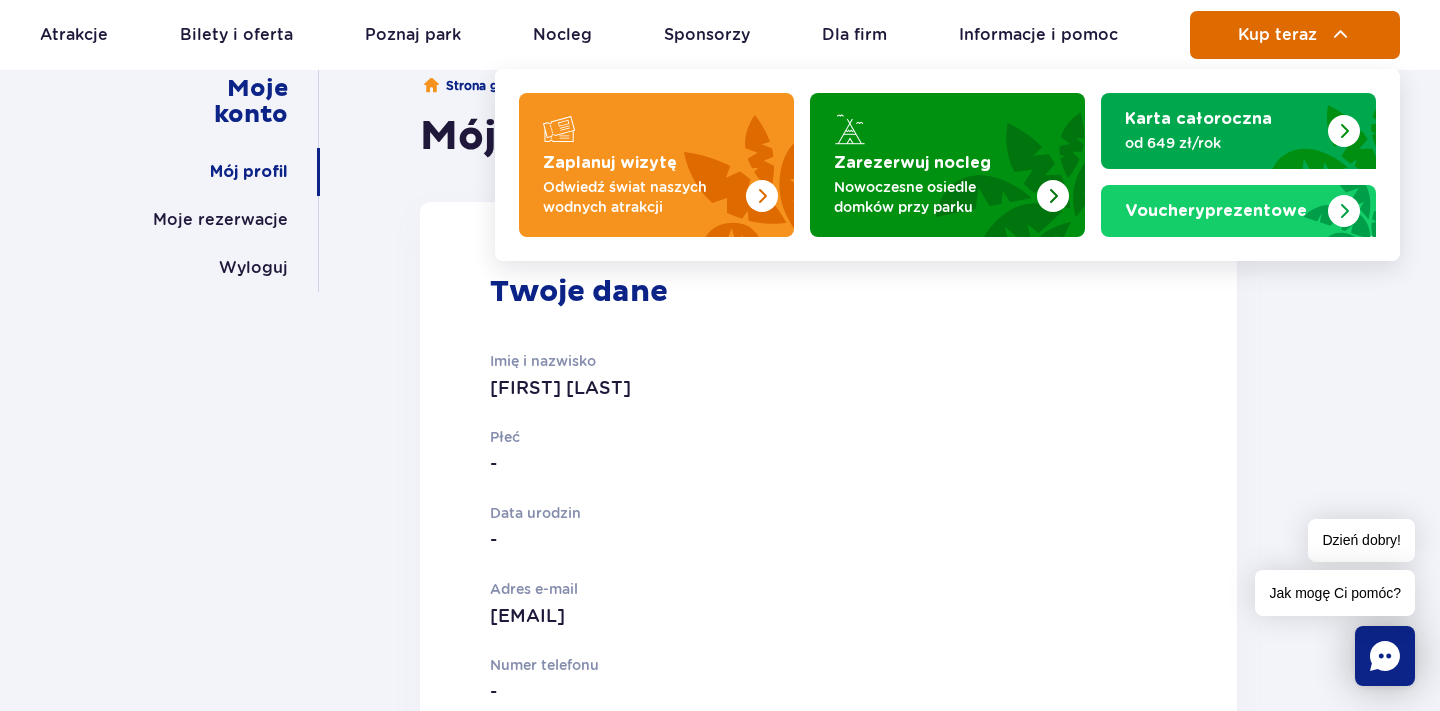 click on "Kup teraz" at bounding box center (1277, 35) 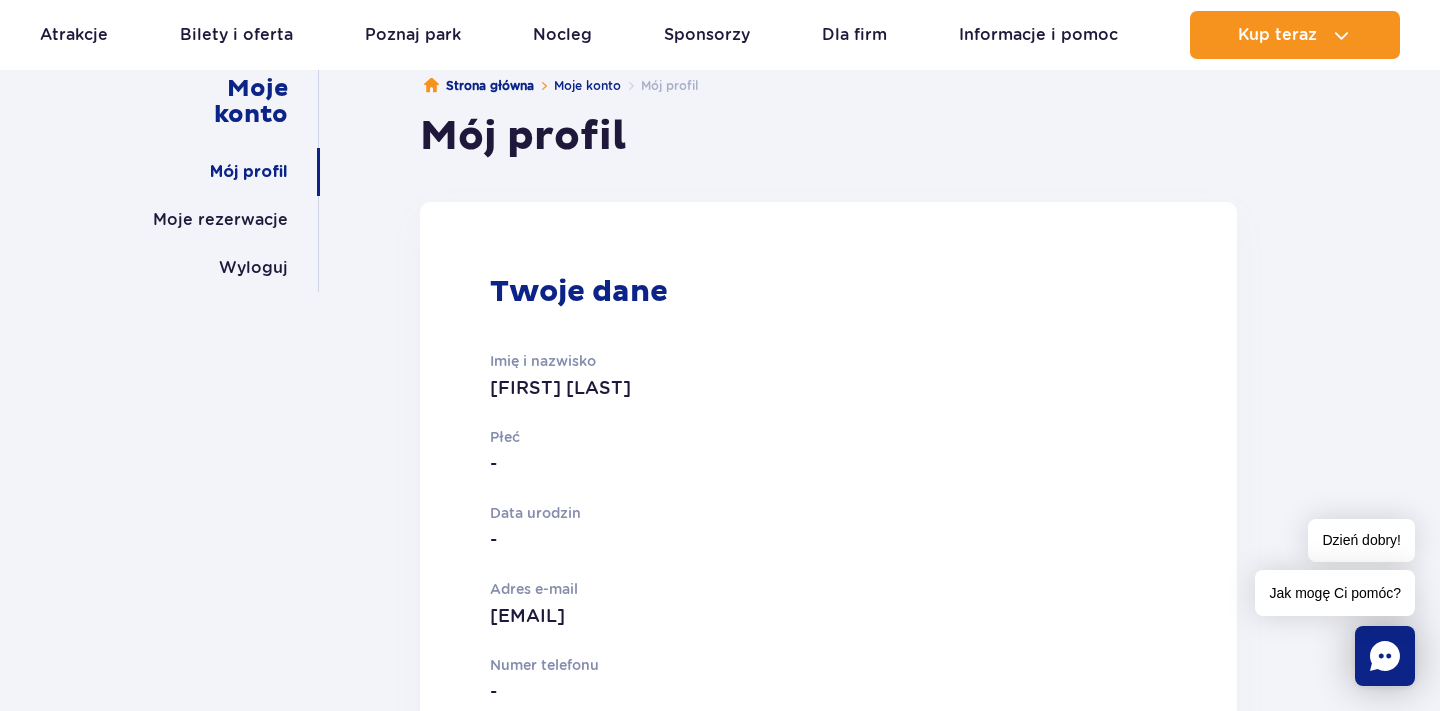 click on "Imię i nazwisko
Serhii
Drahan
Płeć
-
Data urodzin
-
Adres e-mail
sergeydragan84@gmail.com
Numer telefonu
-
Kraj
-" at bounding box center [751, 554] 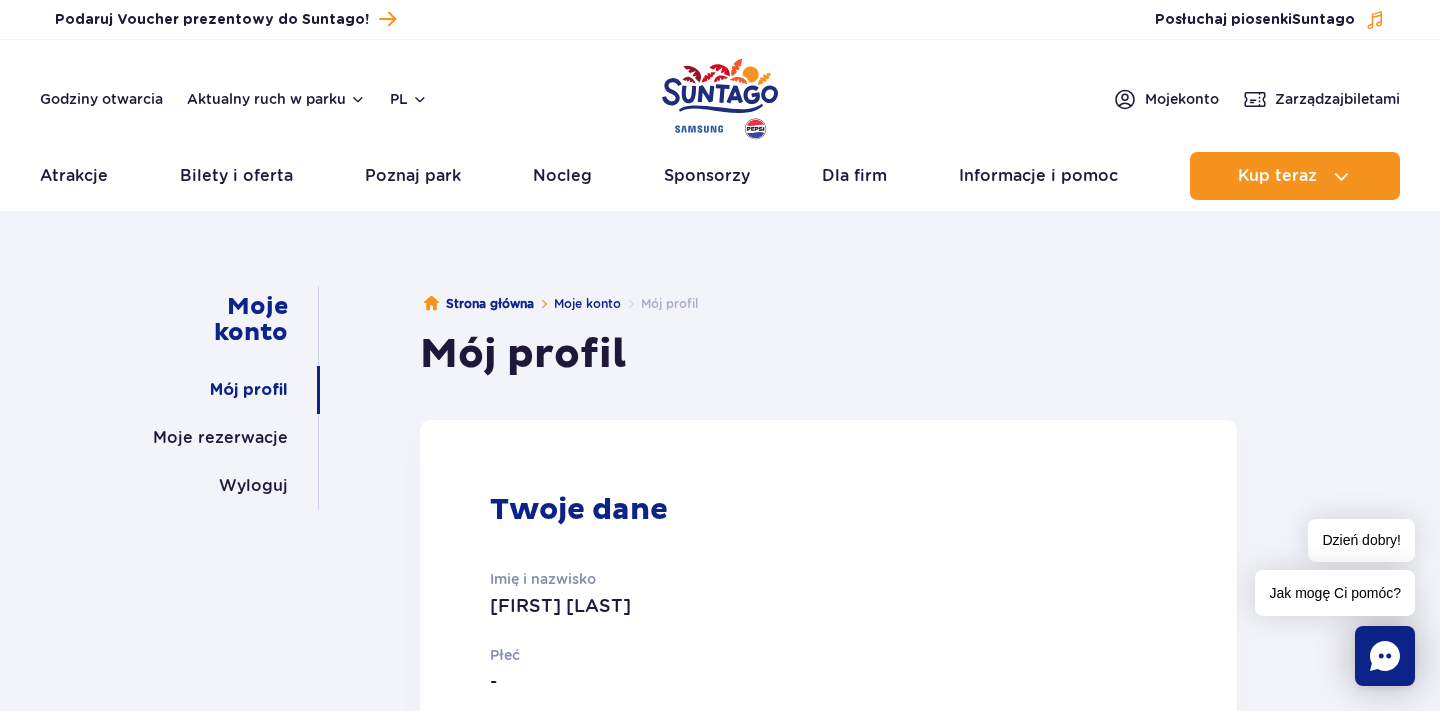 scroll, scrollTop: 0, scrollLeft: 0, axis: both 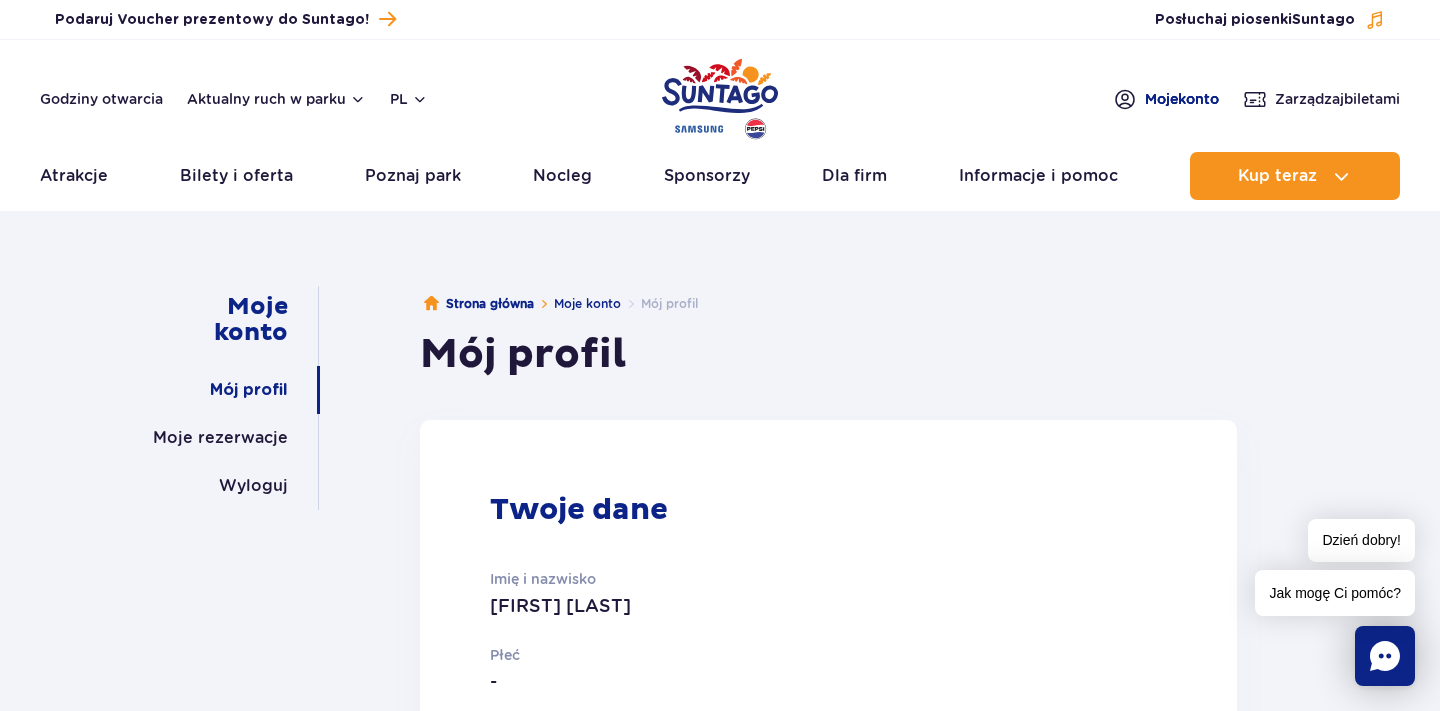 click on "Moje  konto" at bounding box center (1182, 99) 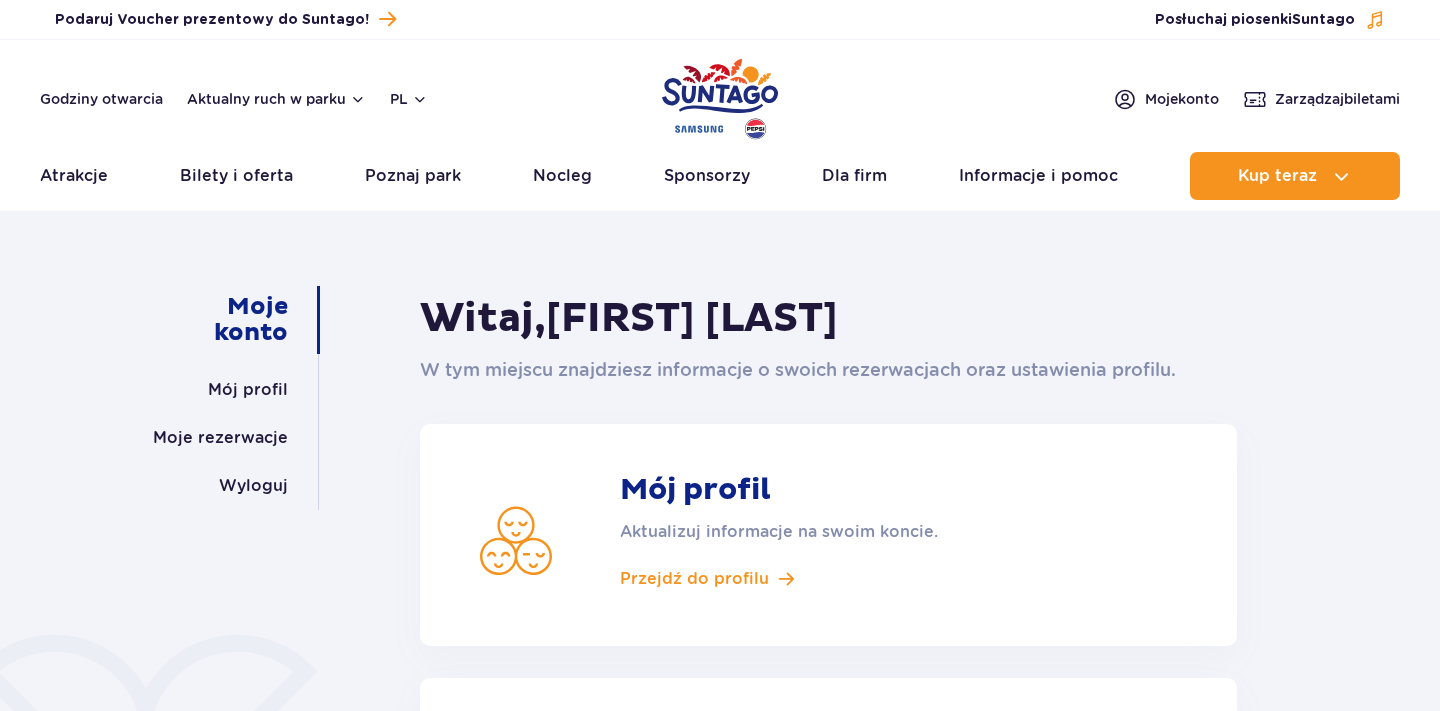 scroll, scrollTop: 0, scrollLeft: 0, axis: both 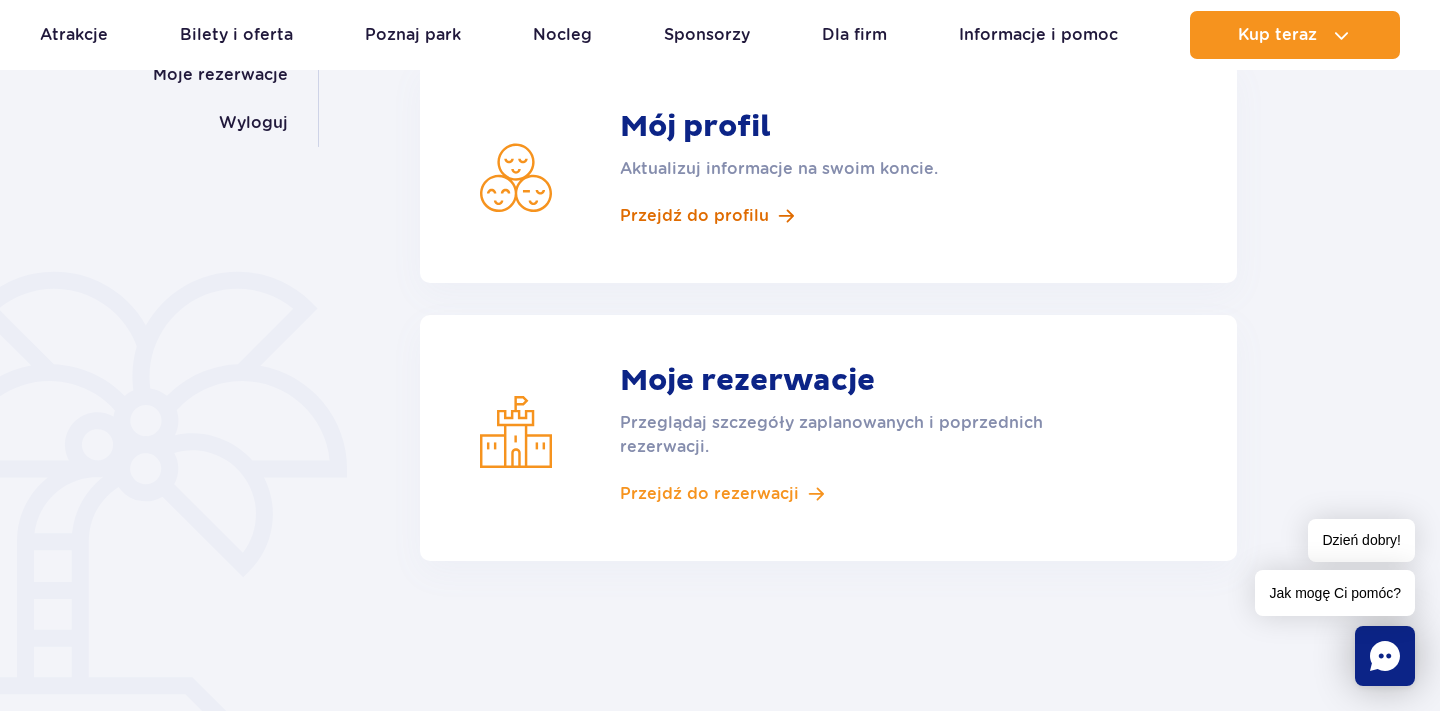 click on "Przejdź do profilu" at bounding box center (694, 216) 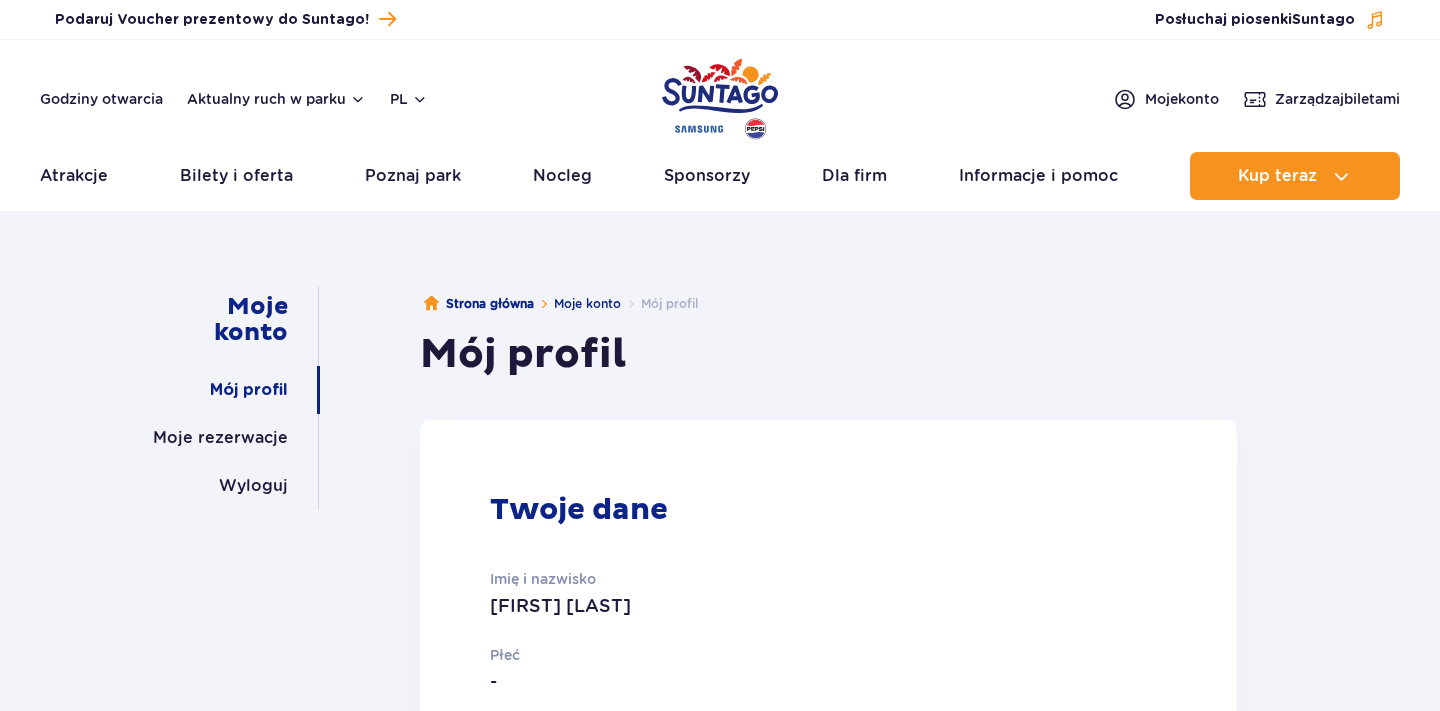 scroll, scrollTop: 0, scrollLeft: 0, axis: both 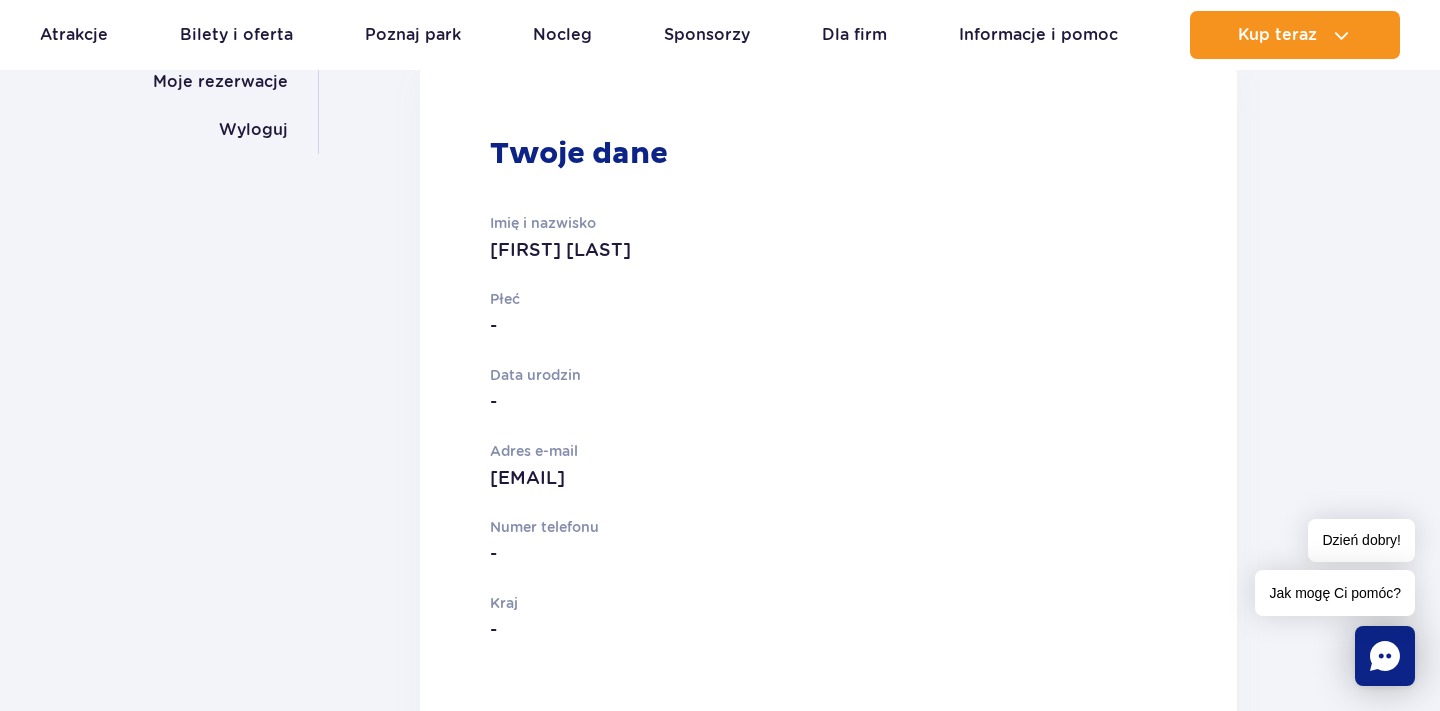 click on "Data urodzin" at bounding box center [751, 375] 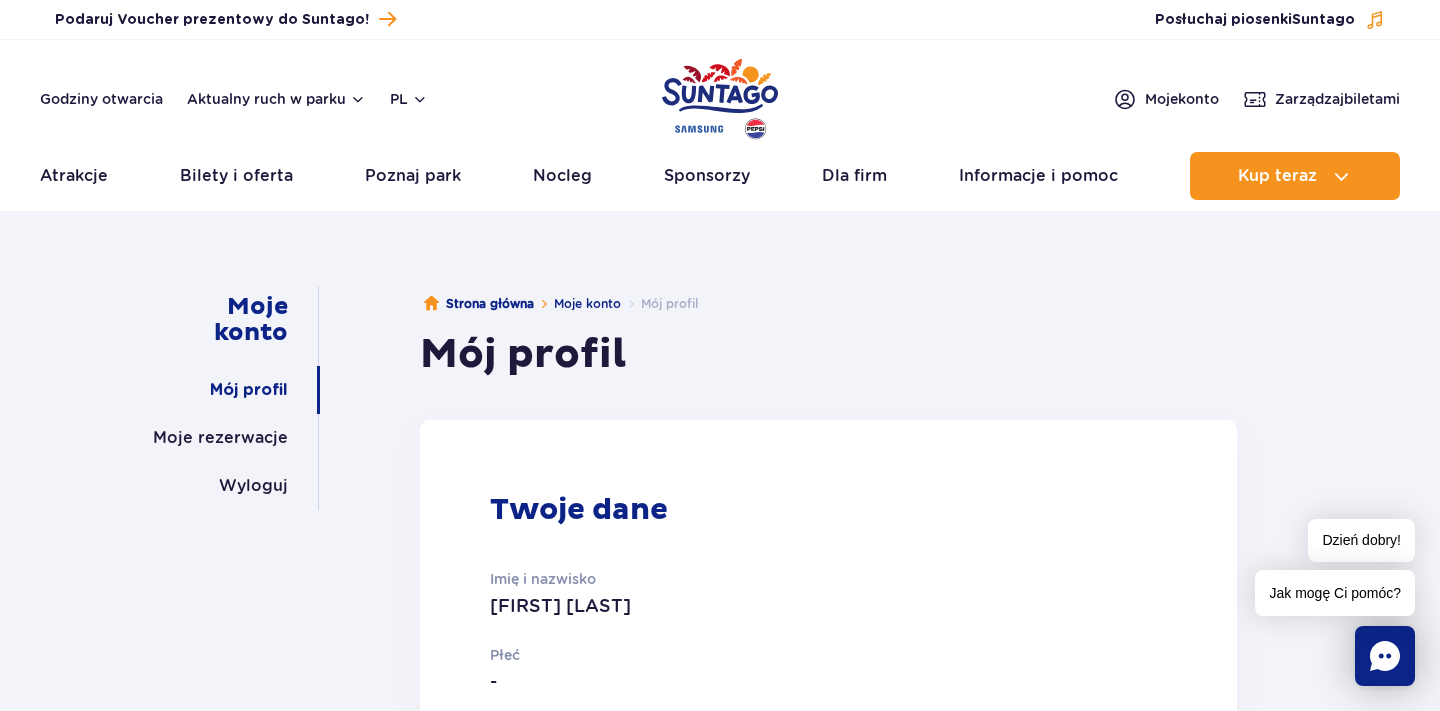scroll, scrollTop: 0, scrollLeft: 0, axis: both 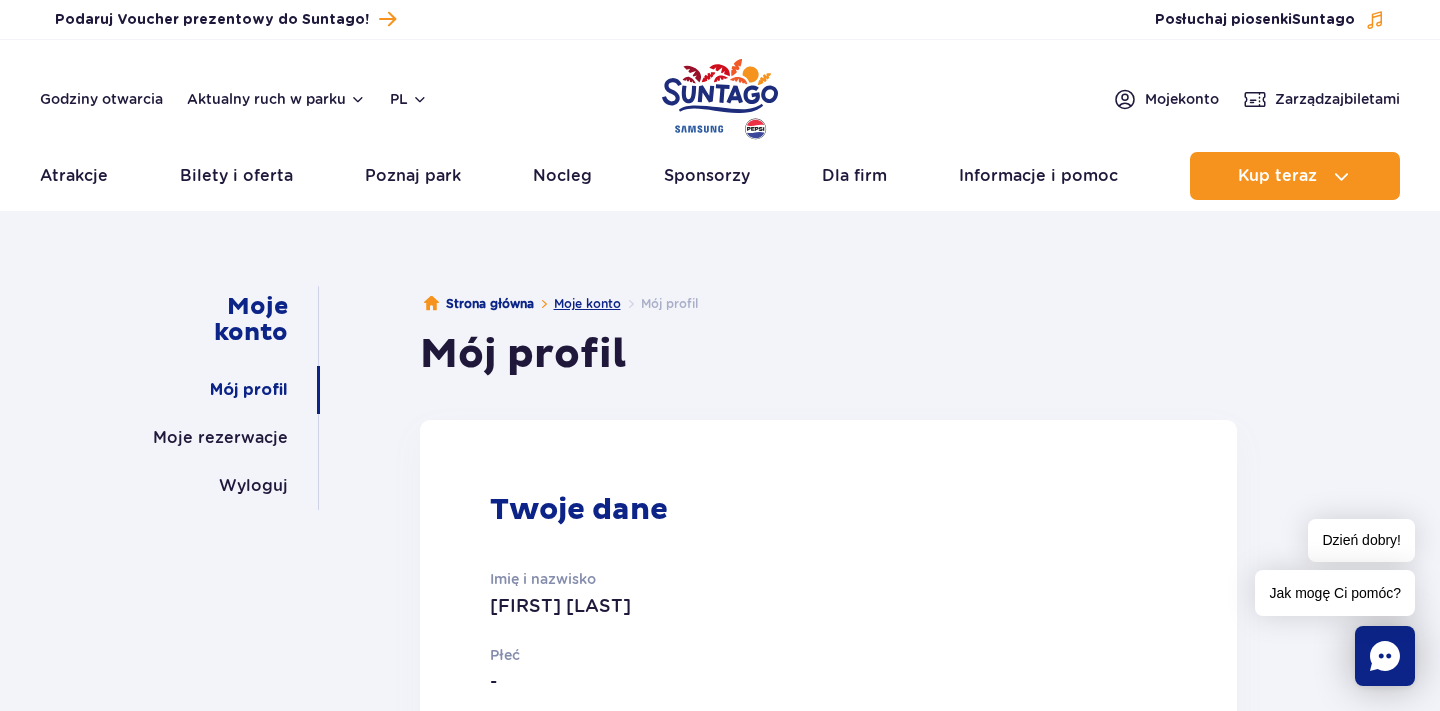 click on "Moje konto" at bounding box center (587, 303) 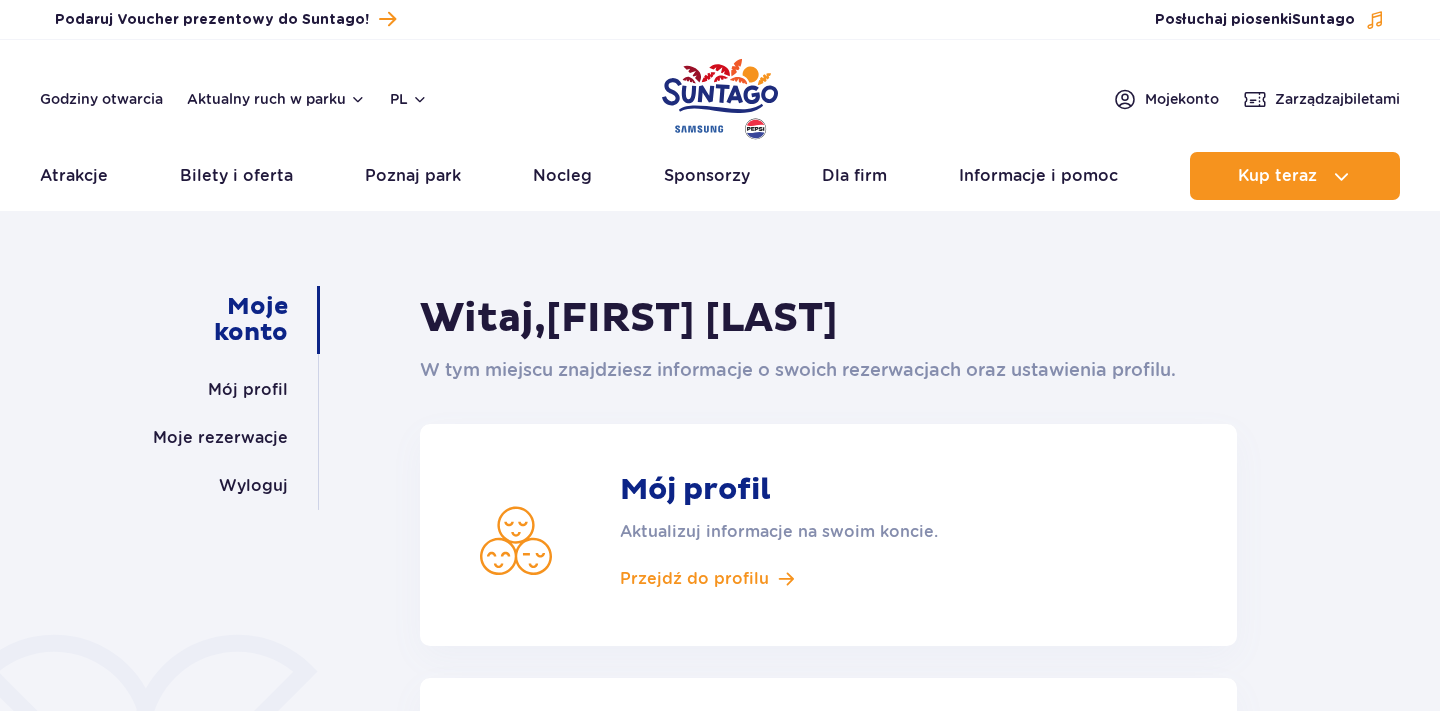 scroll, scrollTop: 0, scrollLeft: 0, axis: both 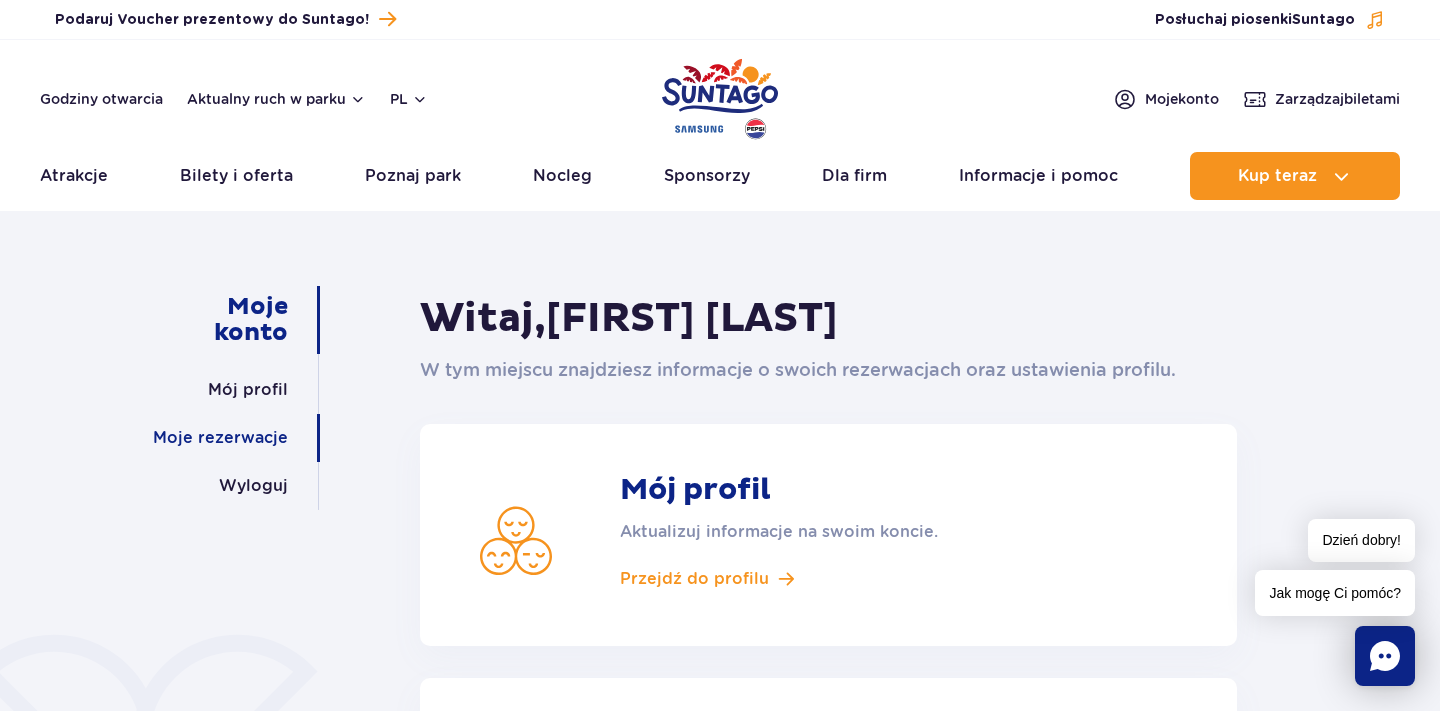 click on "Moje rezerwacje" at bounding box center [220, 438] 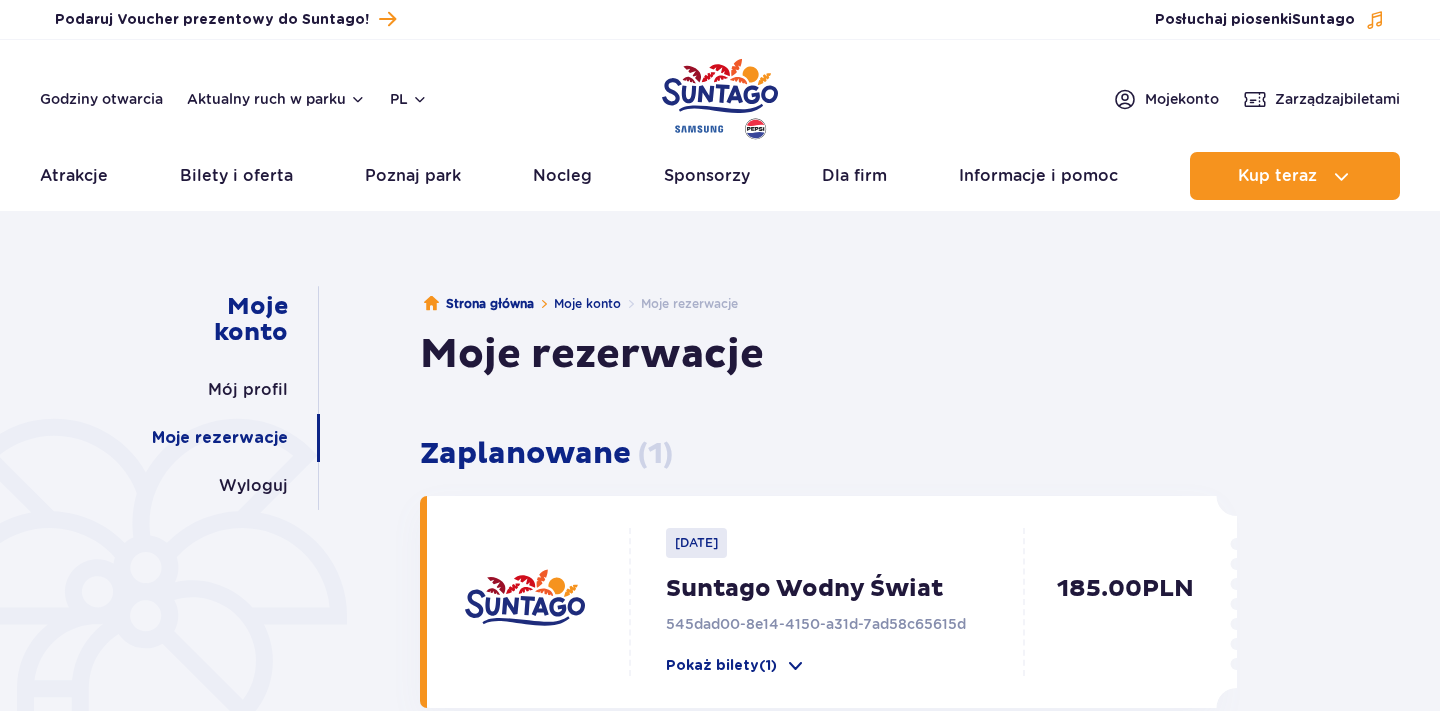 scroll, scrollTop: 0, scrollLeft: 0, axis: both 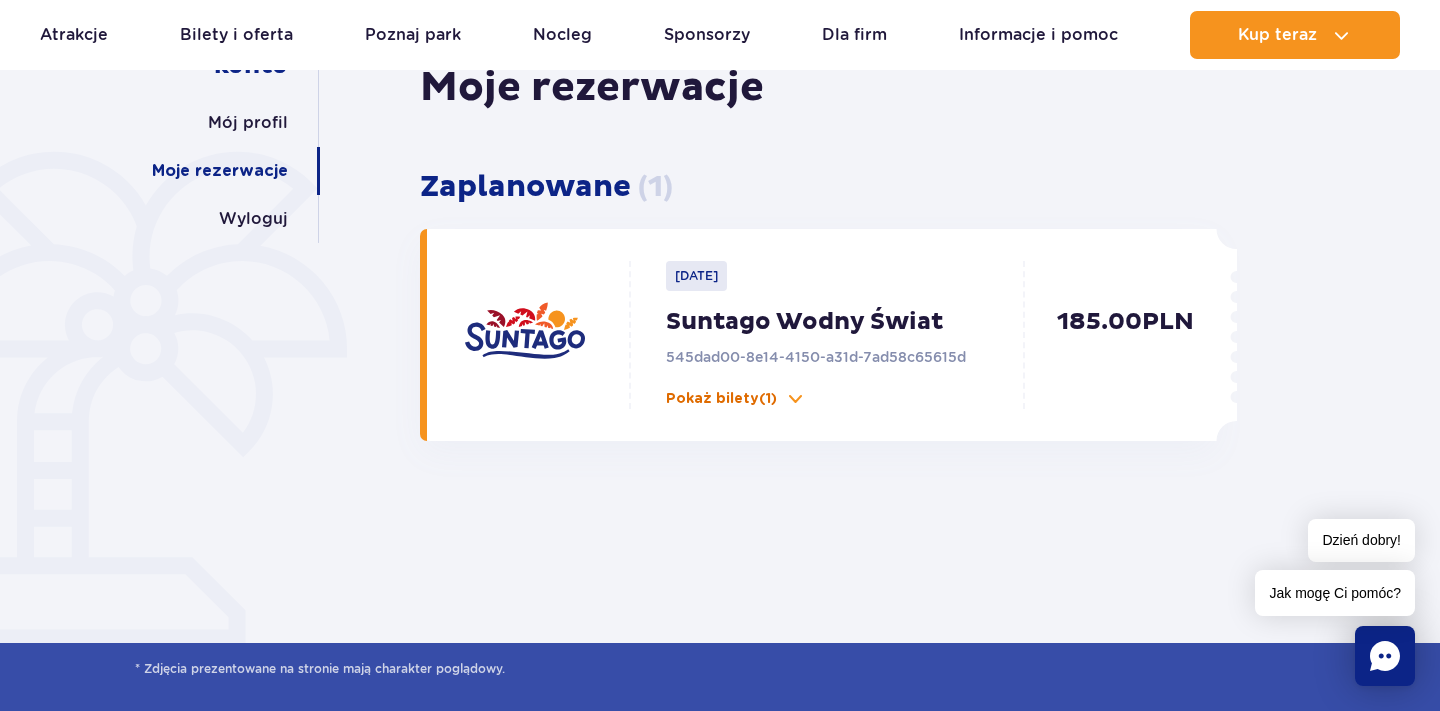 click on "Pokaż bilety  (1)" at bounding box center (721, 399) 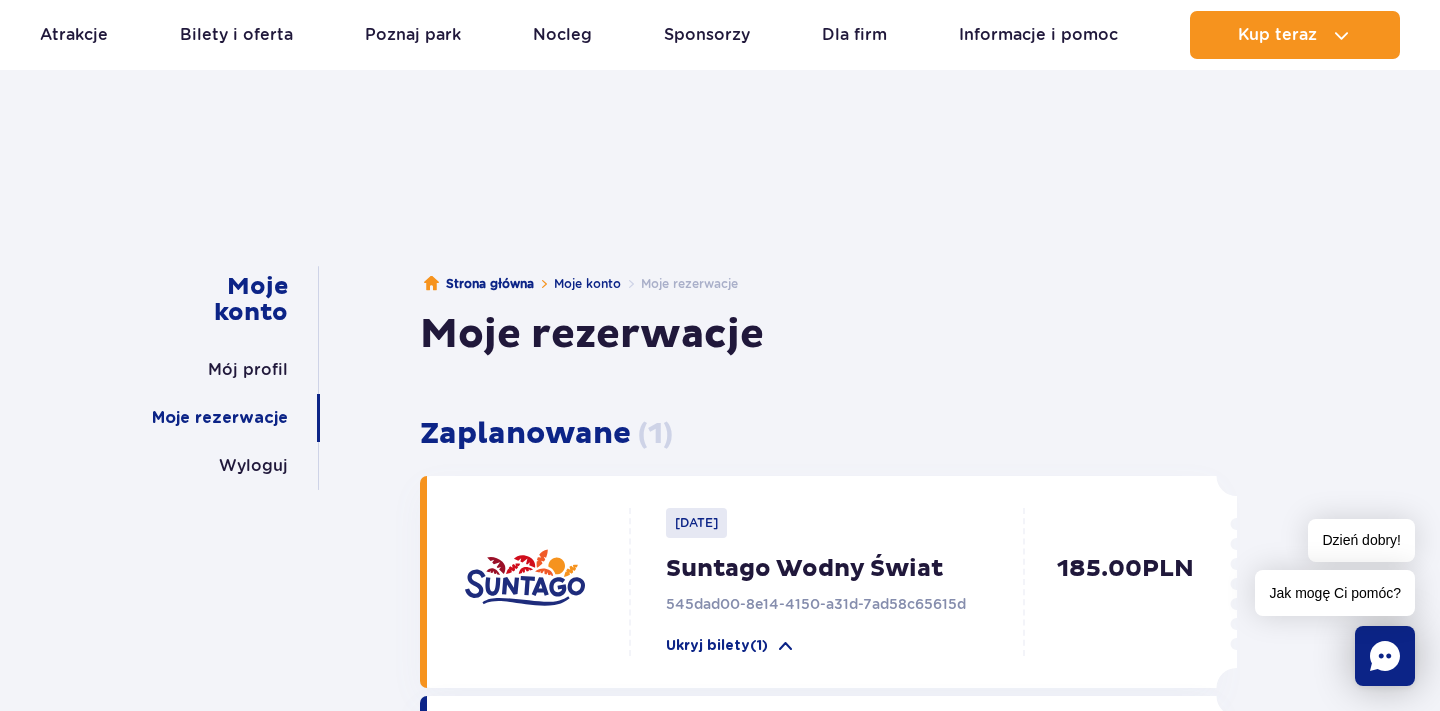 scroll, scrollTop: 19, scrollLeft: 0, axis: vertical 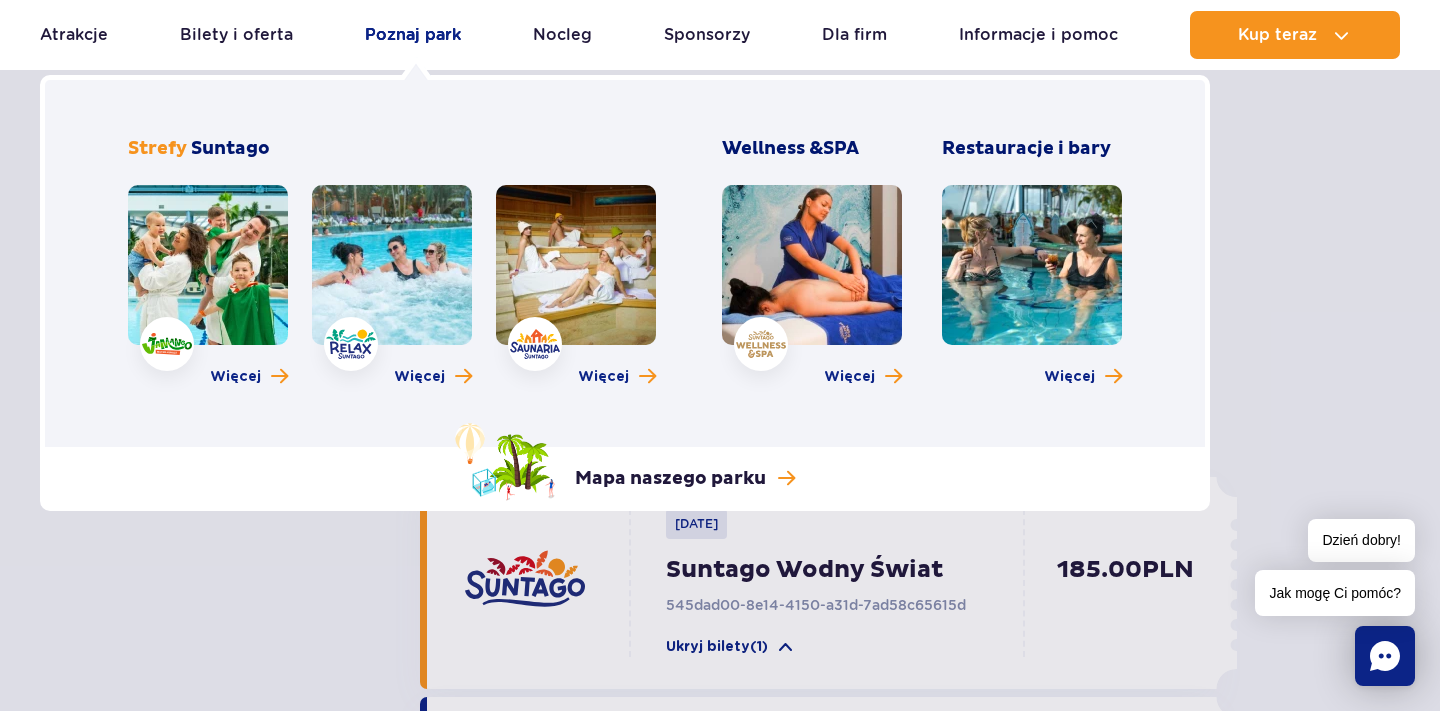 click on "Poznaj park" at bounding box center [413, 35] 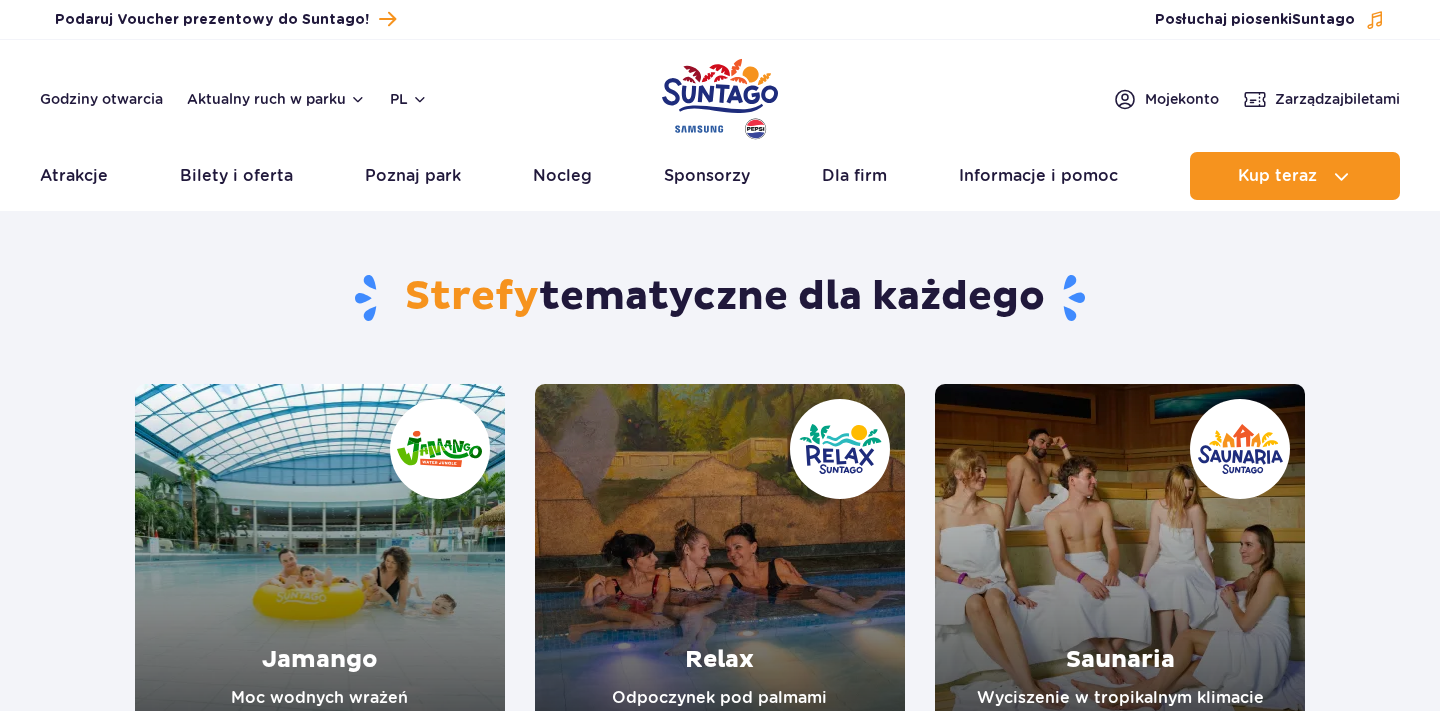 scroll, scrollTop: 0, scrollLeft: 0, axis: both 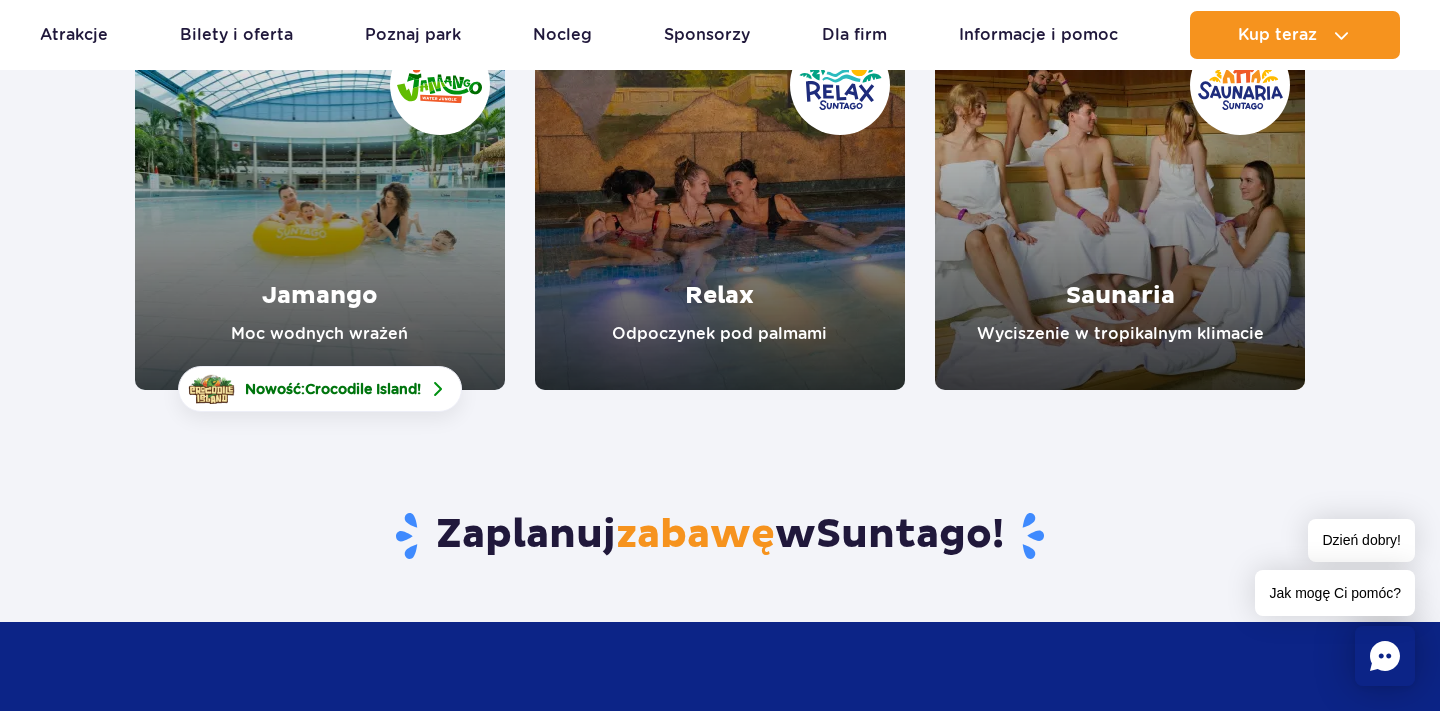 click at bounding box center (720, 205) 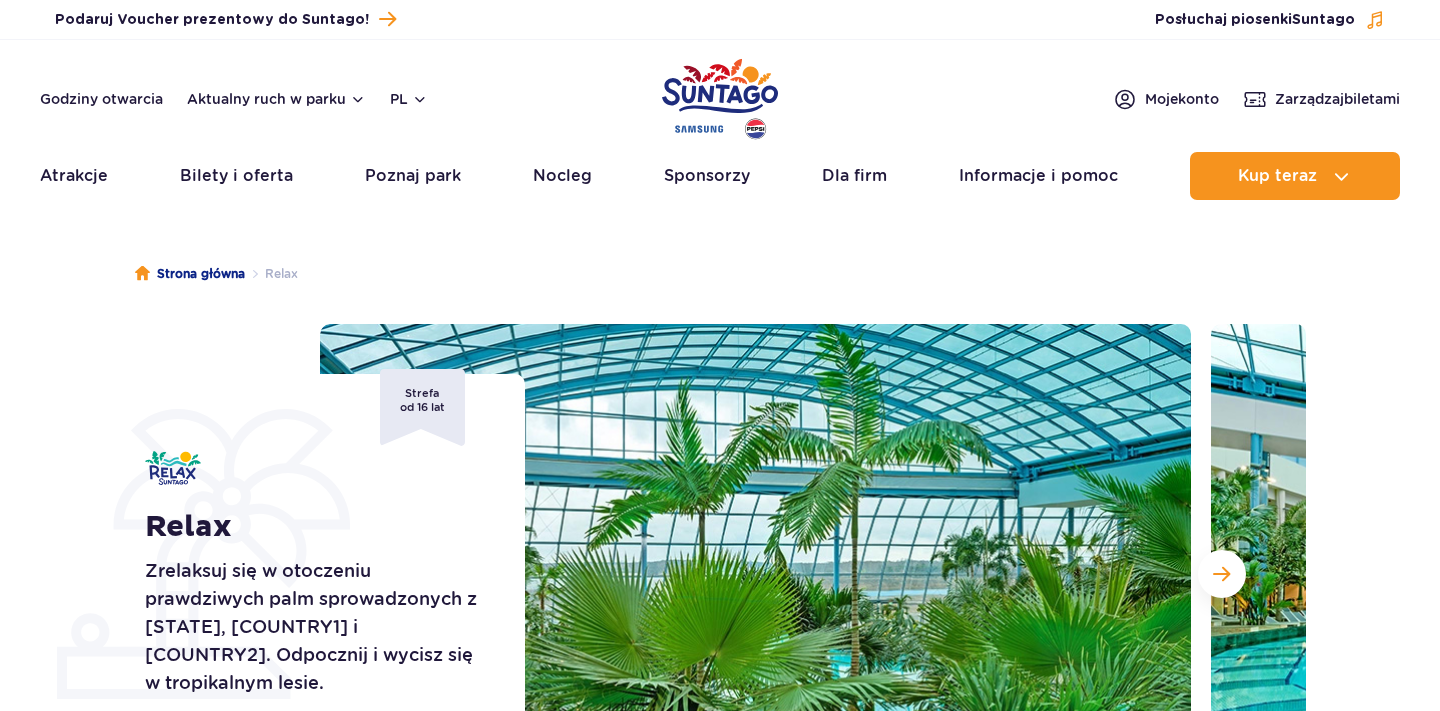 scroll, scrollTop: 0, scrollLeft: 0, axis: both 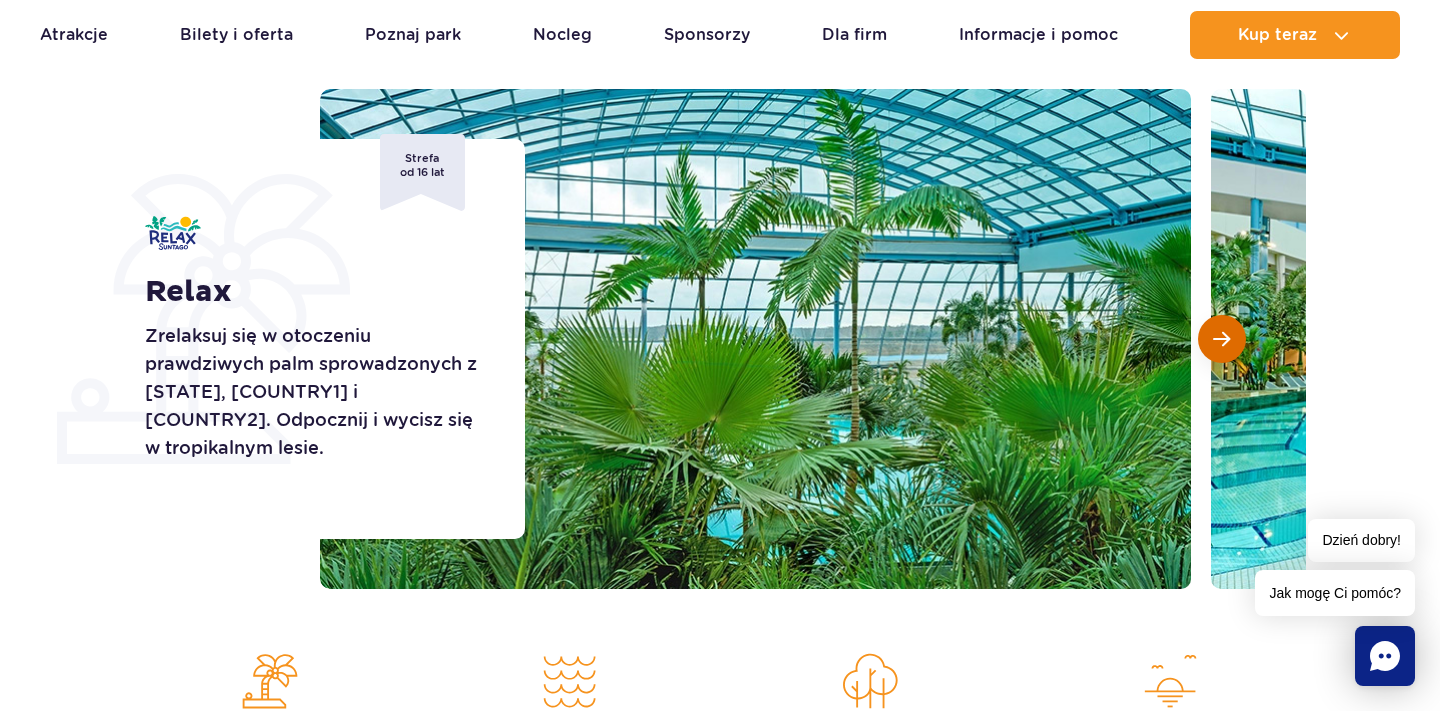 click at bounding box center (1221, 339) 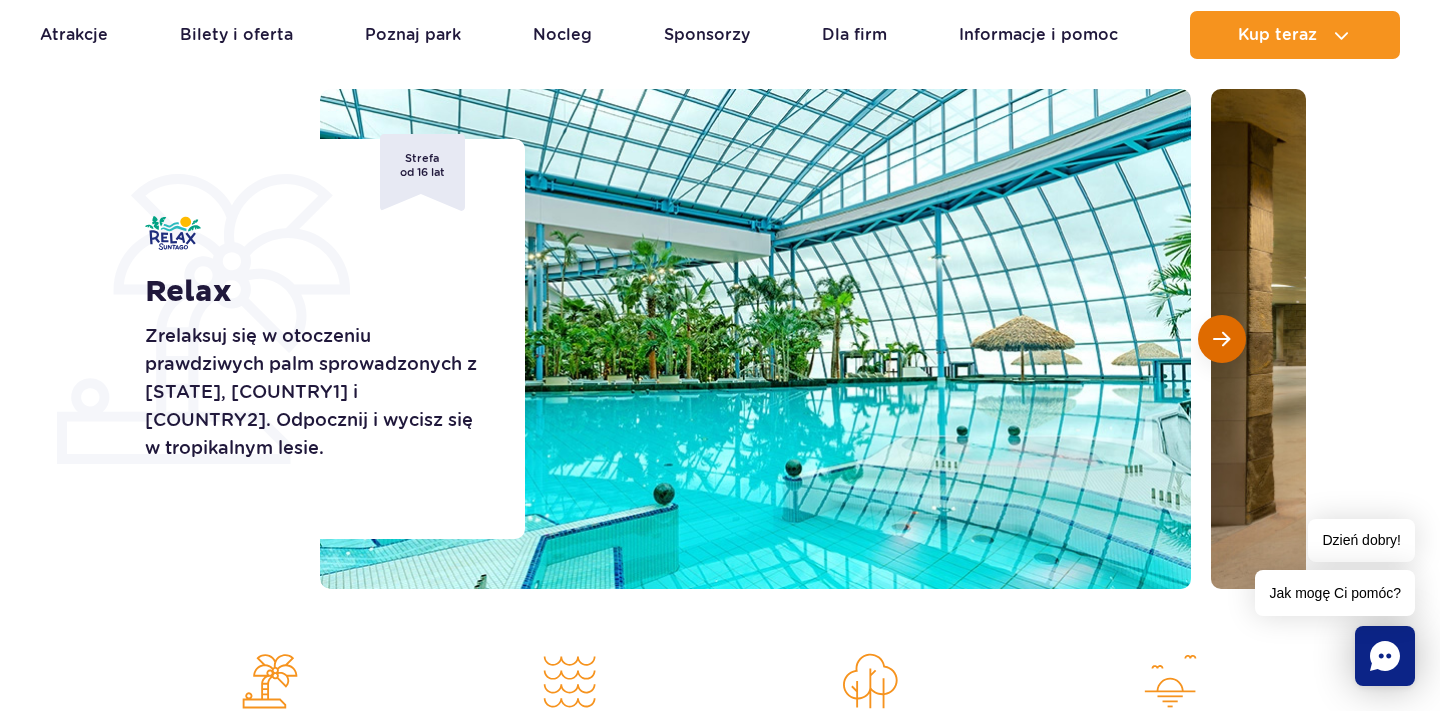 click at bounding box center [1221, 339] 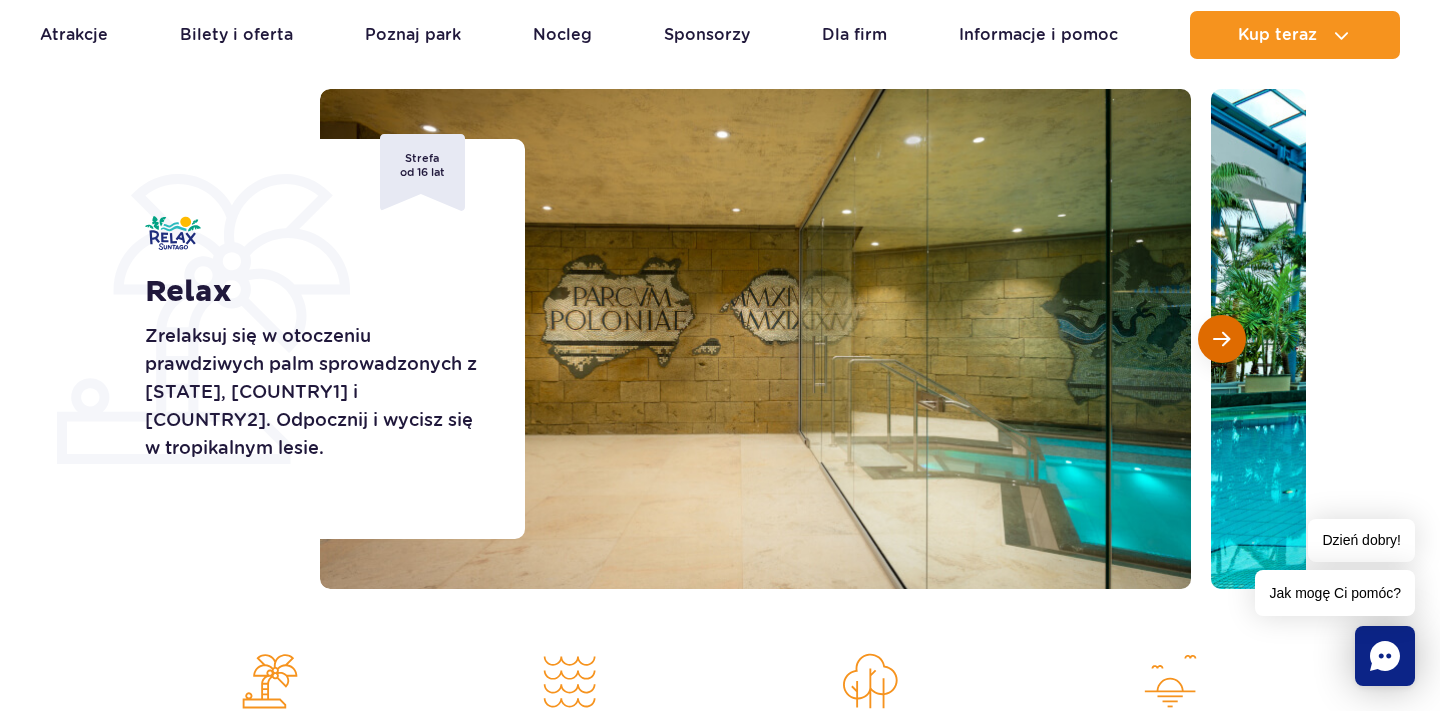 click at bounding box center [1221, 339] 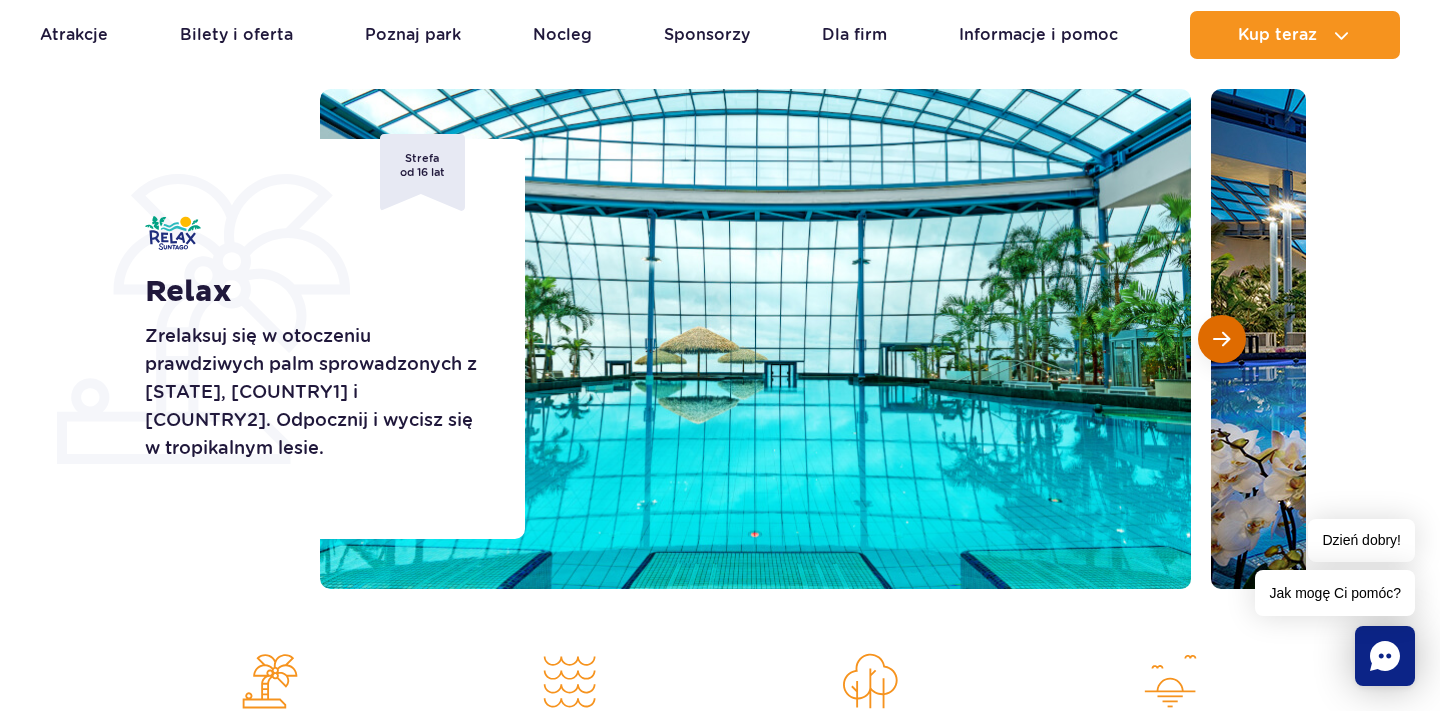 click at bounding box center [1221, 339] 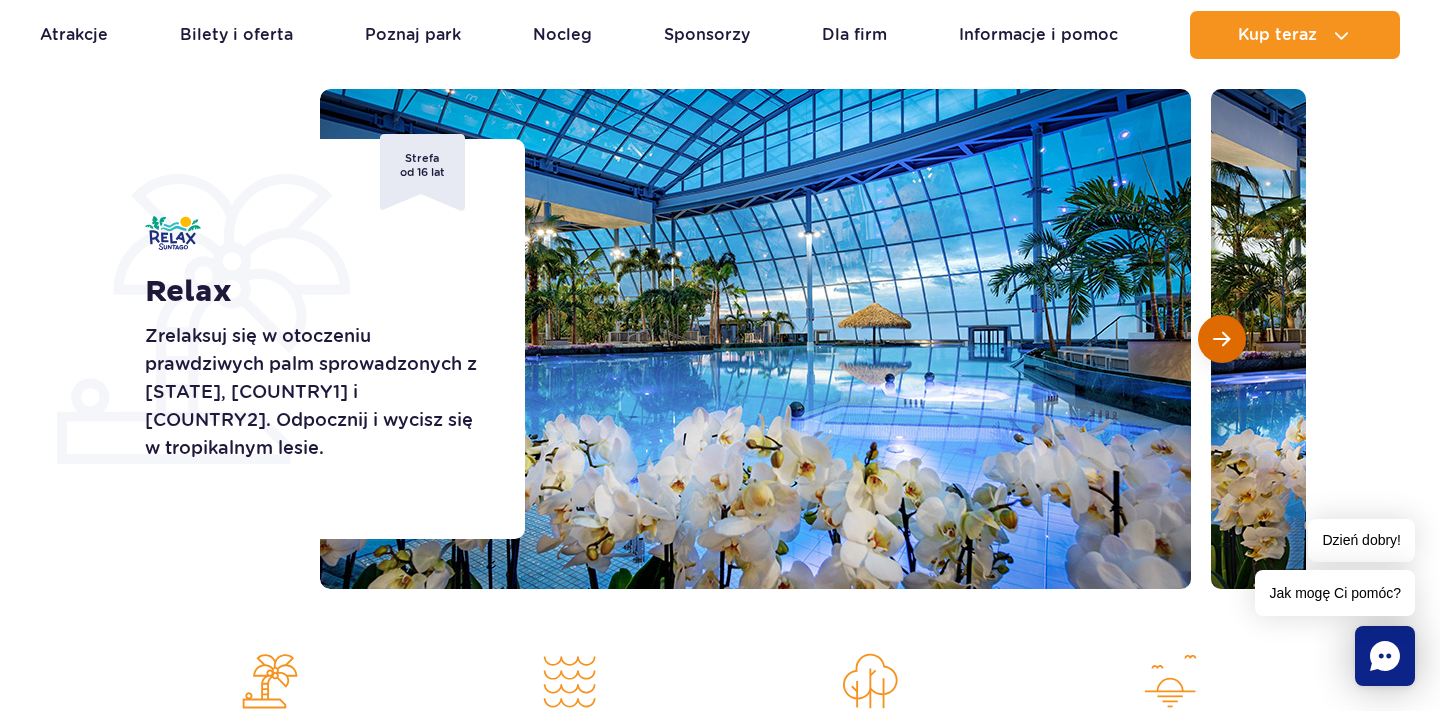 click at bounding box center (1221, 339) 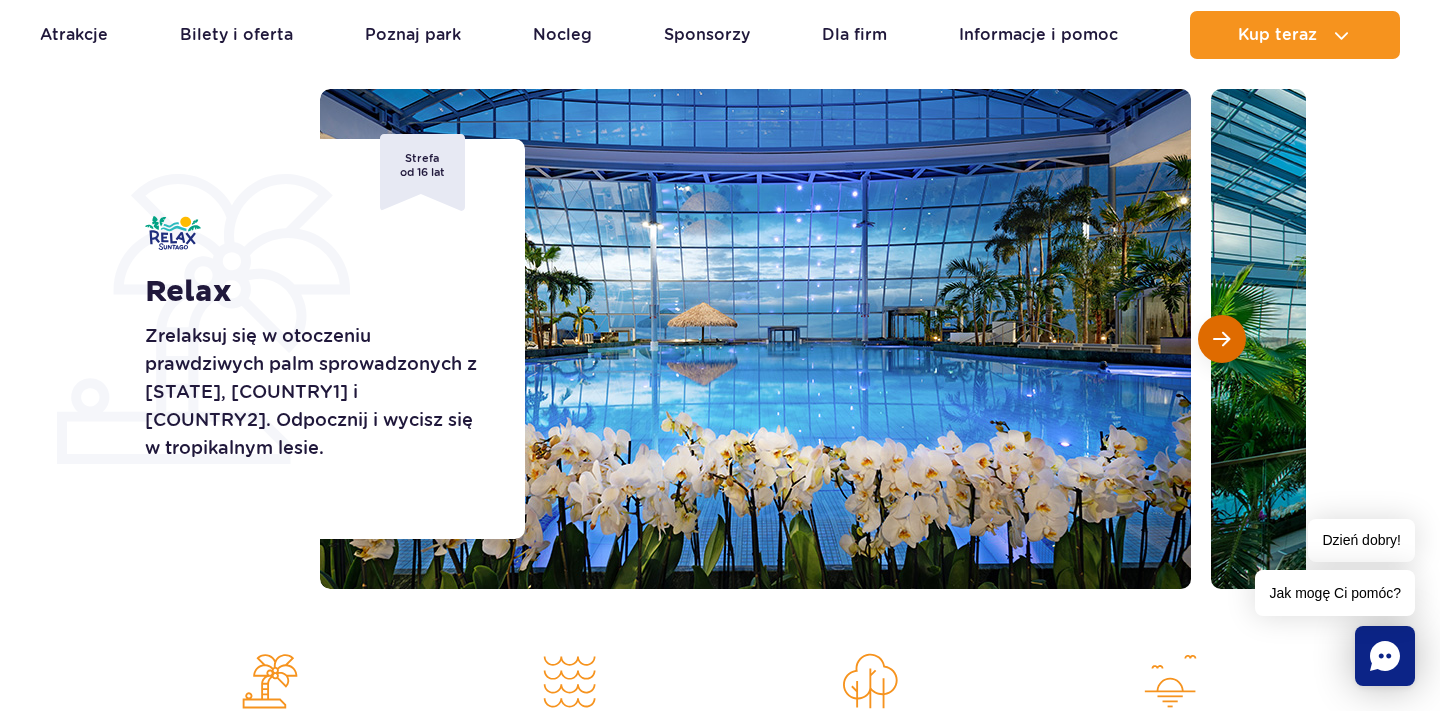 click at bounding box center (1221, 339) 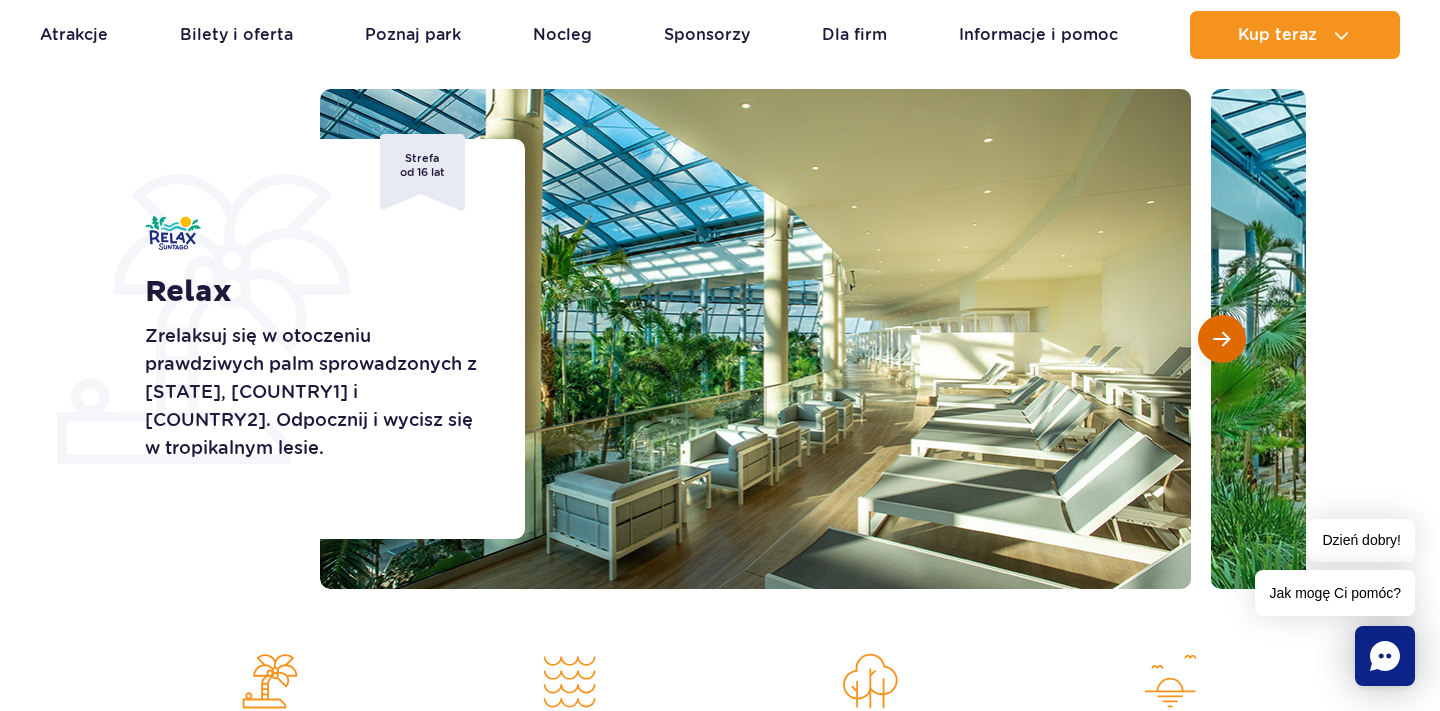 click at bounding box center (1221, 339) 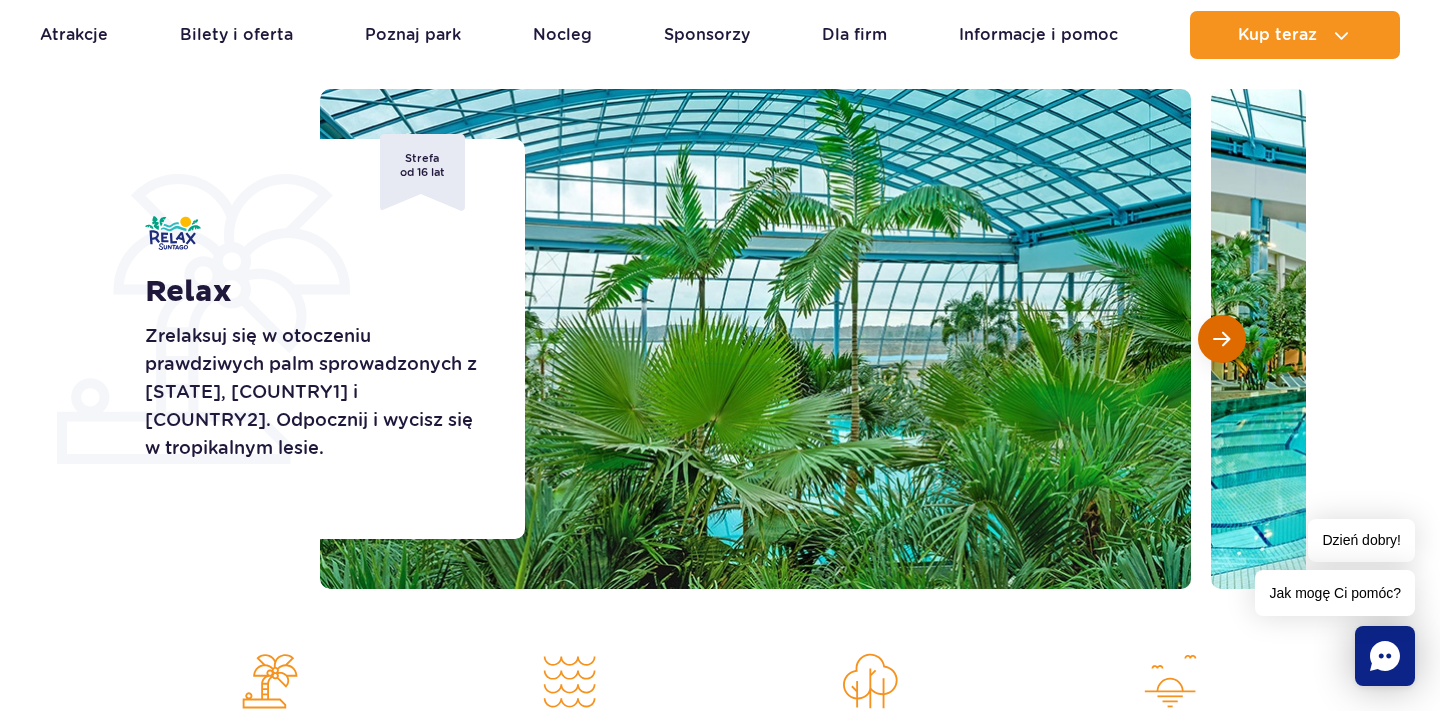 click at bounding box center (1221, 339) 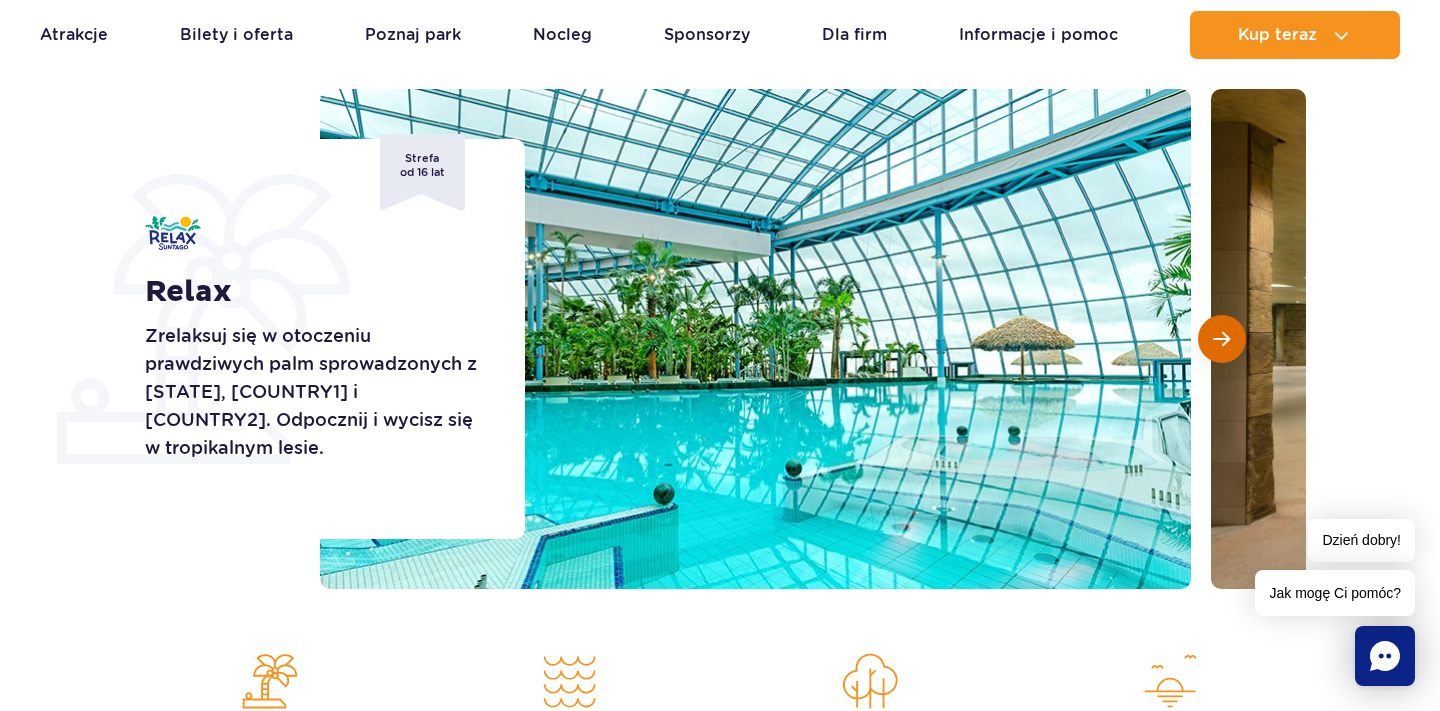 click at bounding box center (1221, 339) 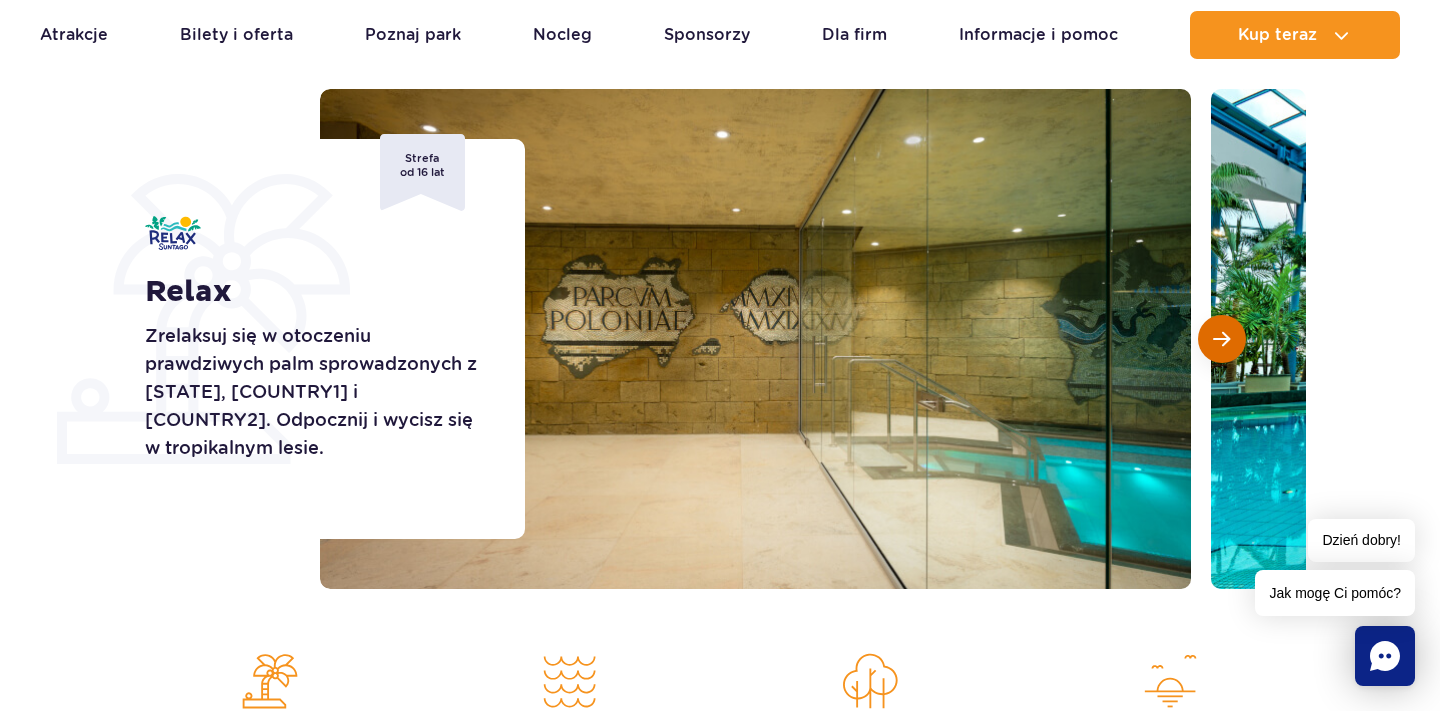 click at bounding box center [1221, 339] 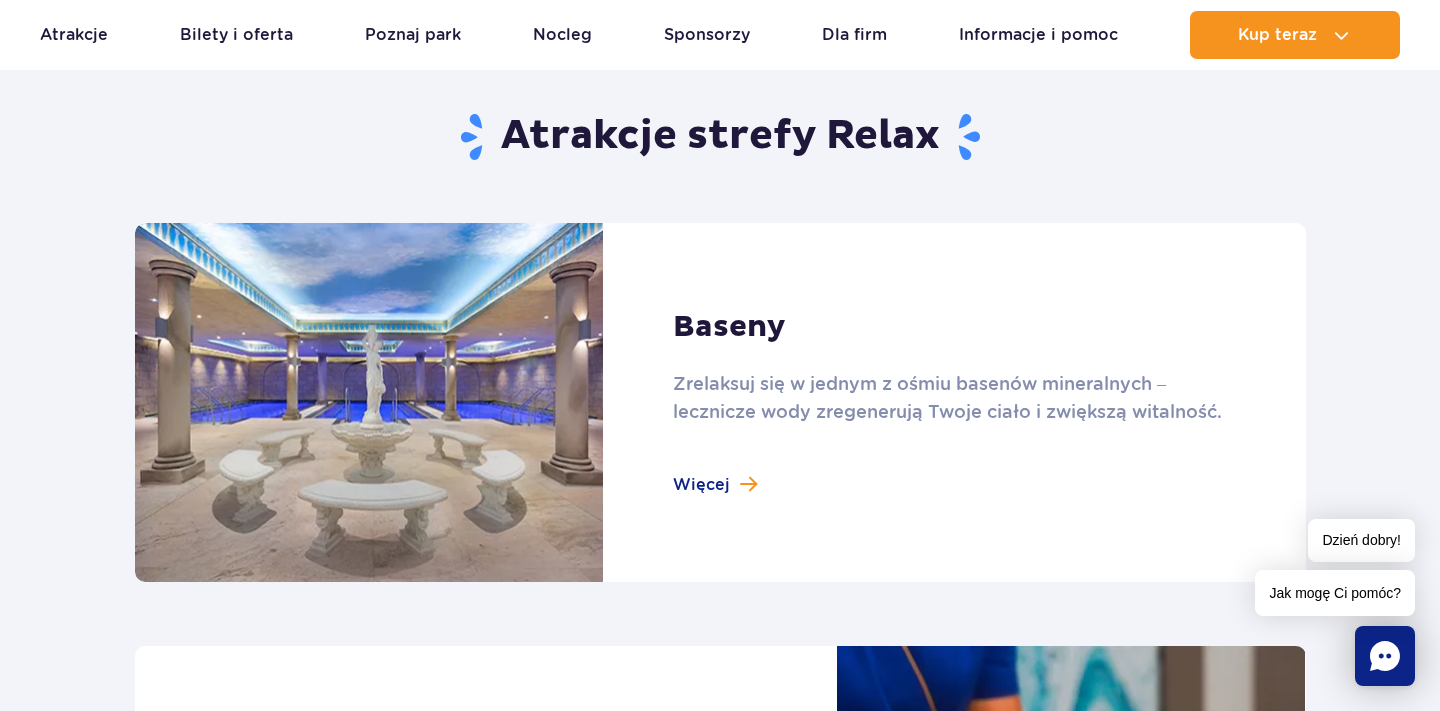 scroll, scrollTop: 1283, scrollLeft: 0, axis: vertical 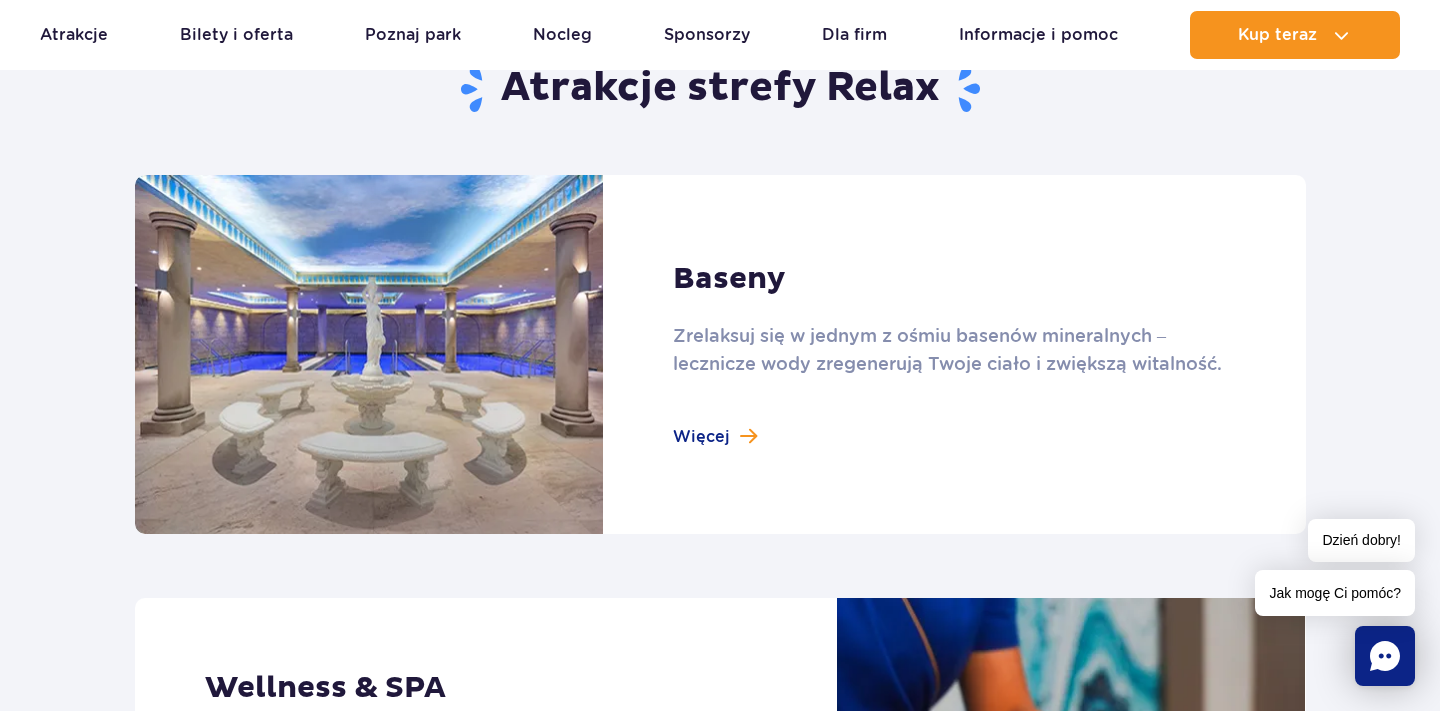 click at bounding box center [720, 354] 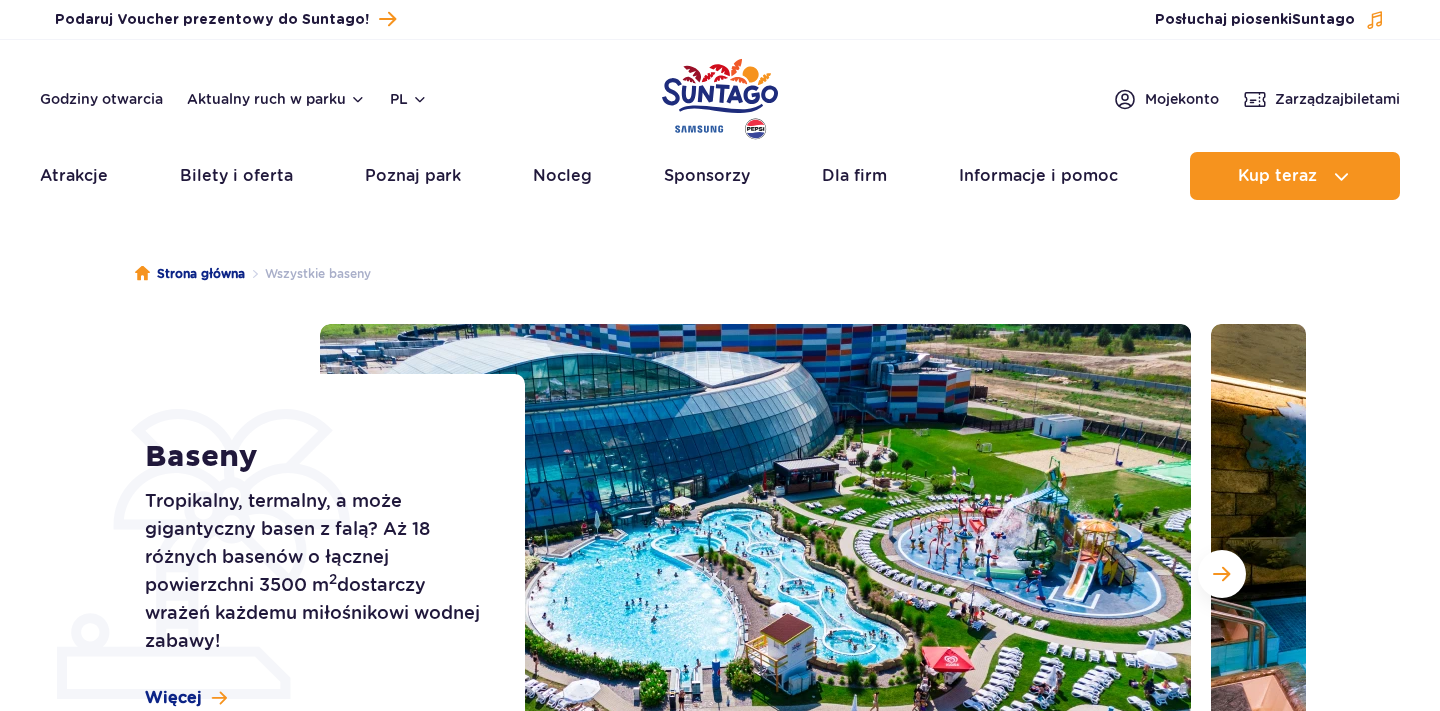 scroll, scrollTop: 0, scrollLeft: 0, axis: both 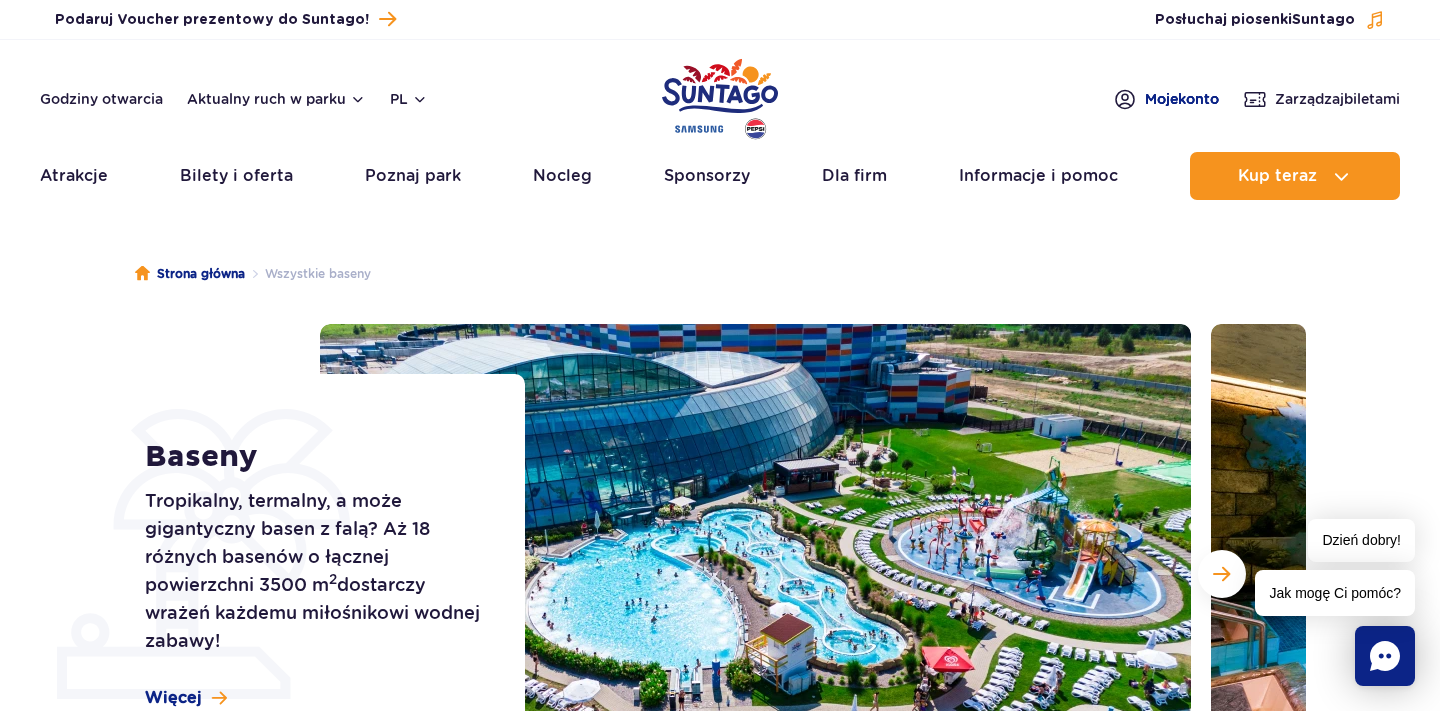 click on "Moje  konto" at bounding box center [1182, 99] 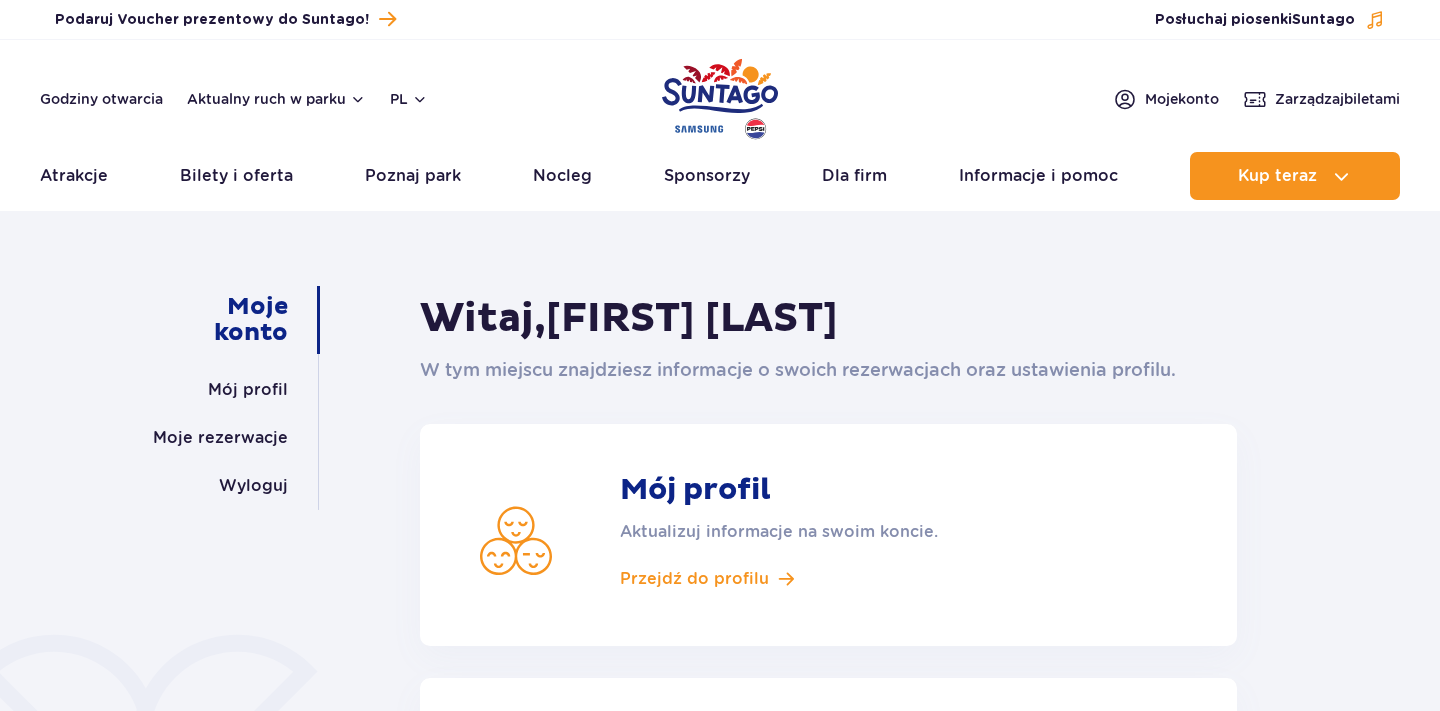 scroll, scrollTop: 0, scrollLeft: 0, axis: both 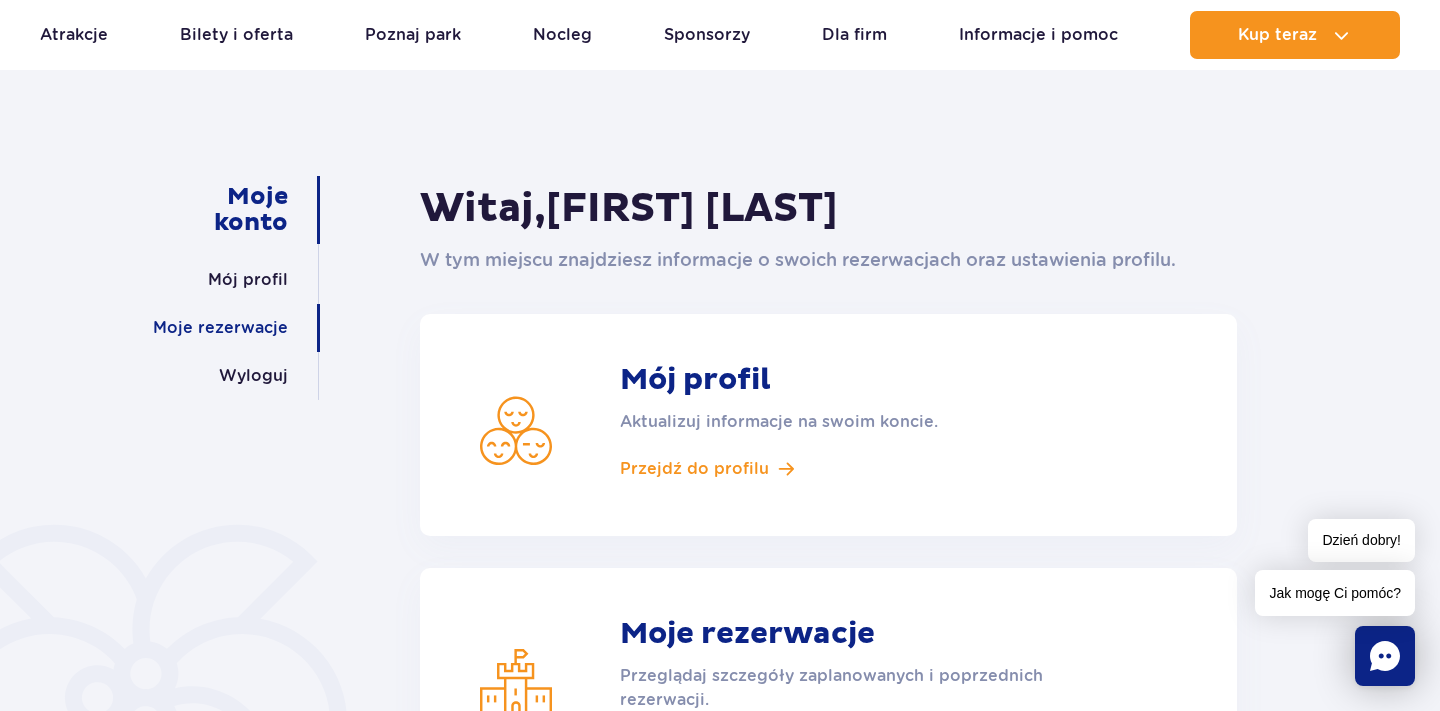click on "Moje rezerwacje" at bounding box center [220, 328] 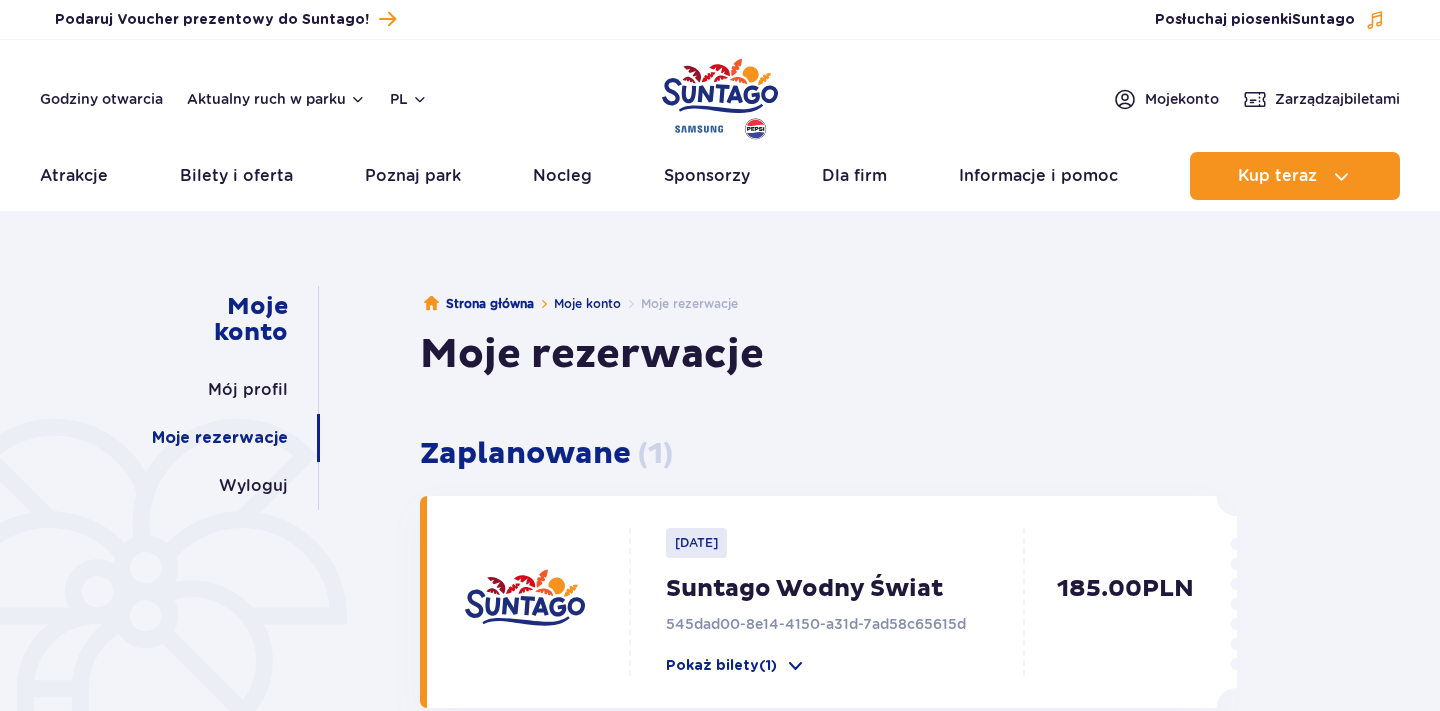 scroll, scrollTop: 0, scrollLeft: 0, axis: both 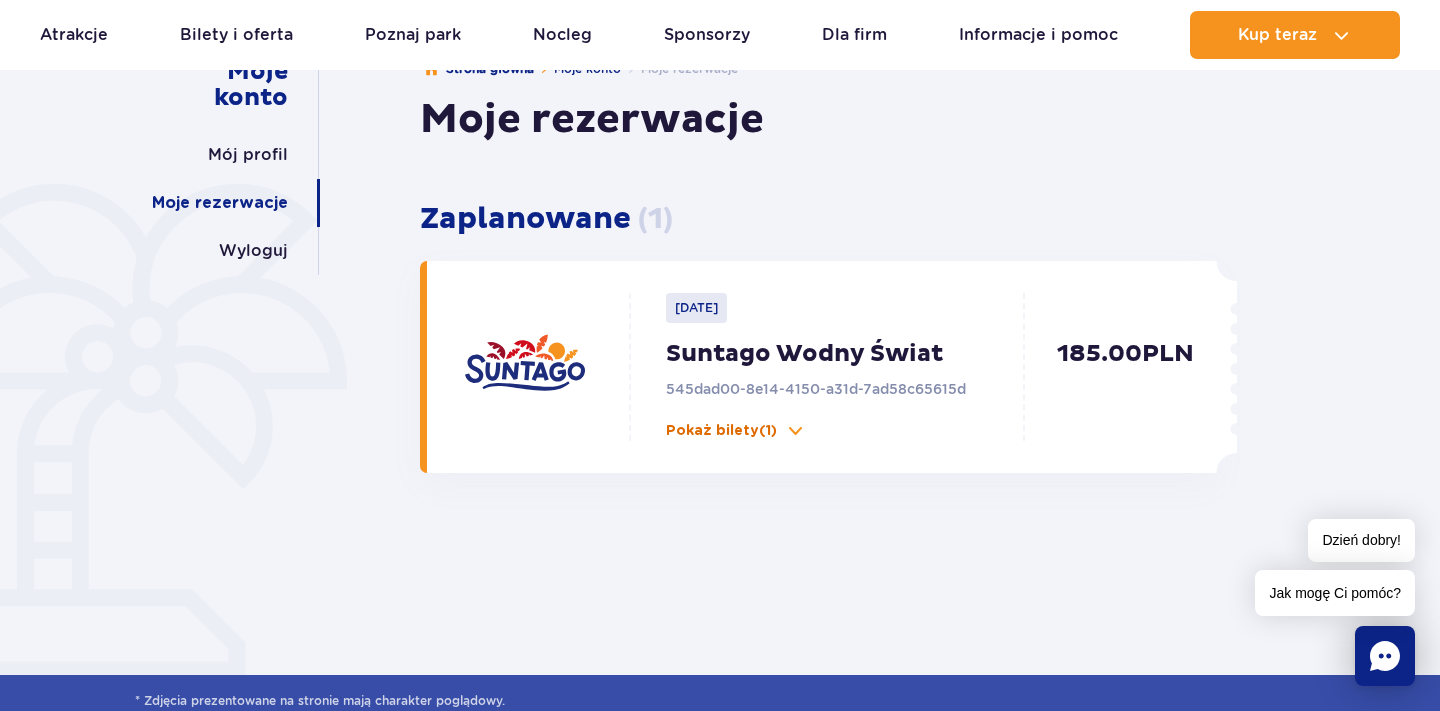 click on "Pokaż bilety  (1)" at bounding box center (721, 431) 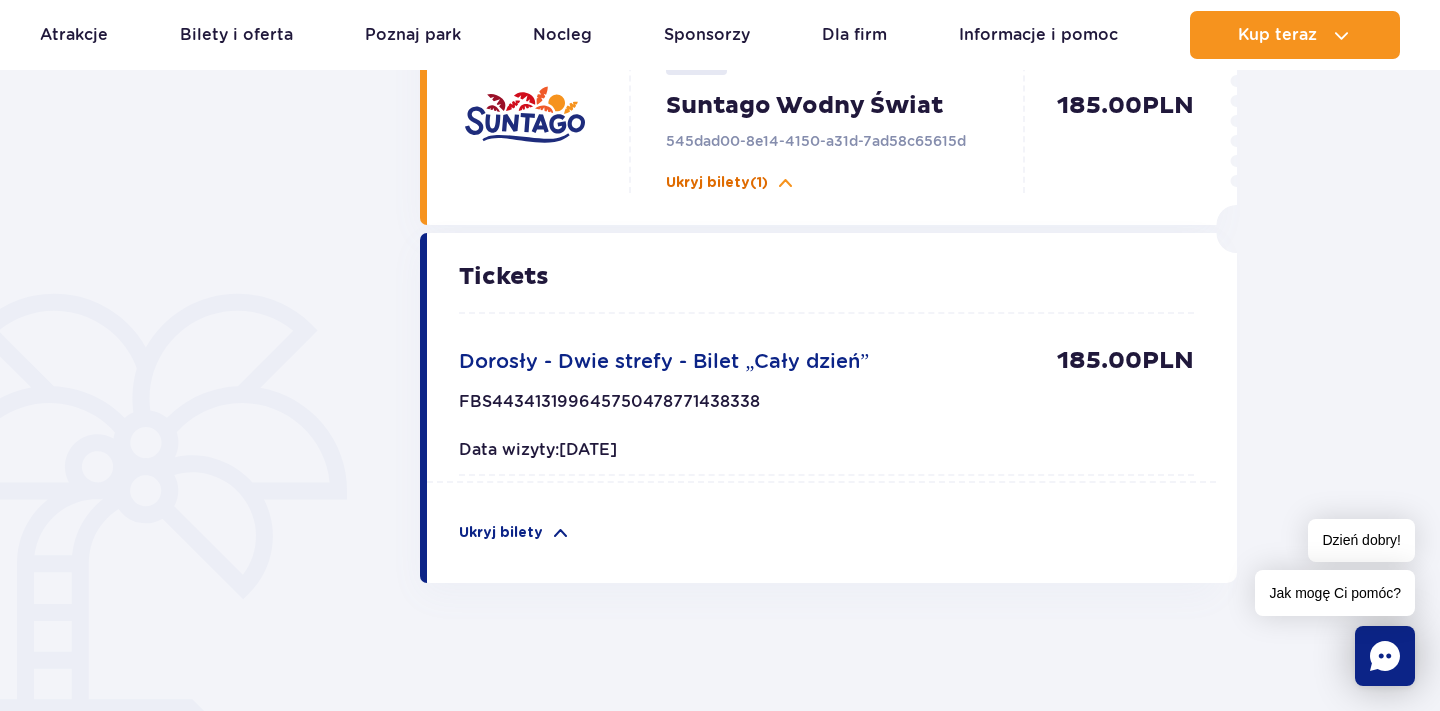 scroll, scrollTop: 607, scrollLeft: 0, axis: vertical 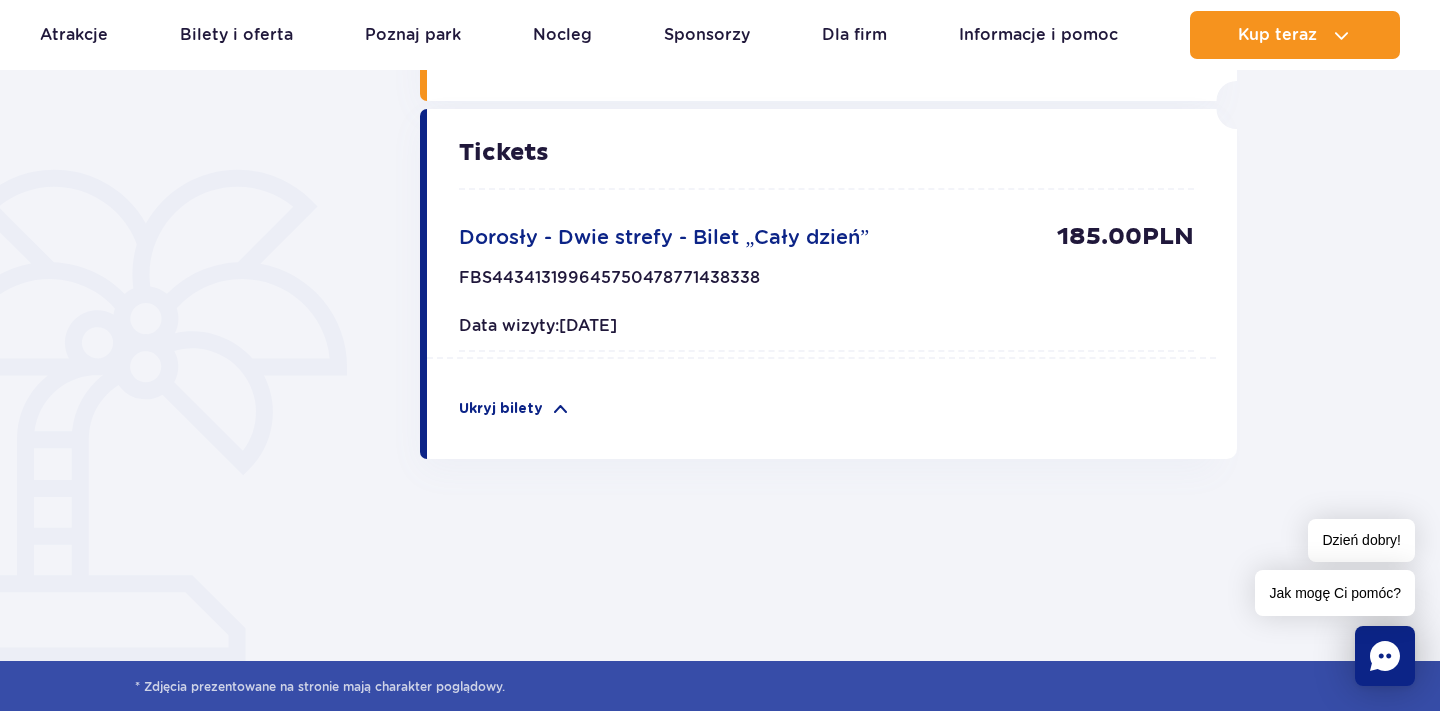 click on "Dorosły - Dwie strefy - Bilet „Cały dzień”" at bounding box center (664, 237) 